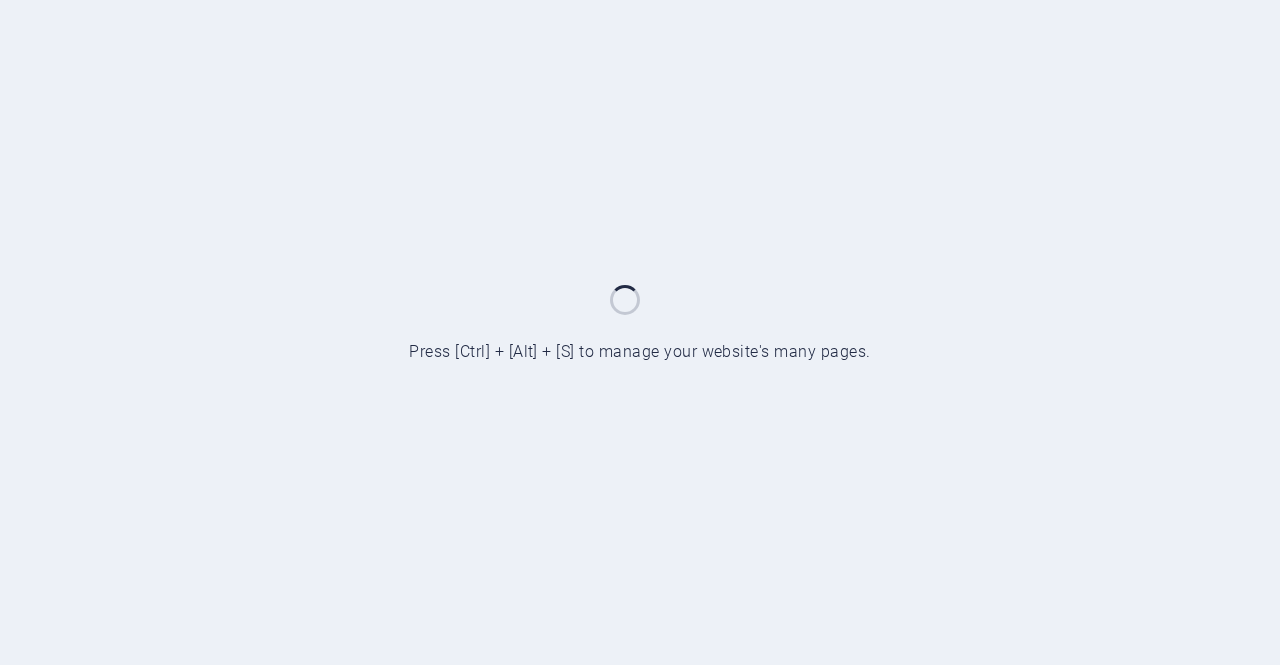 scroll, scrollTop: 0, scrollLeft: 0, axis: both 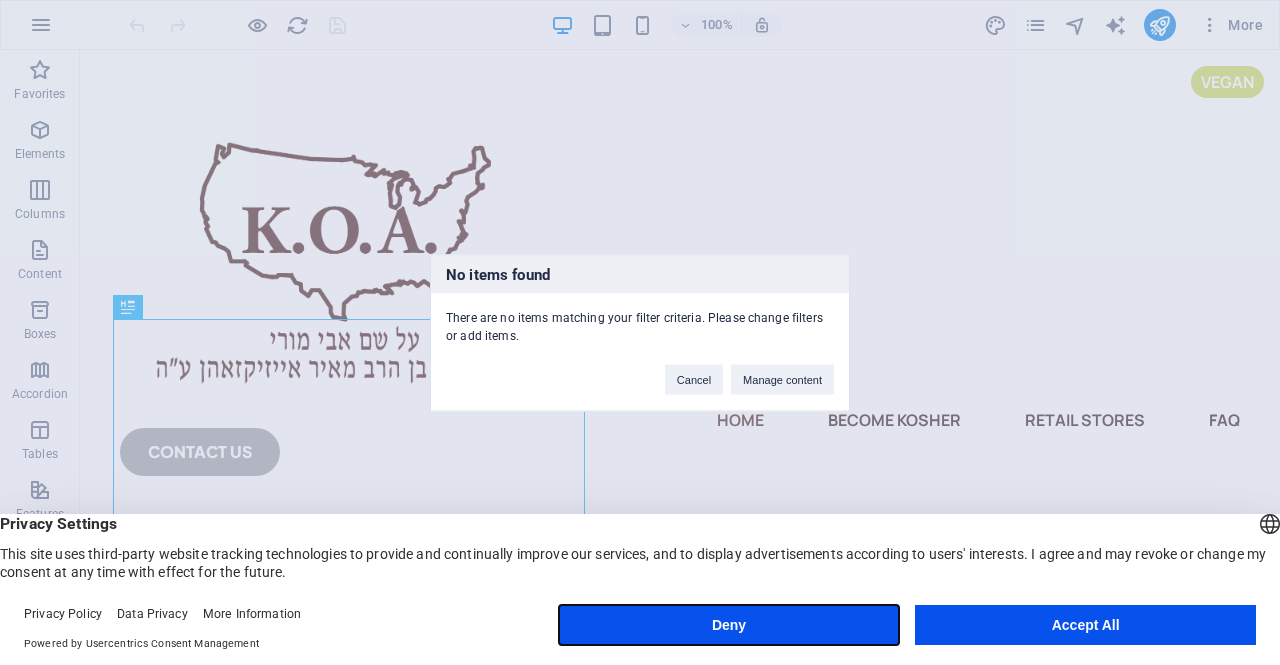 click on "Deny" at bounding box center (729, 625) 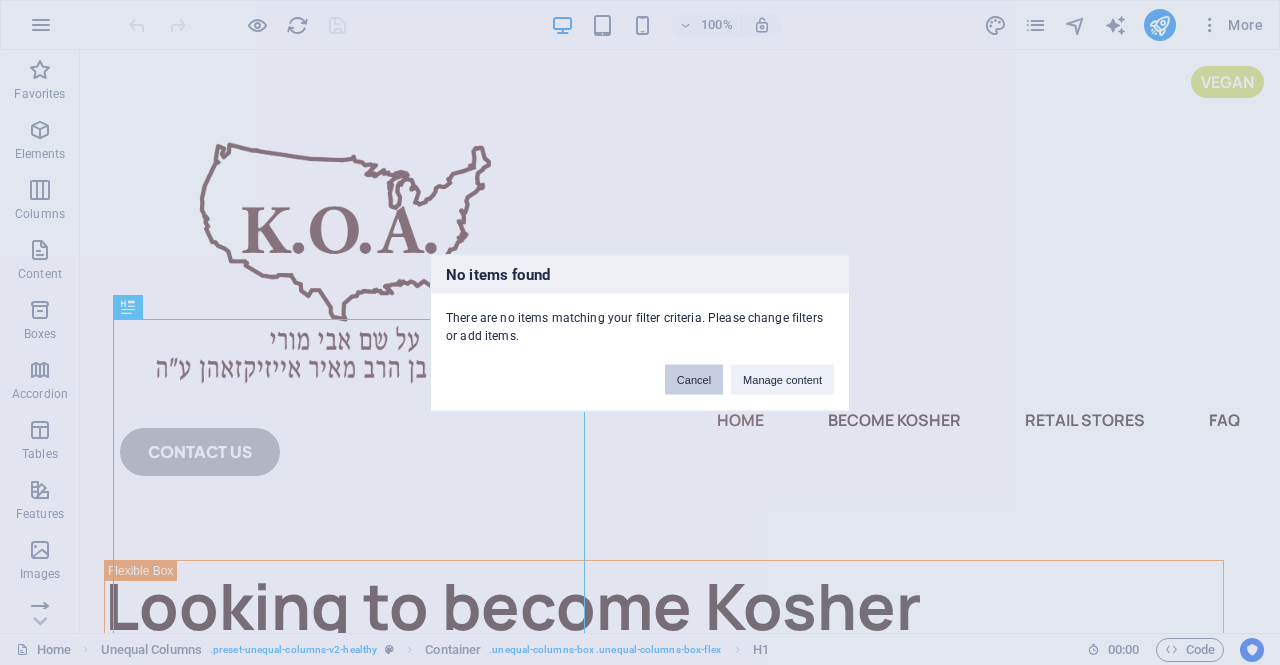 click on "Cancel" at bounding box center [694, 379] 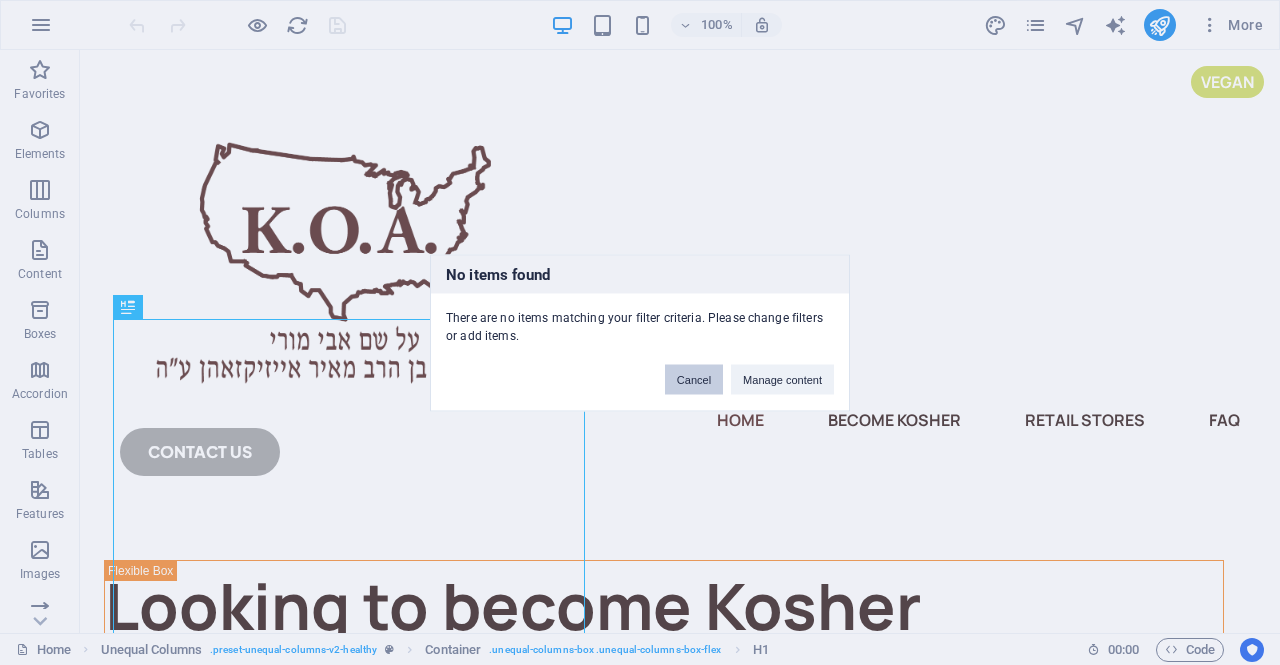 click on "Cancel" at bounding box center [694, 379] 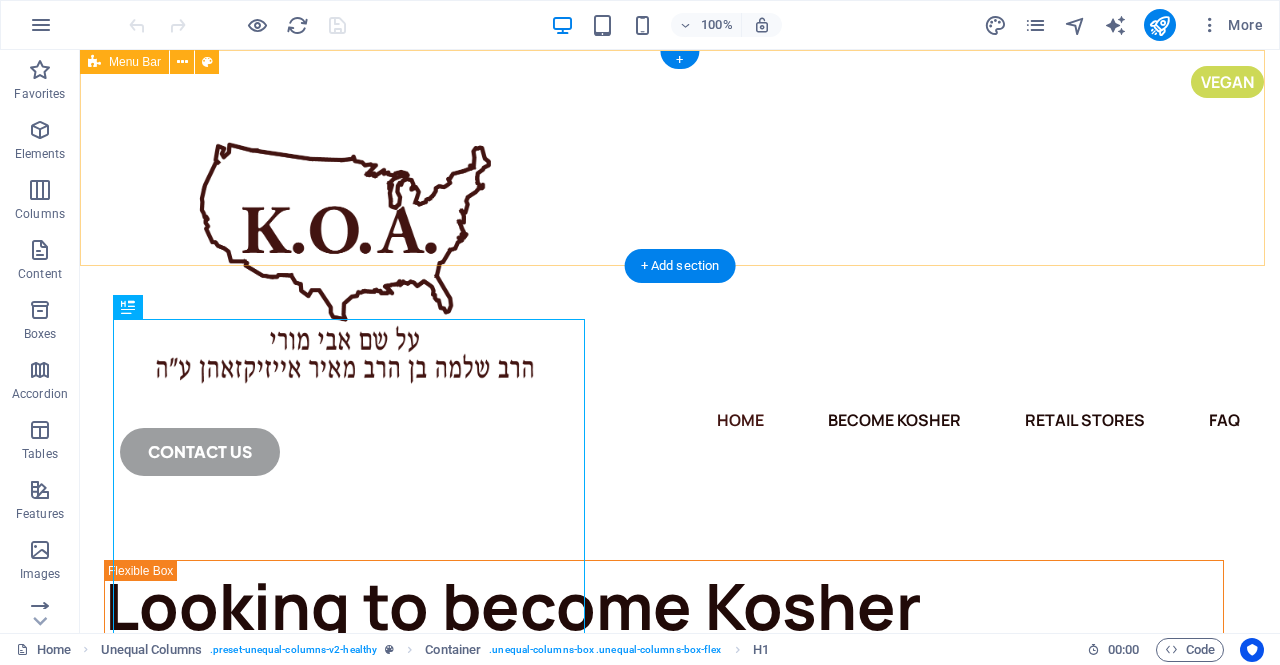 click on "Home Become Kosher Retail Stores FAQ CONTACT us" at bounding box center [680, 279] 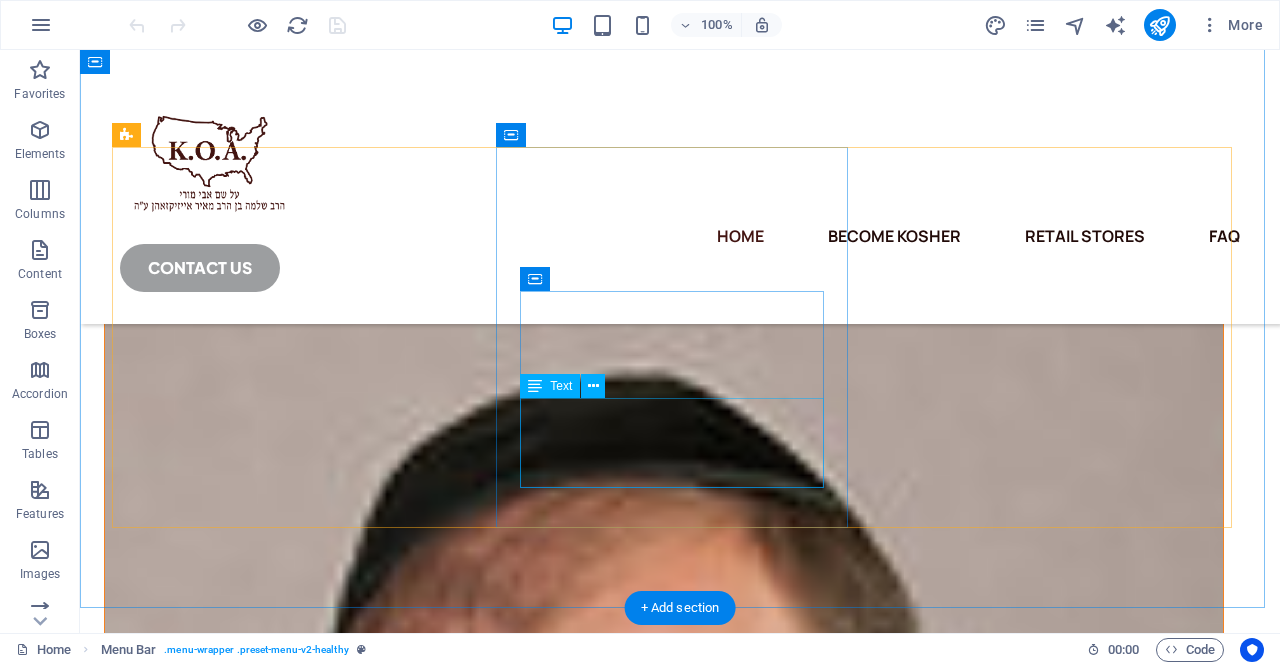scroll, scrollTop: 2410, scrollLeft: 0, axis: vertical 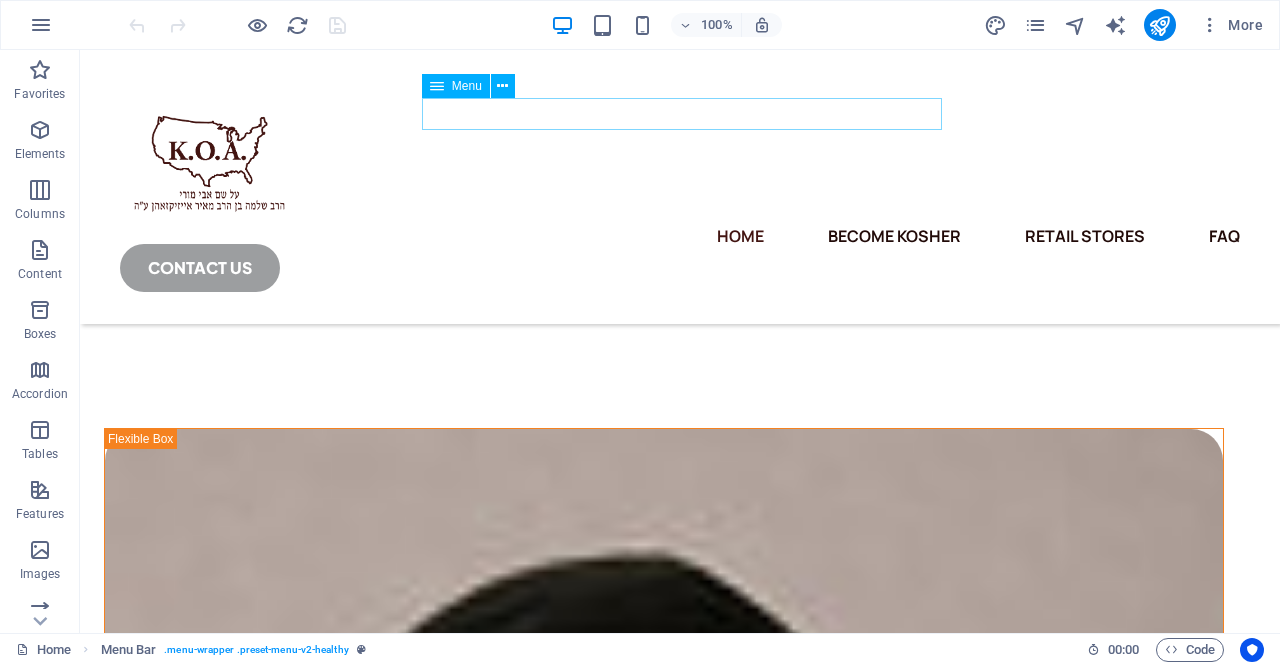 click on "Home Become Kosher Retail Stores FAQ" at bounding box center (680, 236) 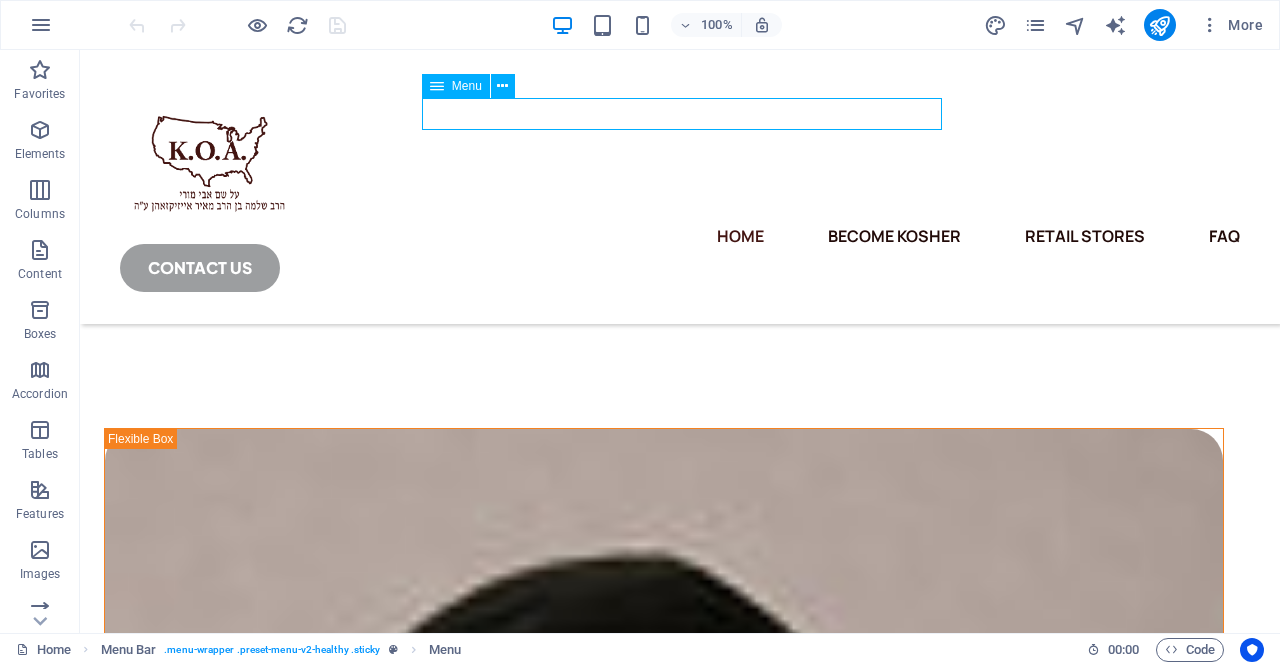 click on "Home Become Kosher Retail Stores FAQ" at bounding box center [680, 236] 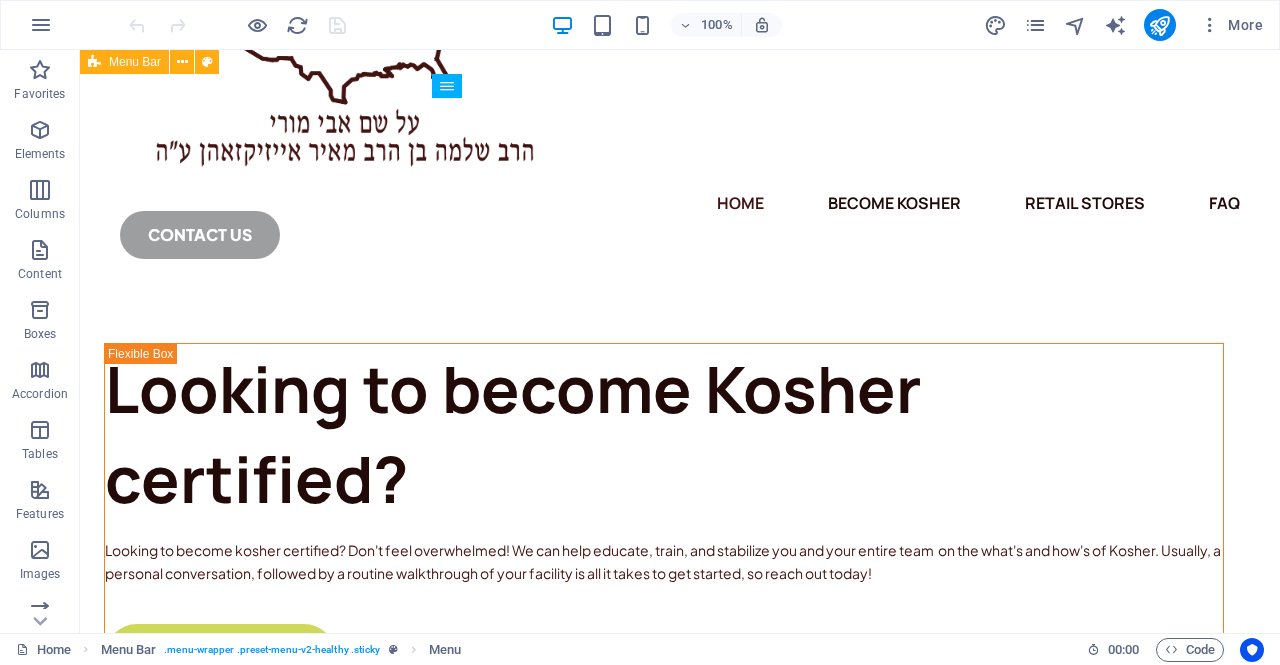 scroll, scrollTop: 0, scrollLeft: 0, axis: both 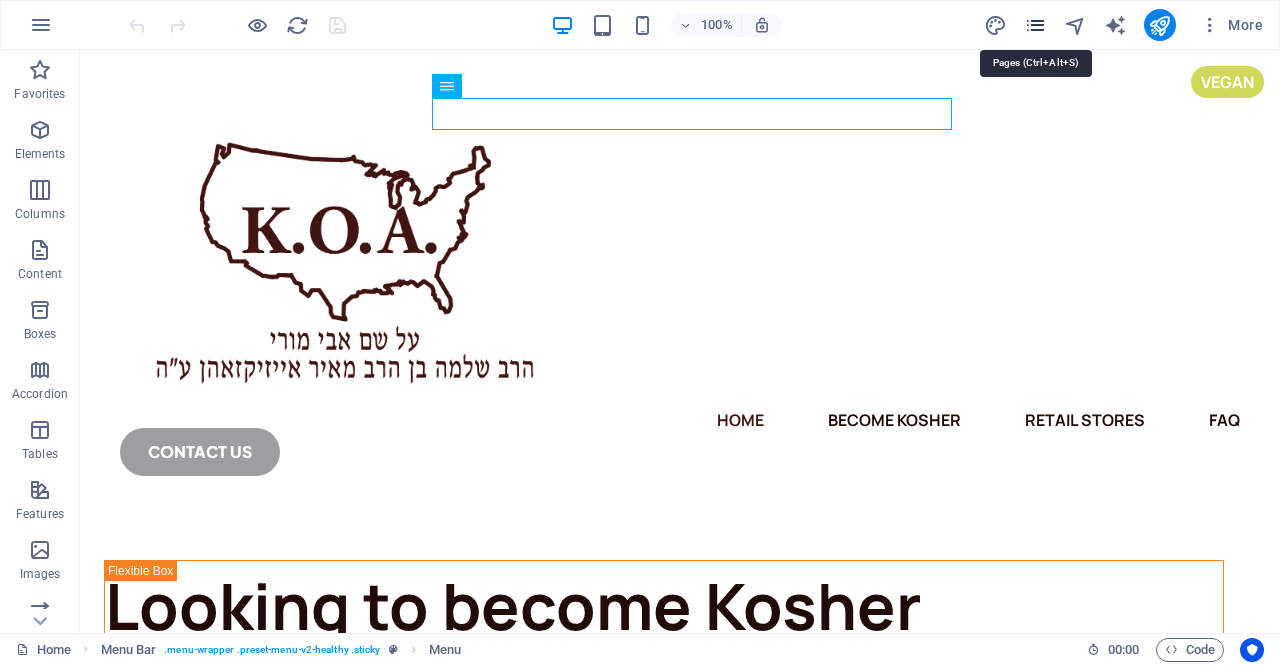 click at bounding box center (1035, 25) 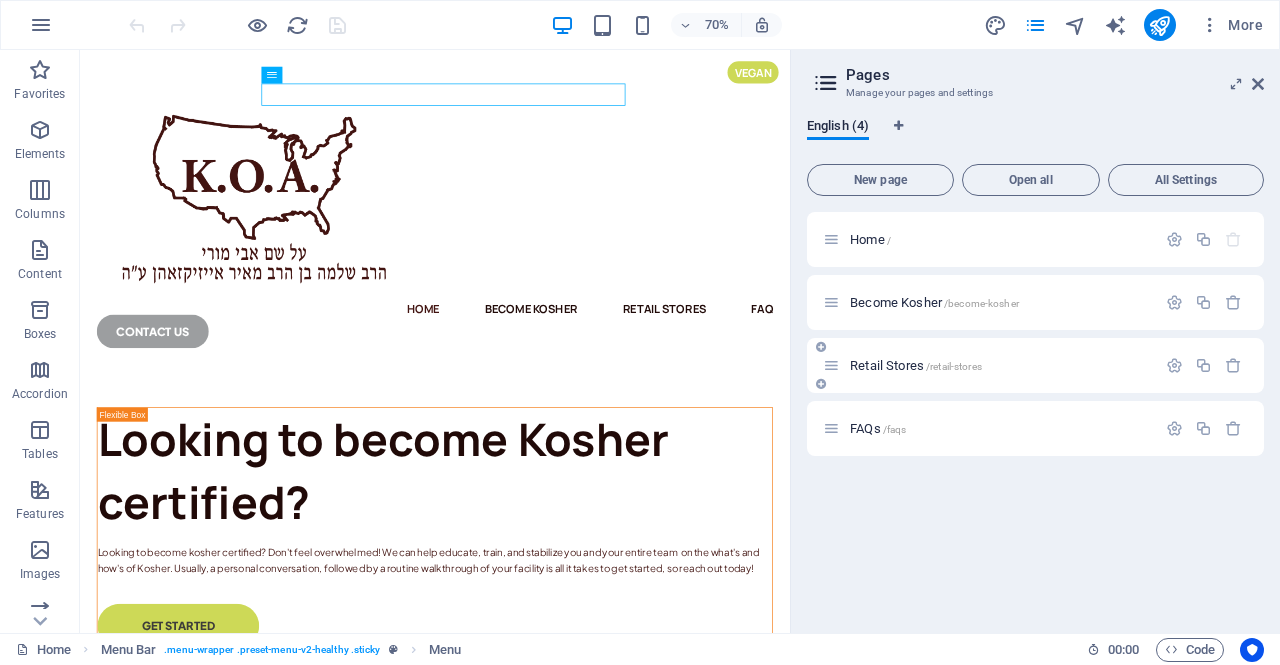 click on "Retail Stores /retail-stores" at bounding box center (989, 365) 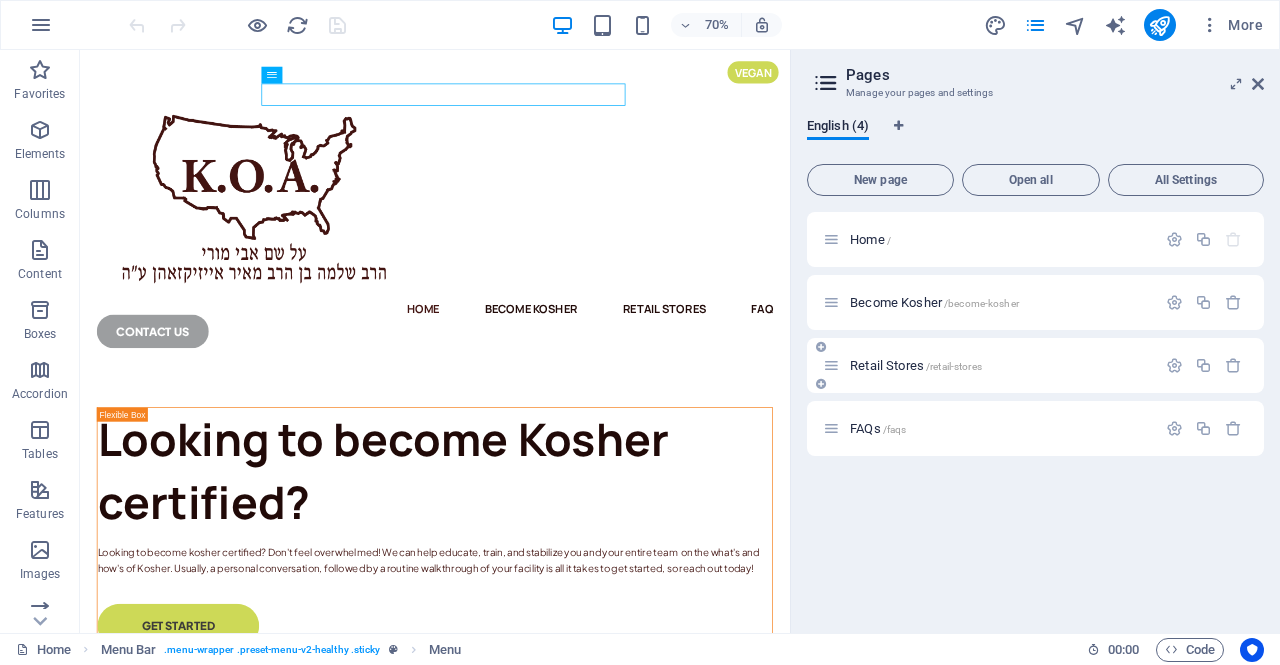 click on "Retail Stores /retail-stores" at bounding box center (916, 365) 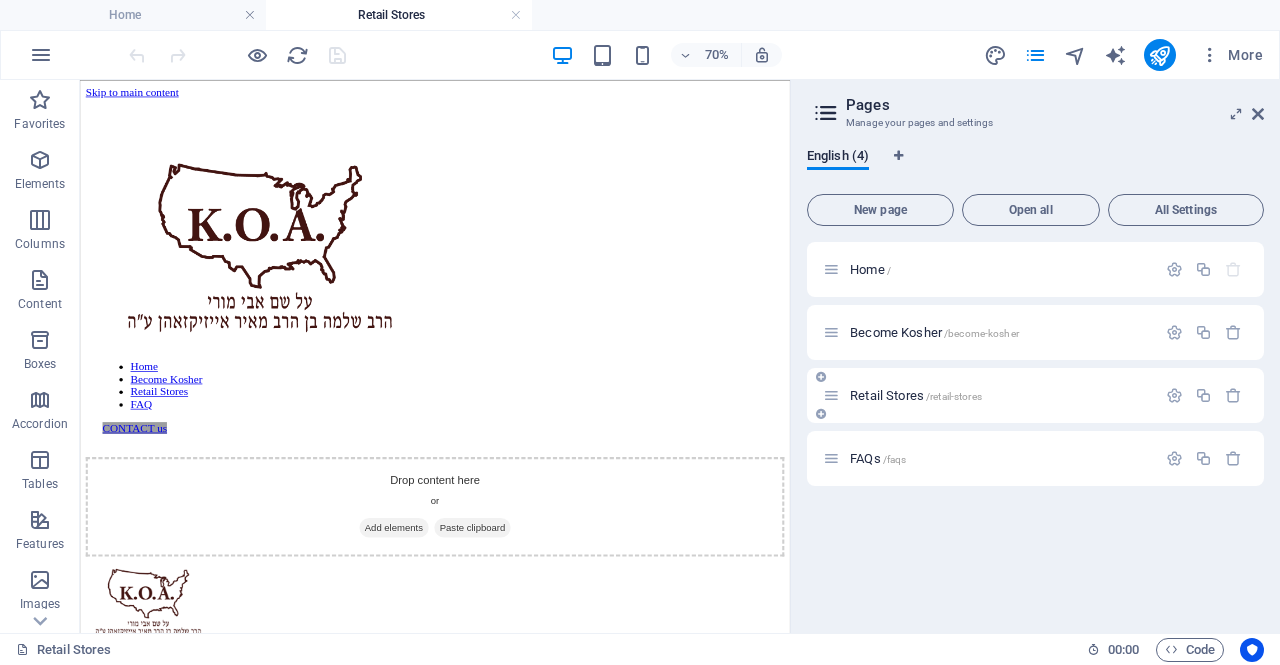 scroll, scrollTop: 0, scrollLeft: 0, axis: both 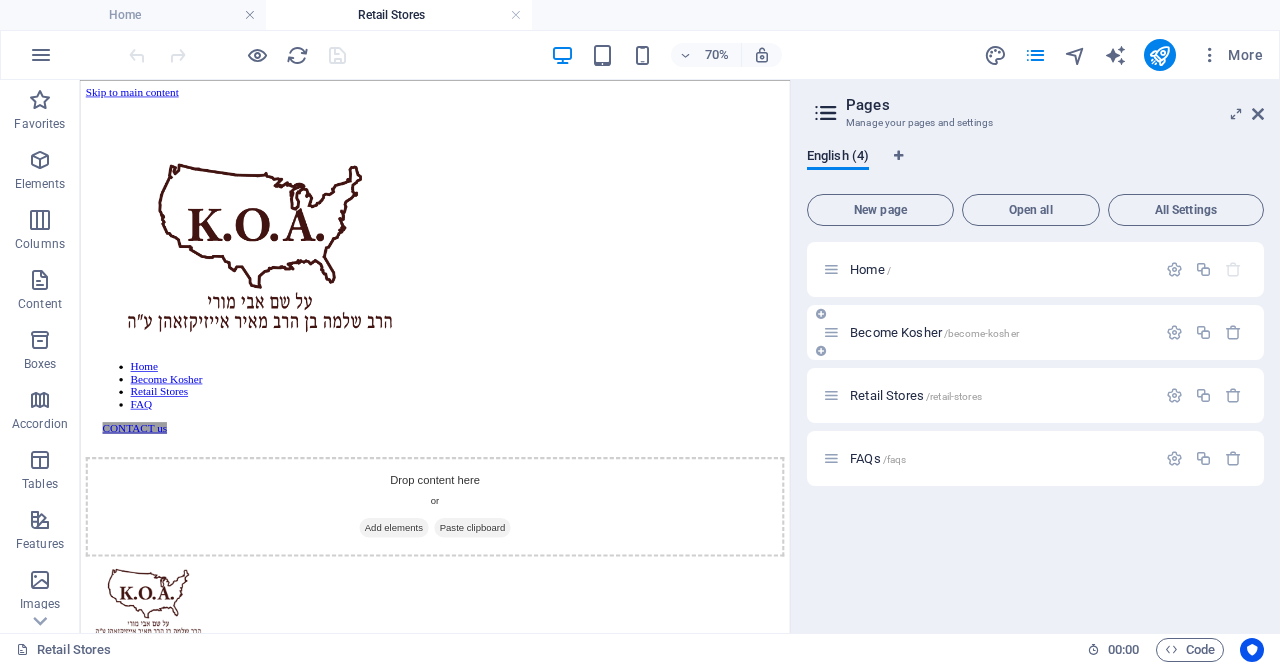 click on "Become Kosher /become-kosher" at bounding box center (934, 332) 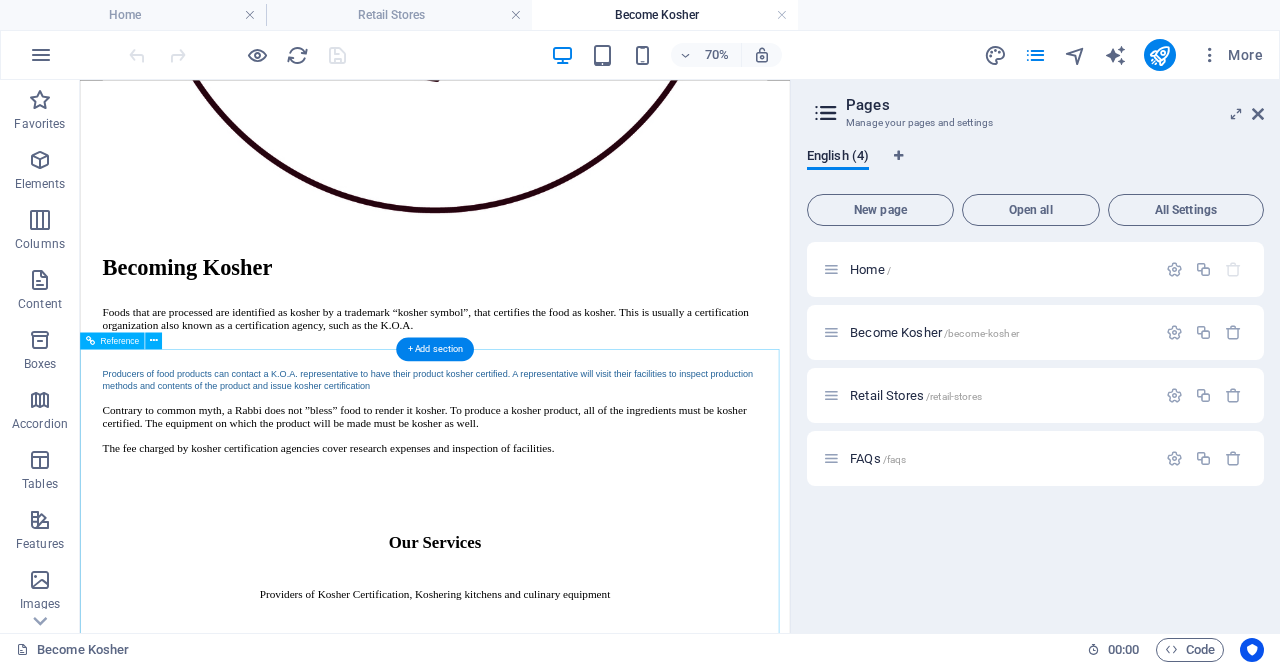scroll, scrollTop: 1256, scrollLeft: 0, axis: vertical 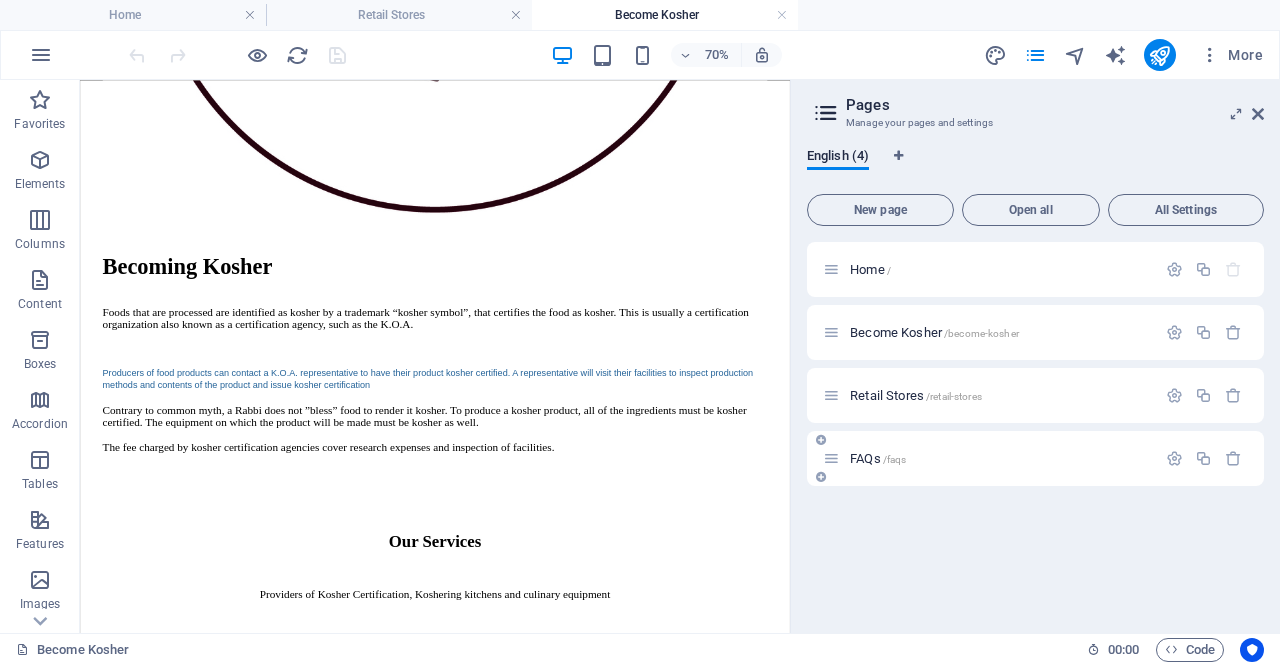click on "FAQs /faqs" at bounding box center [878, 458] 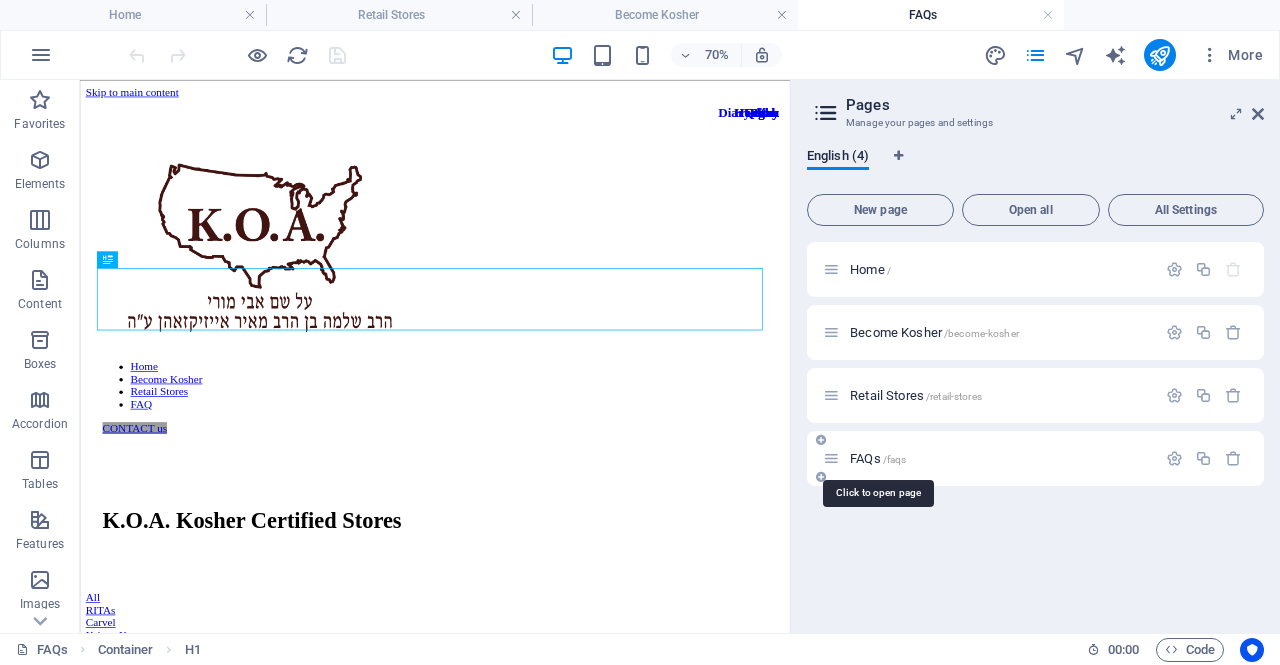 scroll, scrollTop: 0, scrollLeft: 0, axis: both 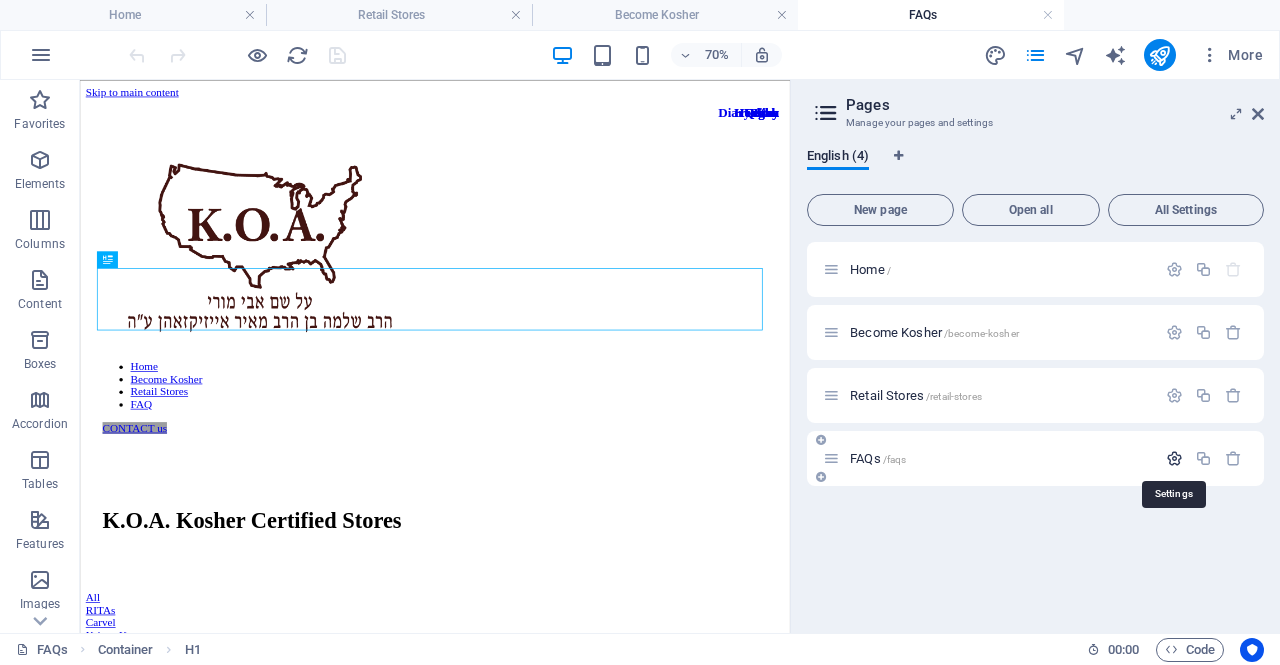 click at bounding box center [1174, 458] 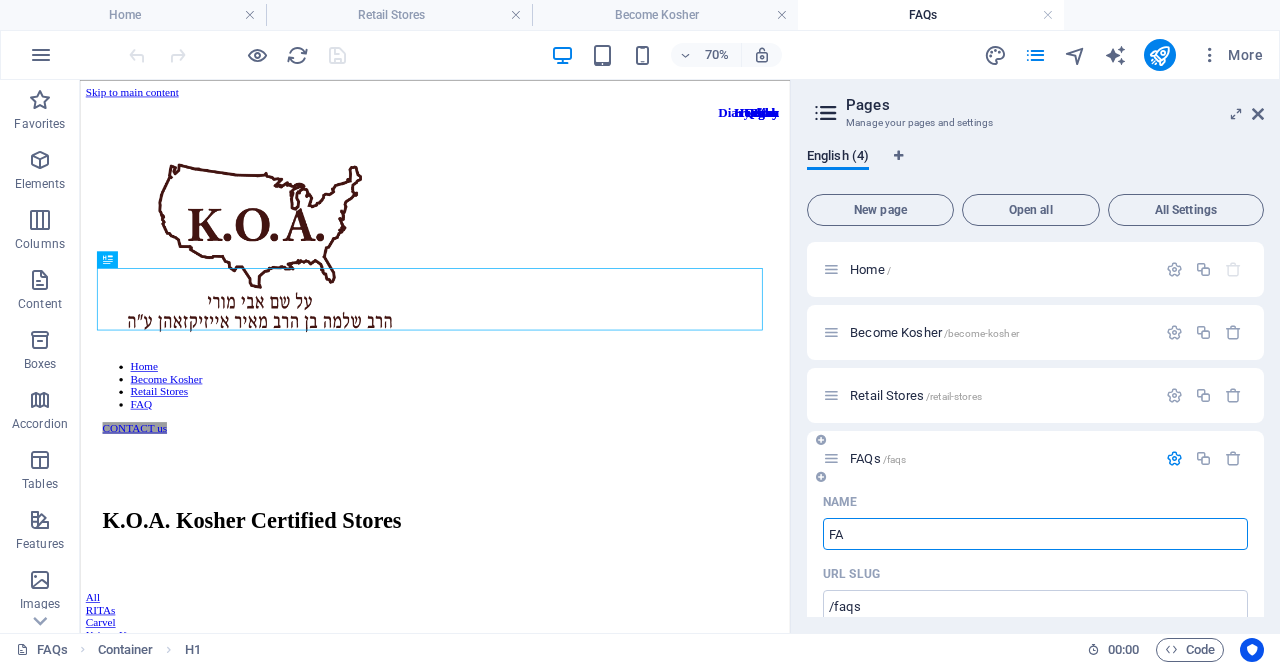 type on "F" 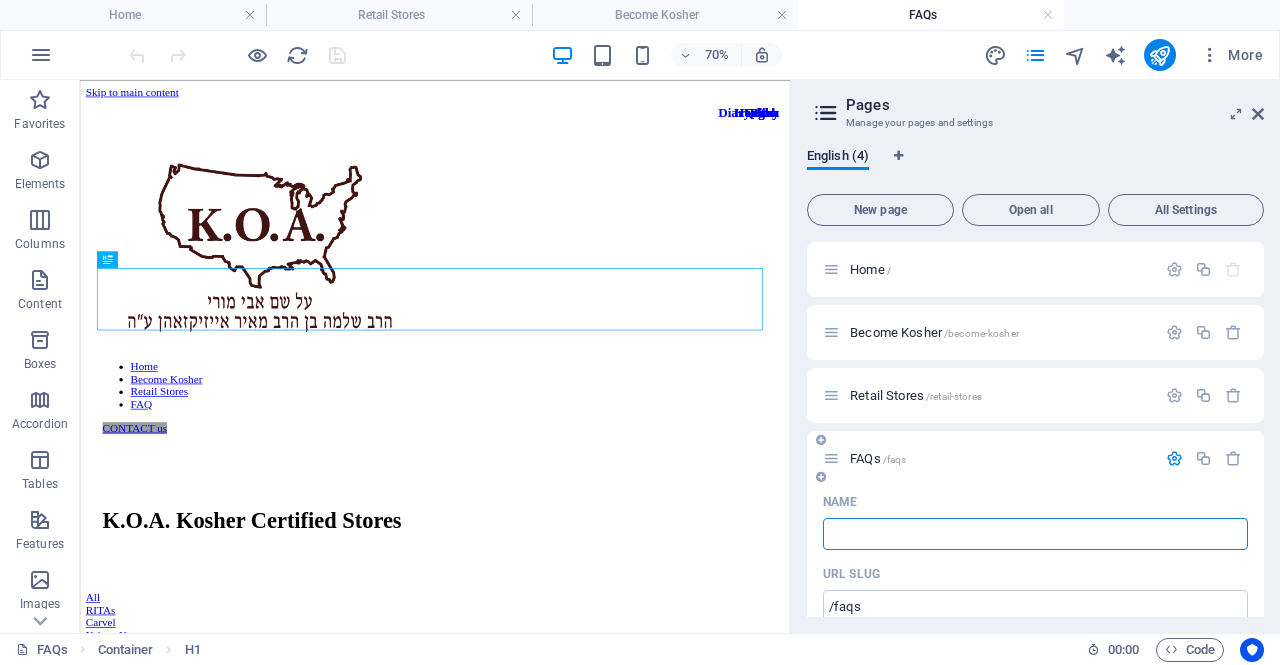 type on "R" 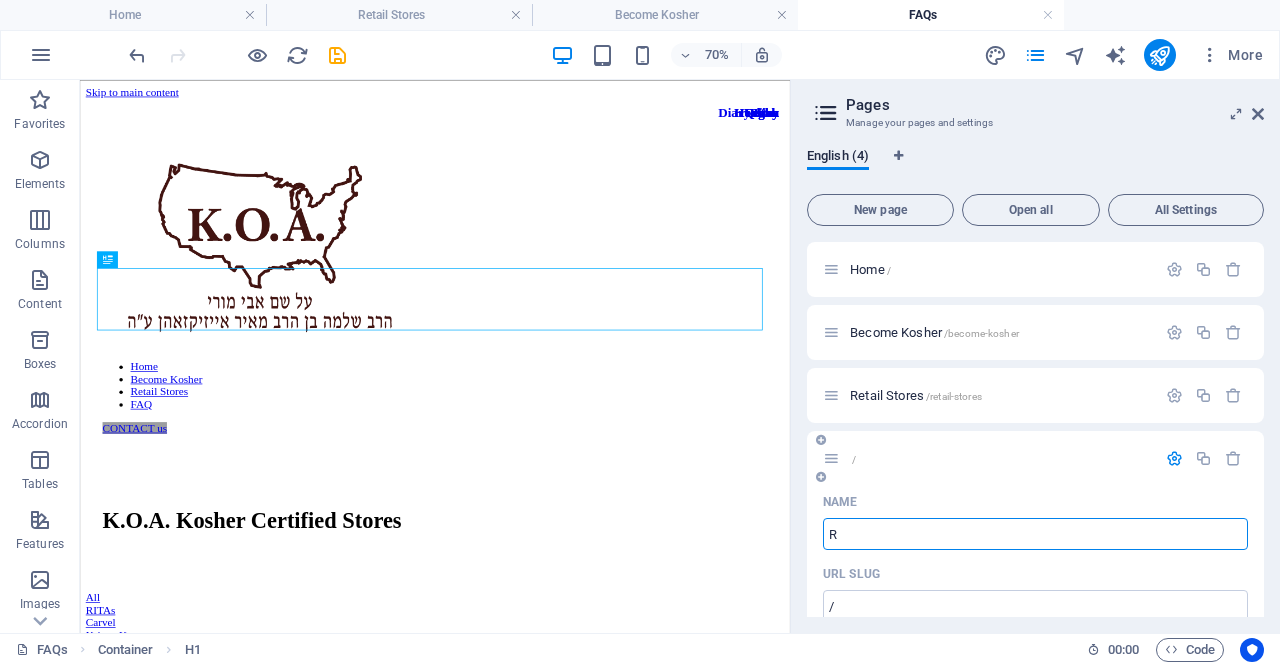 type on "/" 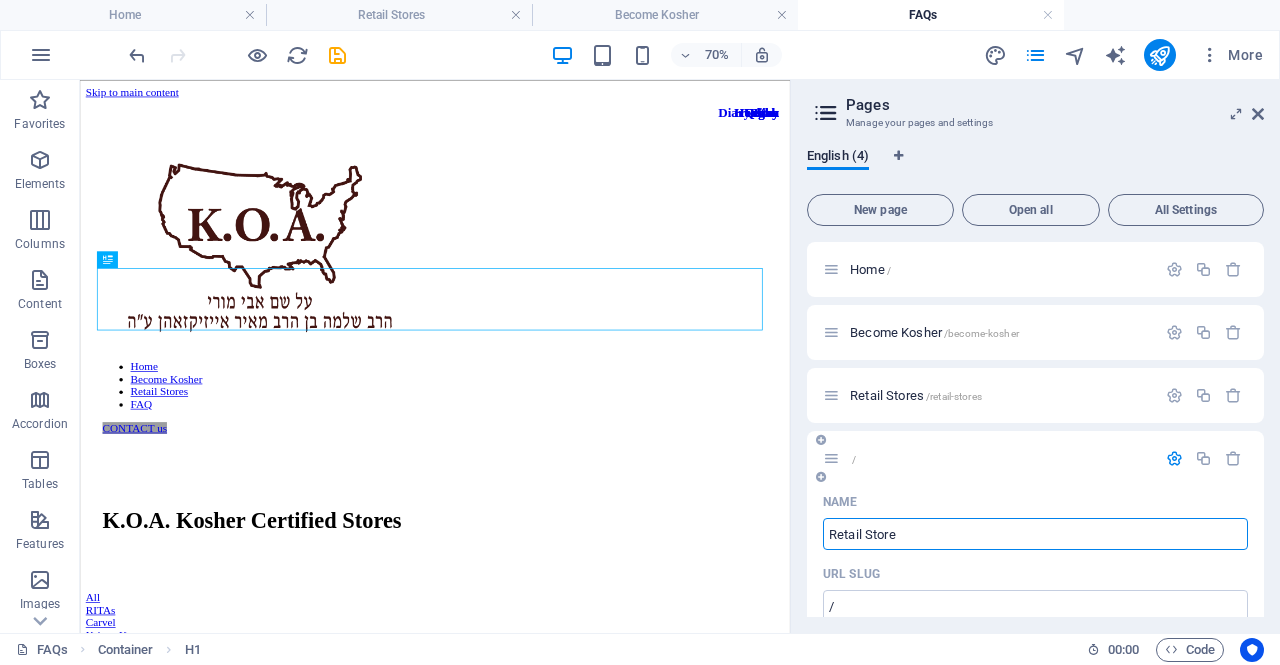 type on "Retail Store" 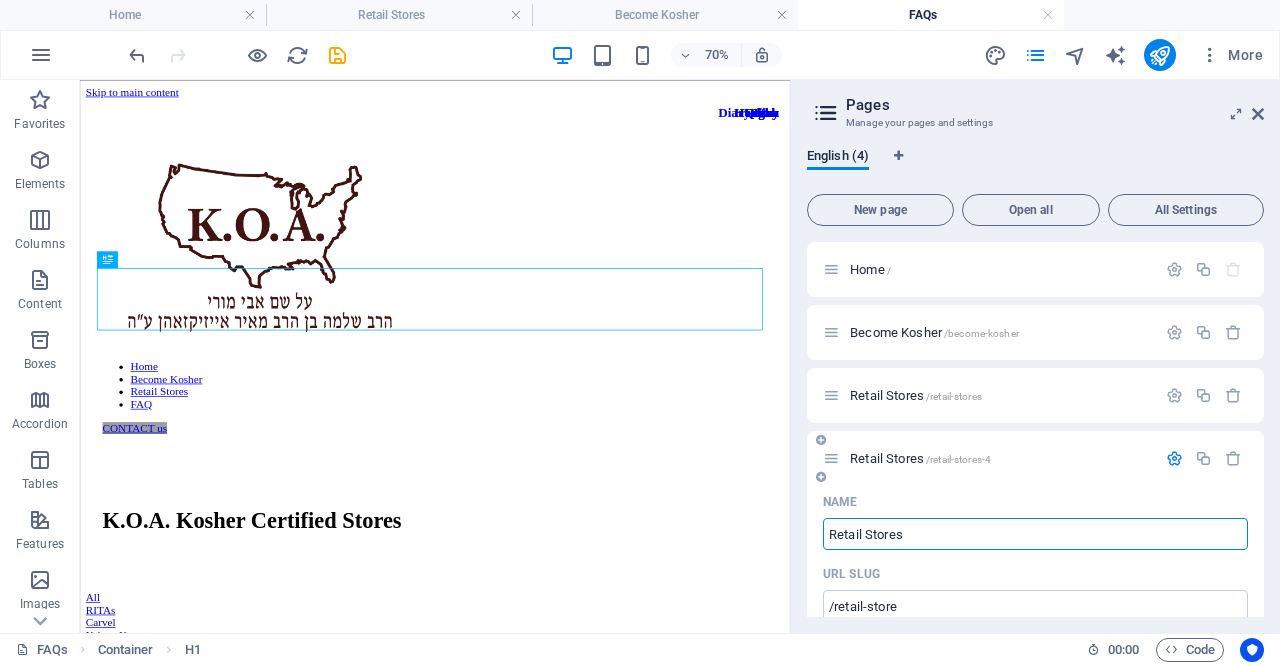 type on "Retail Stores" 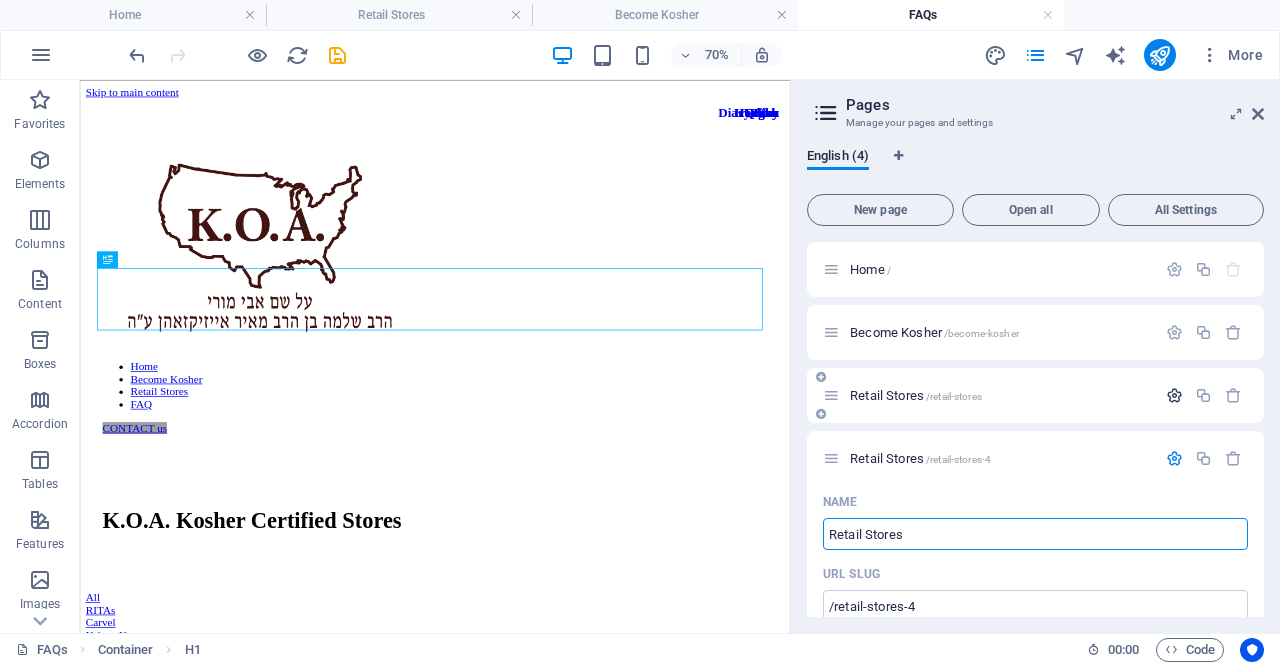 type on "Retail Stores" 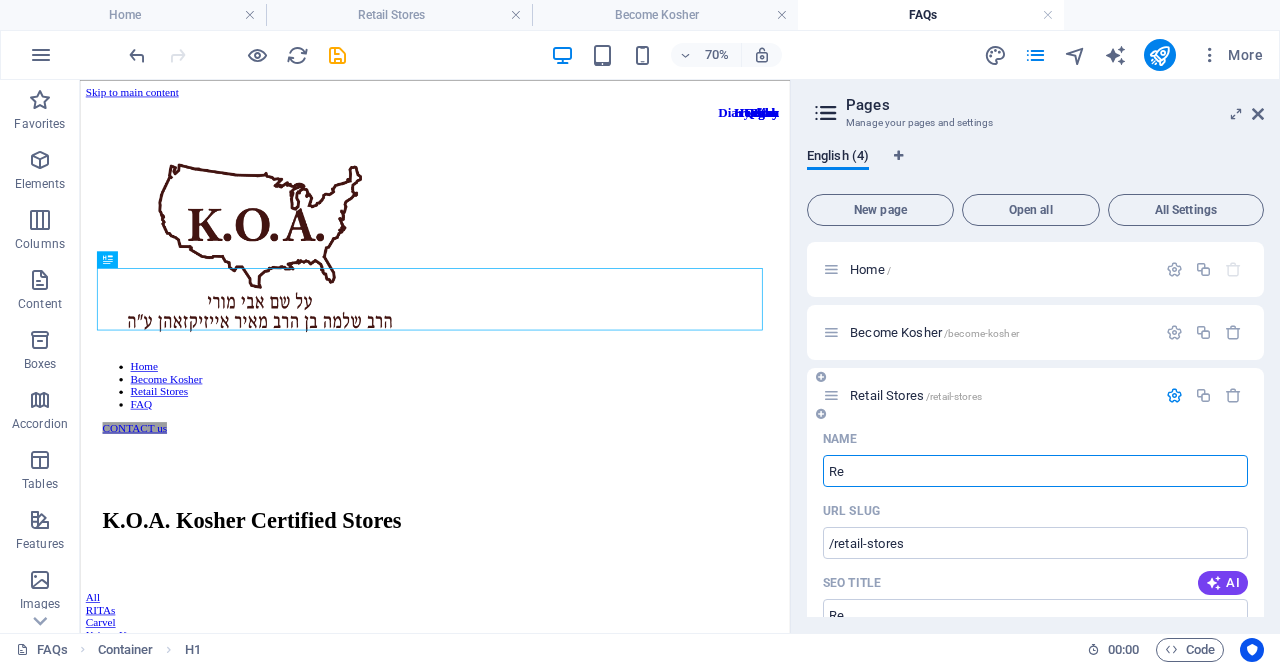 type on "R" 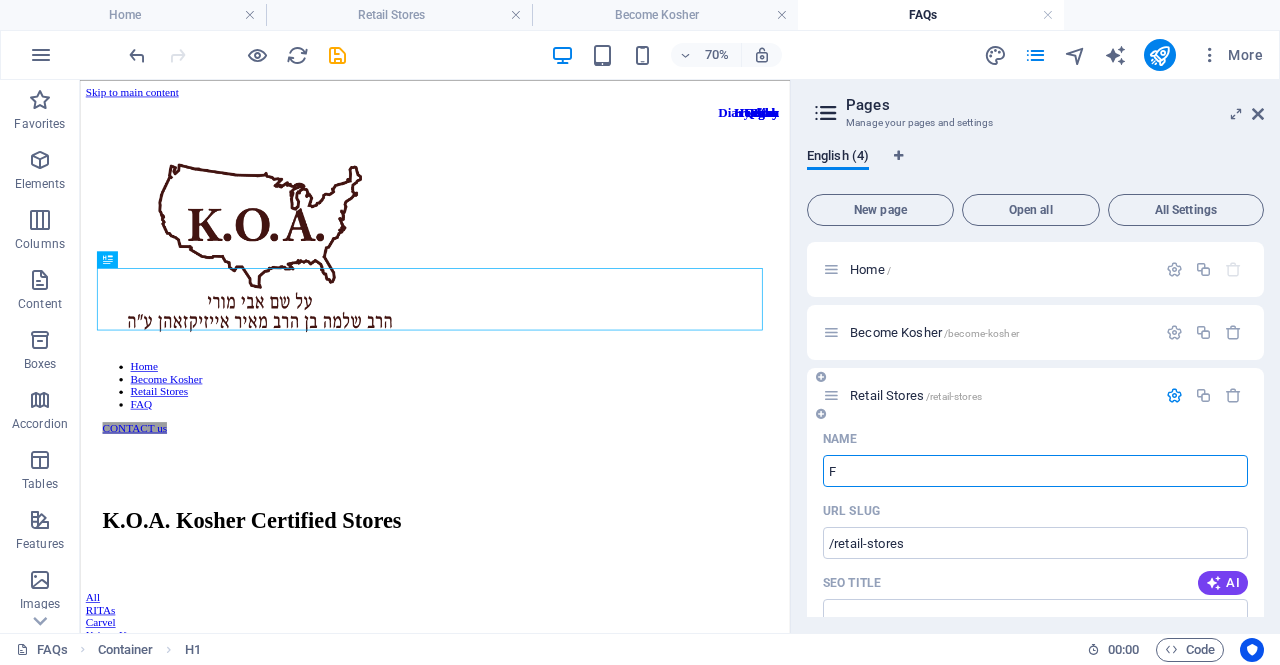 type on "FA" 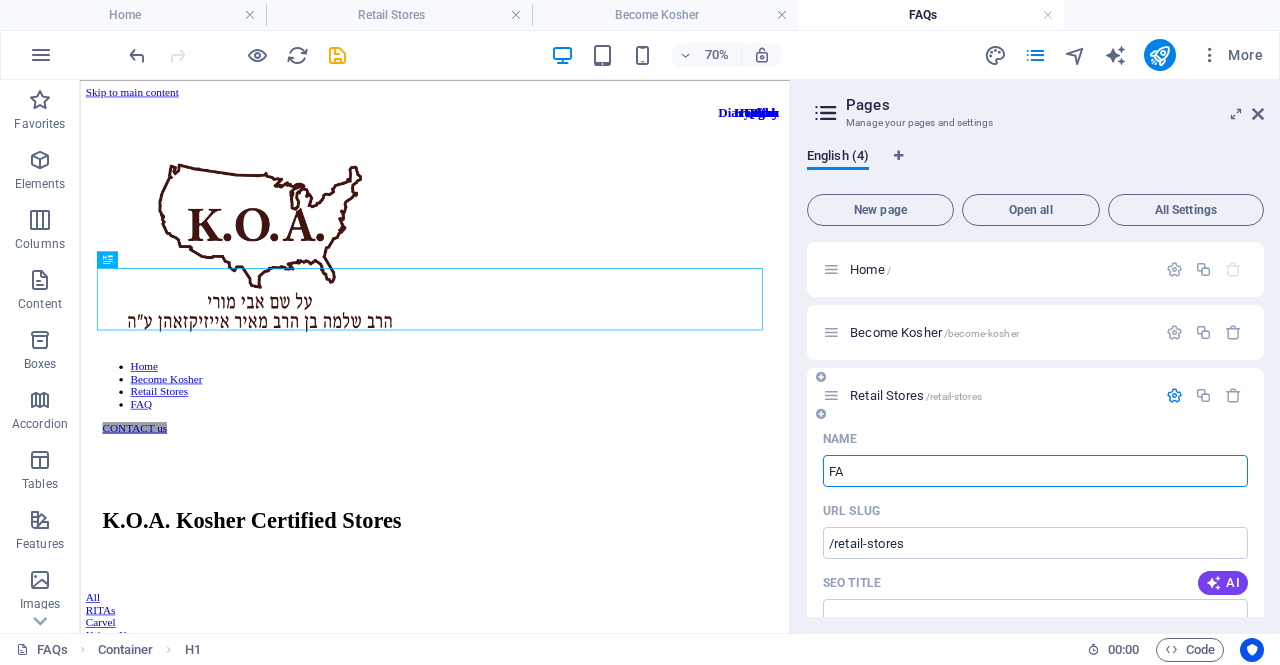 type on "/" 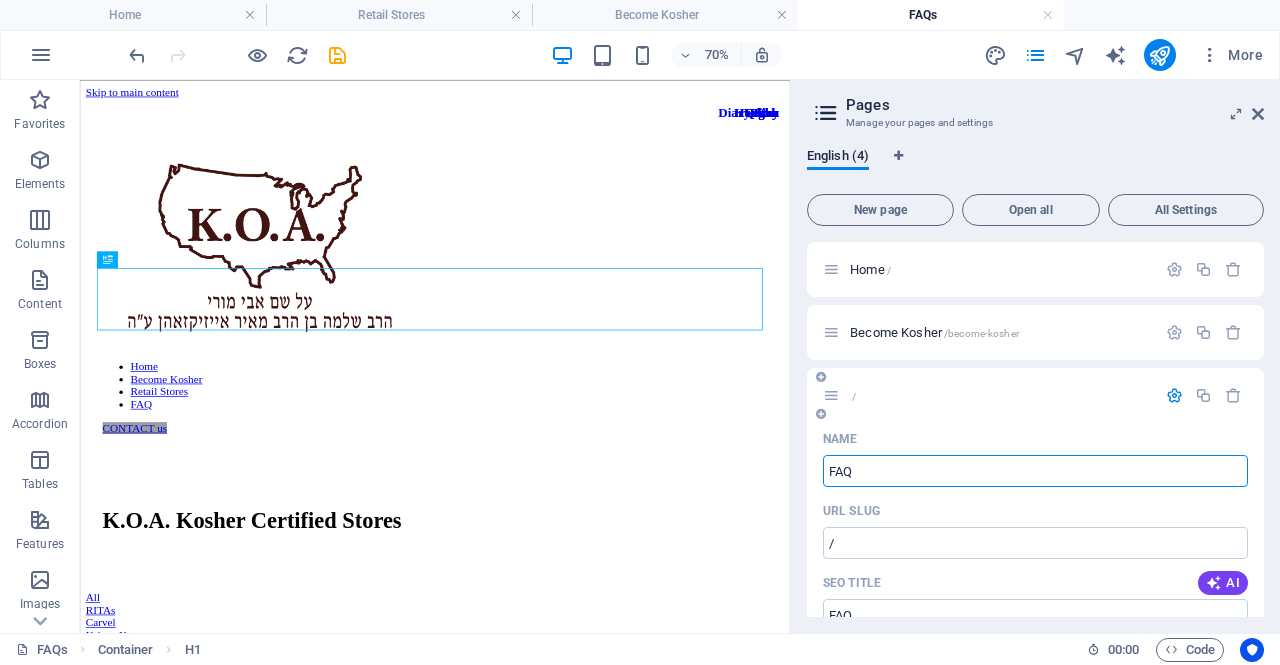 type on "FAQs" 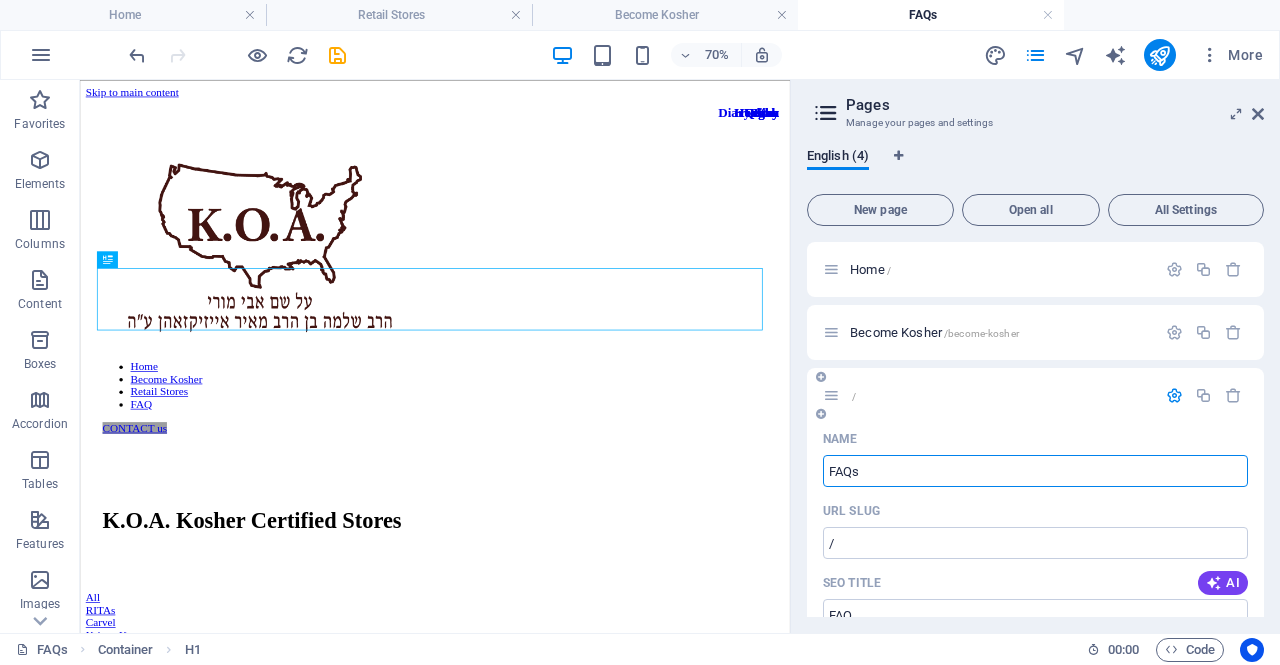 type on "/faq" 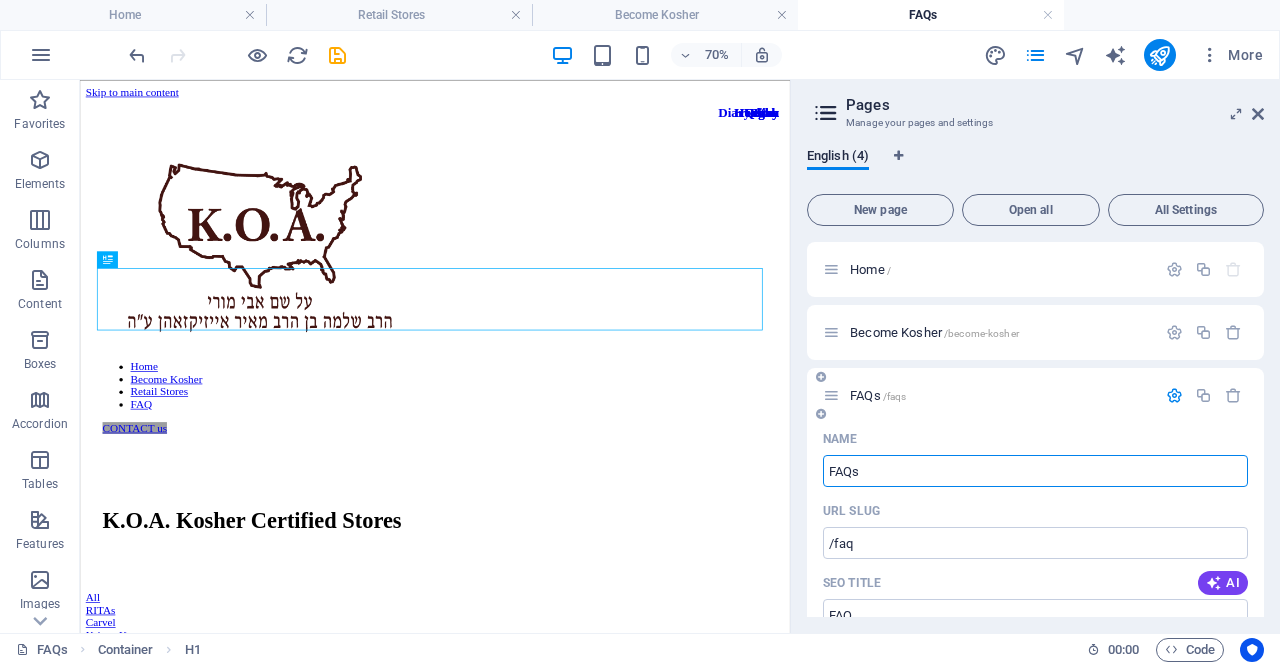 type on "FAQs" 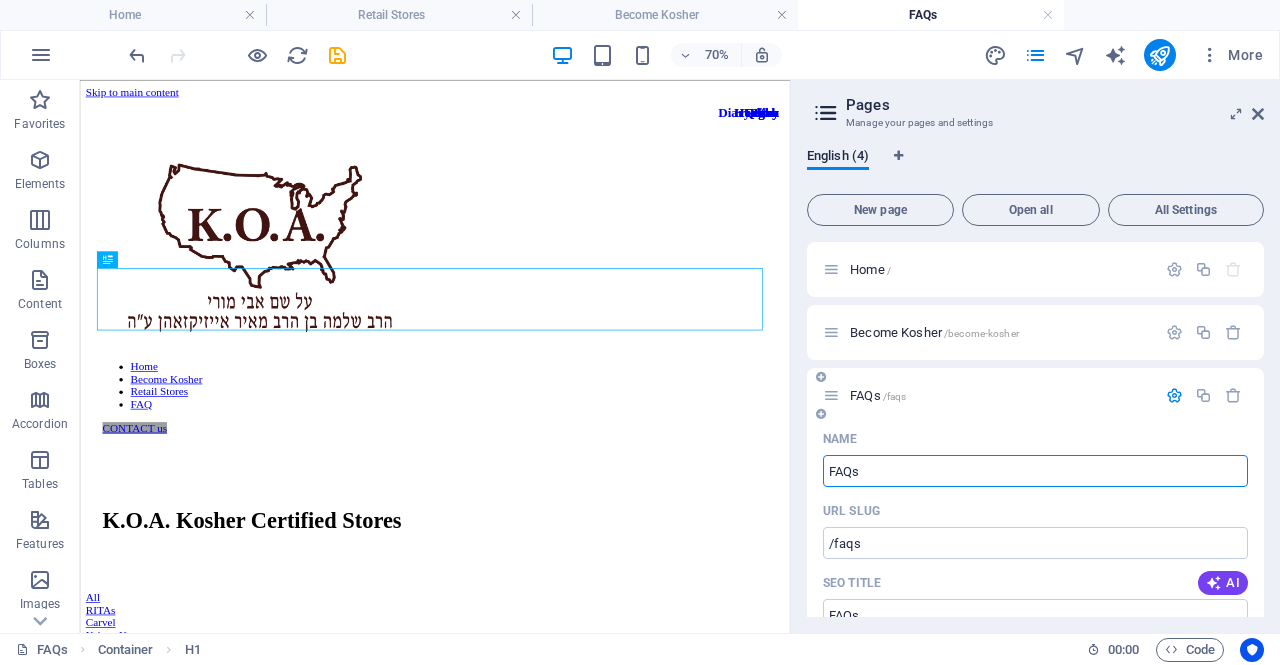 click at bounding box center [831, 395] 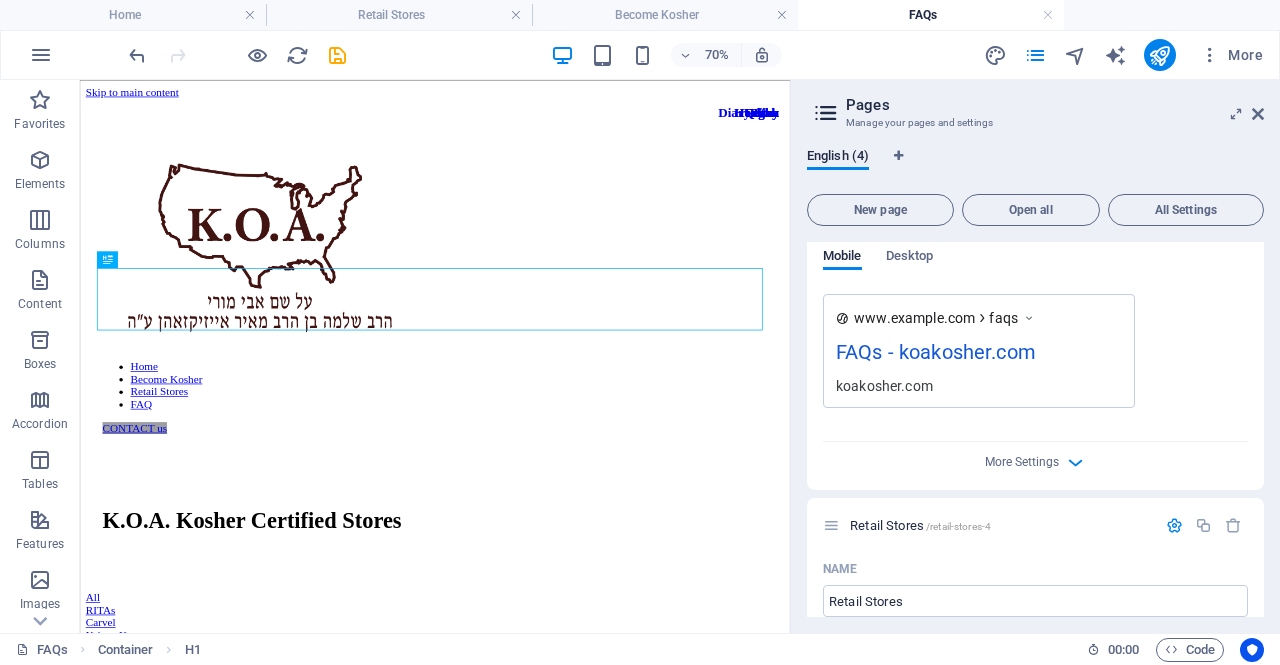 scroll, scrollTop: 680, scrollLeft: 0, axis: vertical 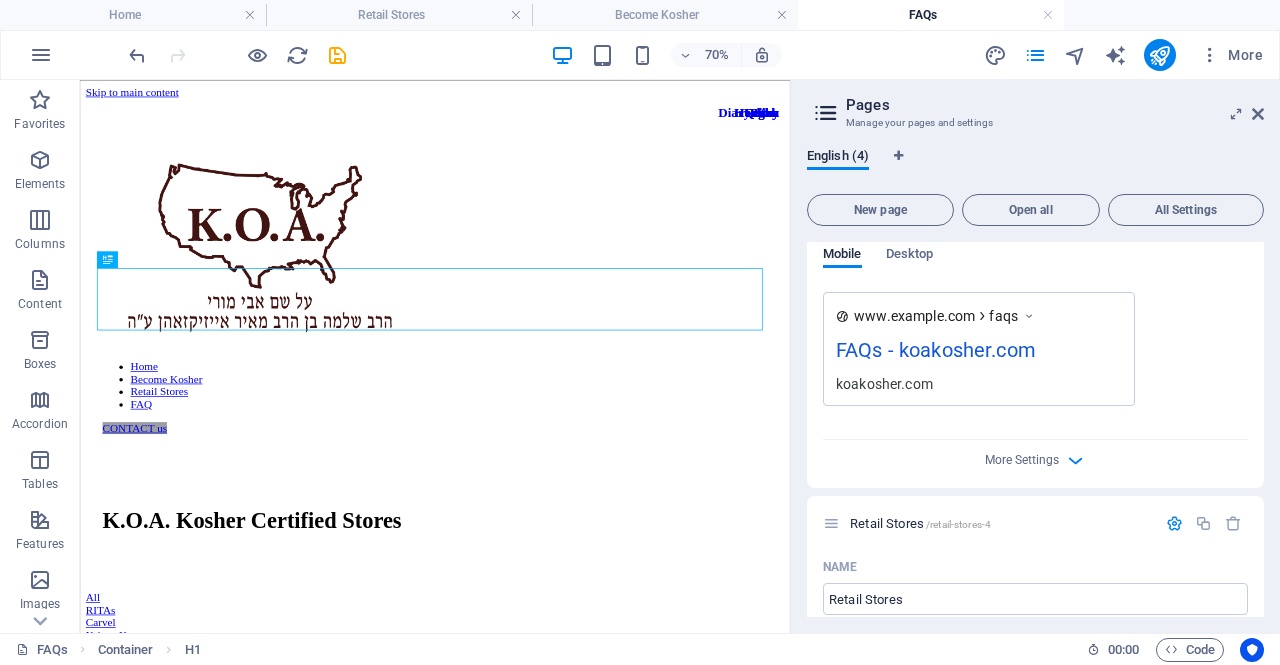 type on "FAQs" 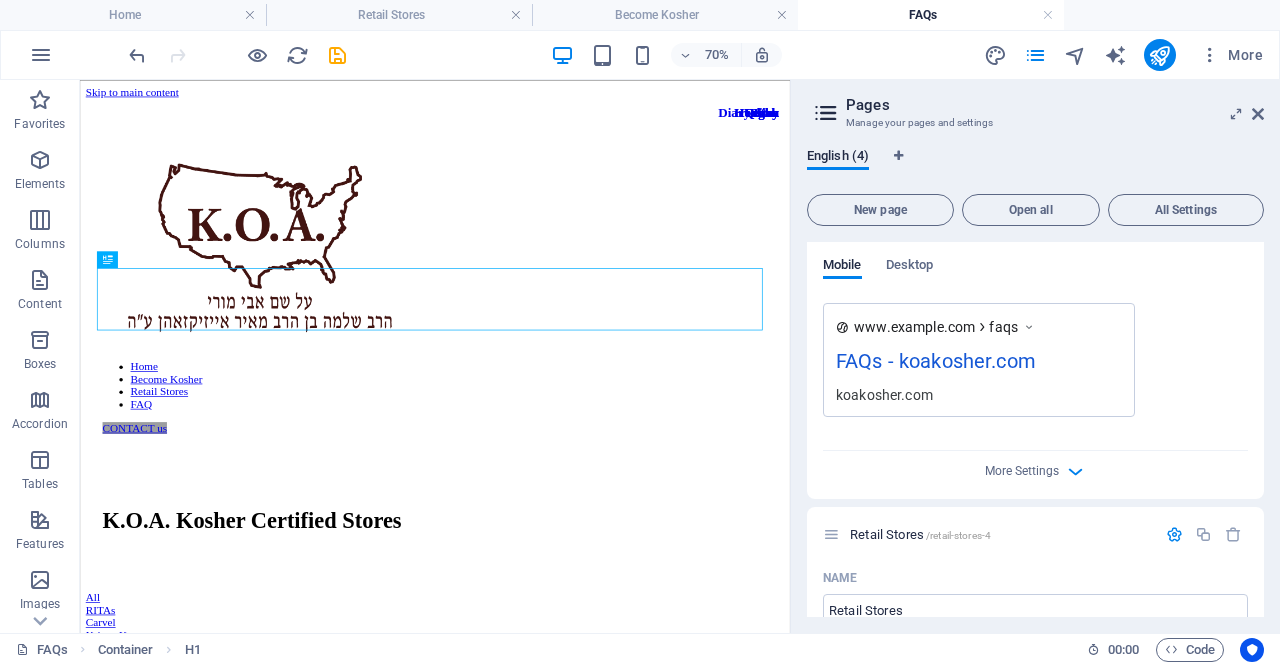 scroll, scrollTop: 670, scrollLeft: 0, axis: vertical 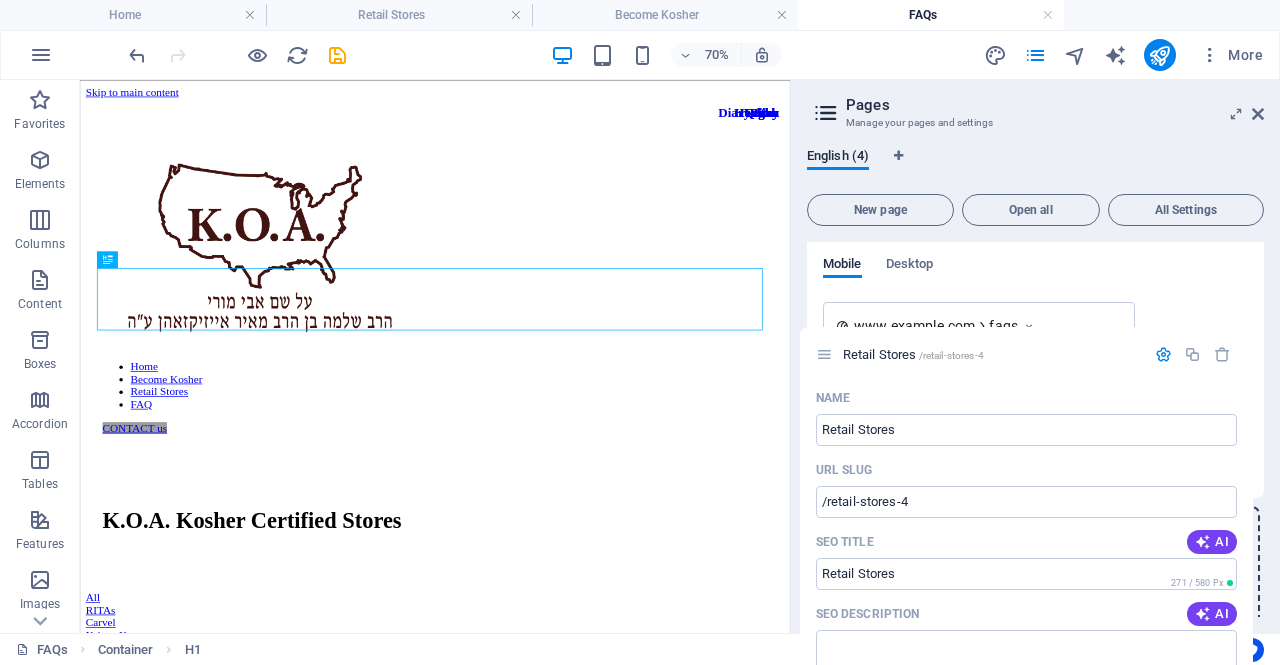 drag, startPoint x: 834, startPoint y: 529, endPoint x: 825, endPoint y: 334, distance: 195.20758 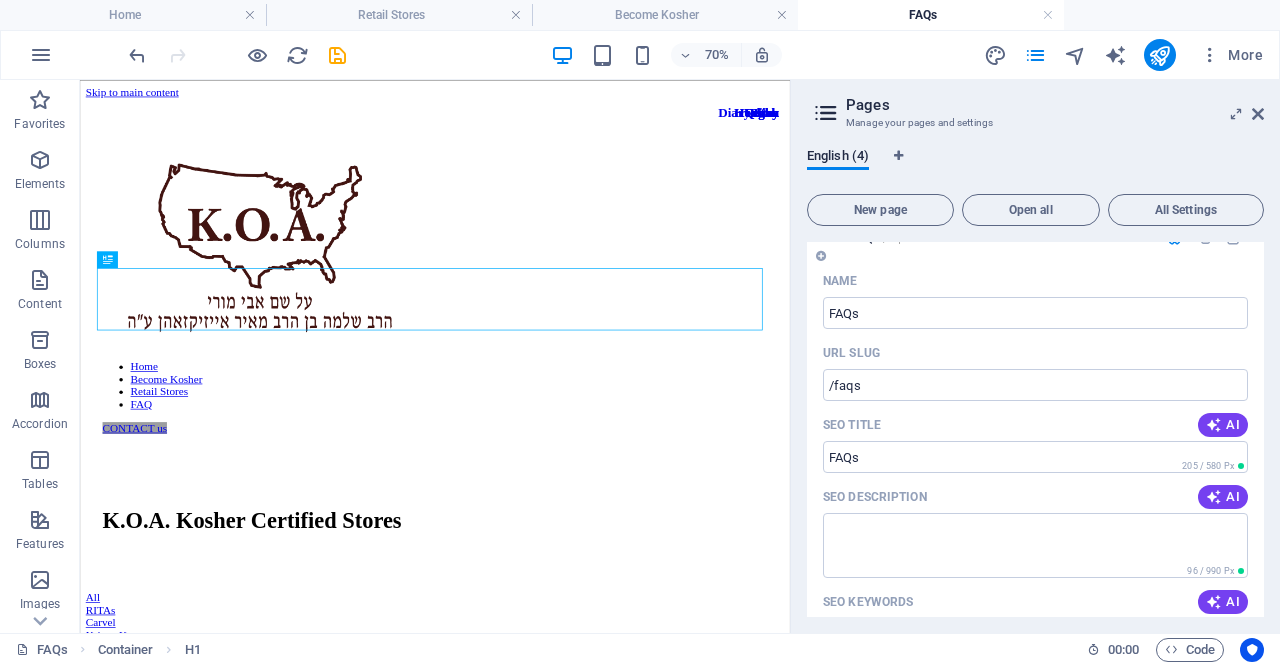 scroll, scrollTop: 0, scrollLeft: 0, axis: both 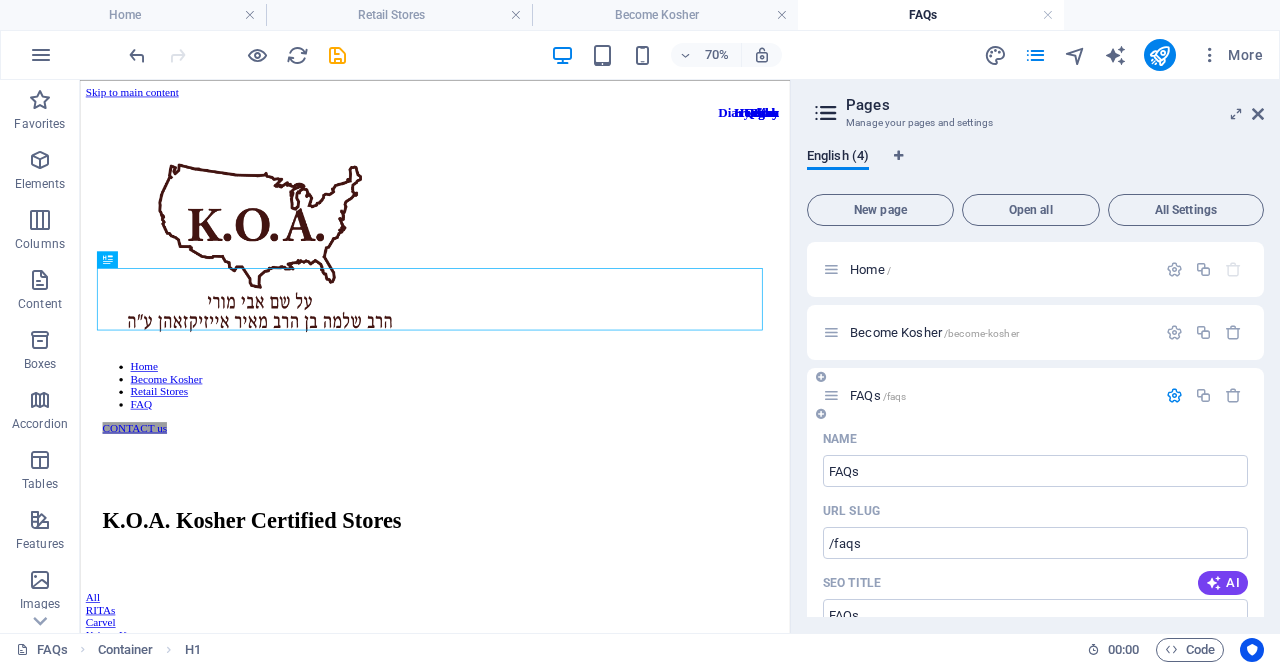 click at bounding box center (821, 414) 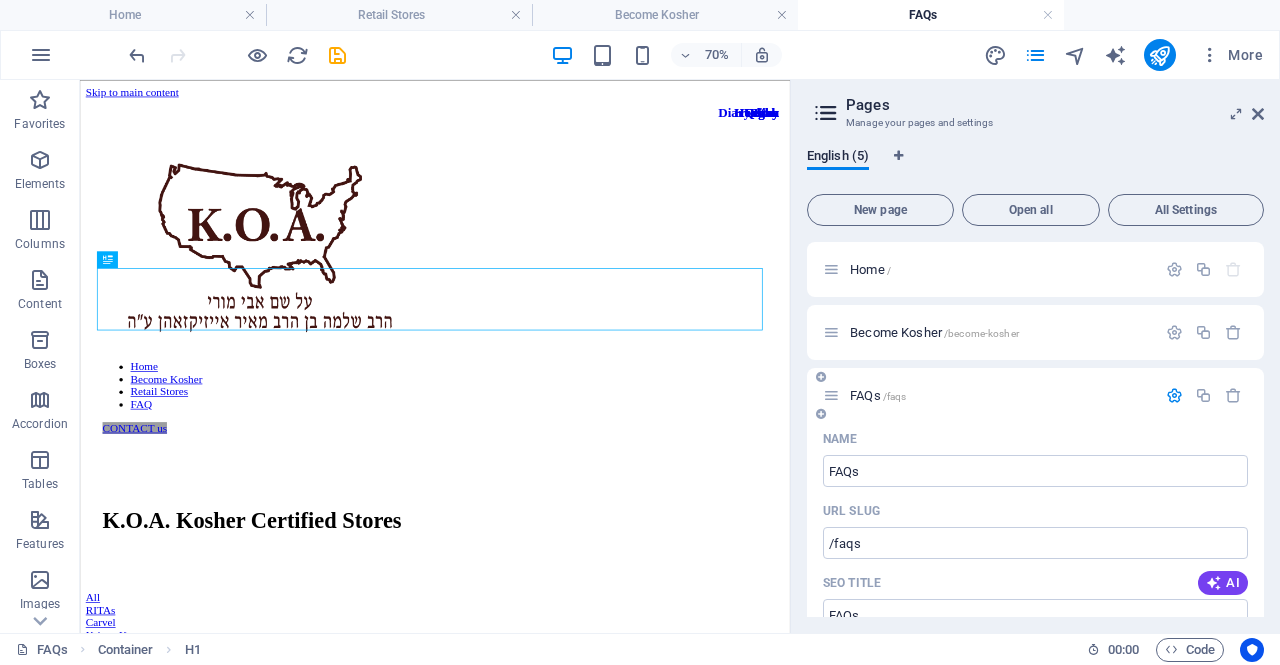 scroll, scrollTop: 849, scrollLeft: 0, axis: vertical 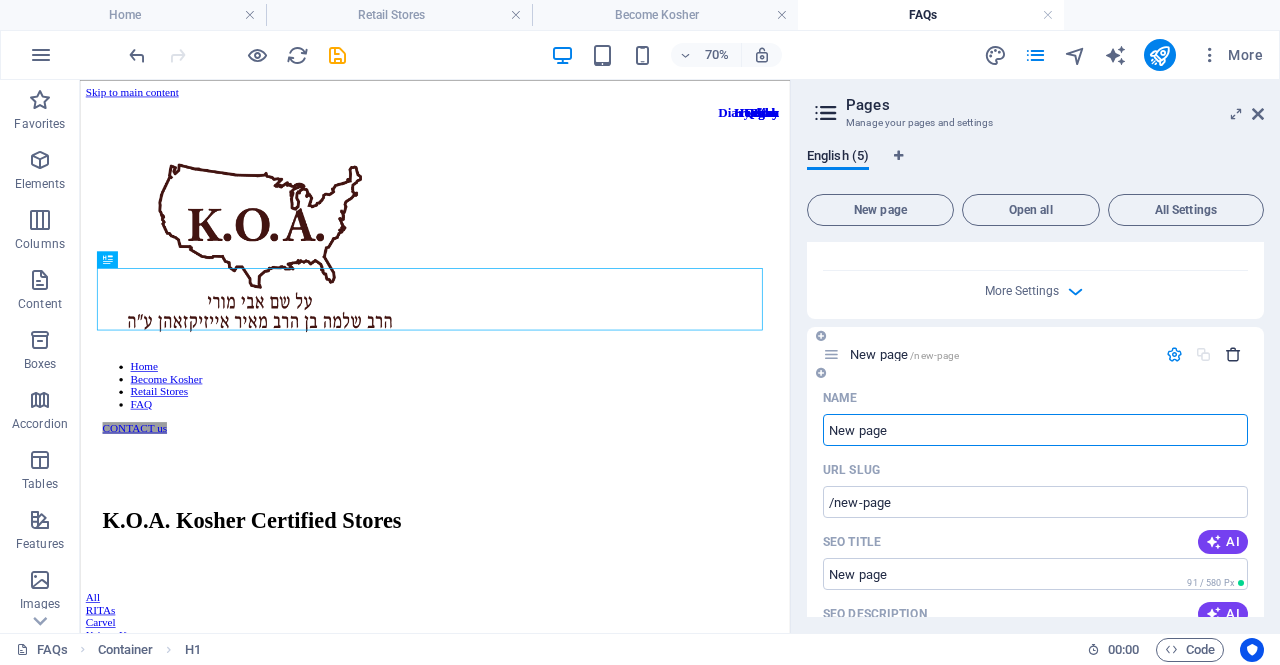 click at bounding box center (1233, 354) 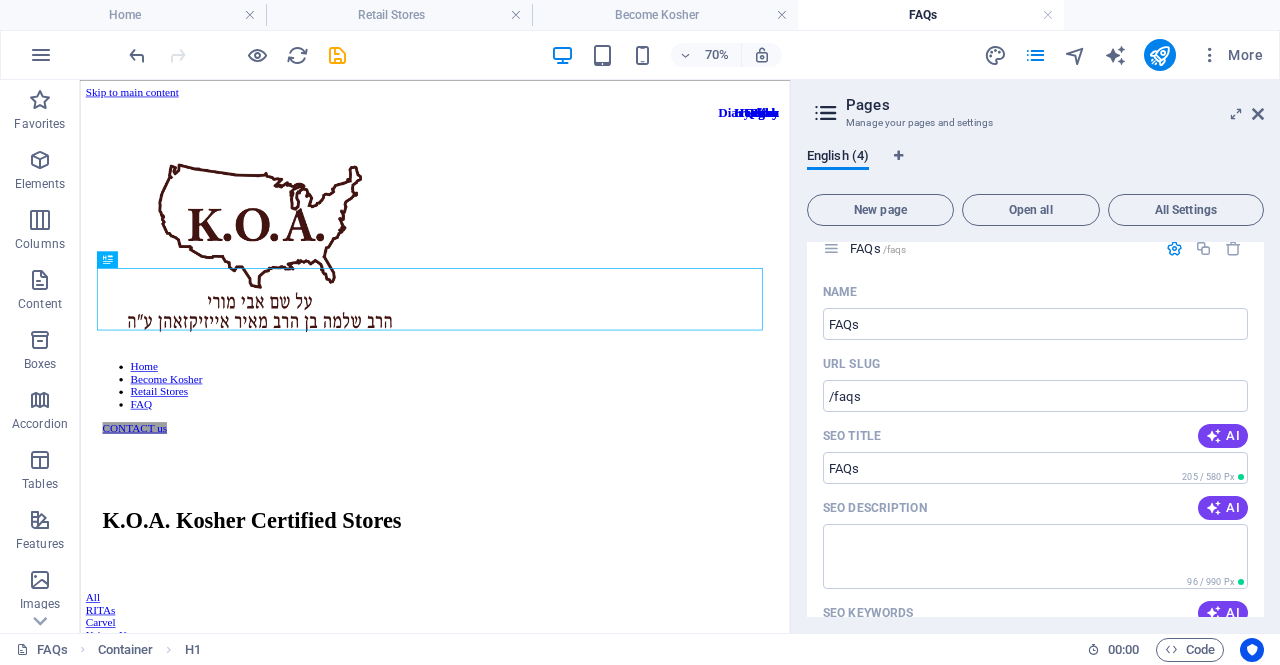 scroll, scrollTop: 0, scrollLeft: 0, axis: both 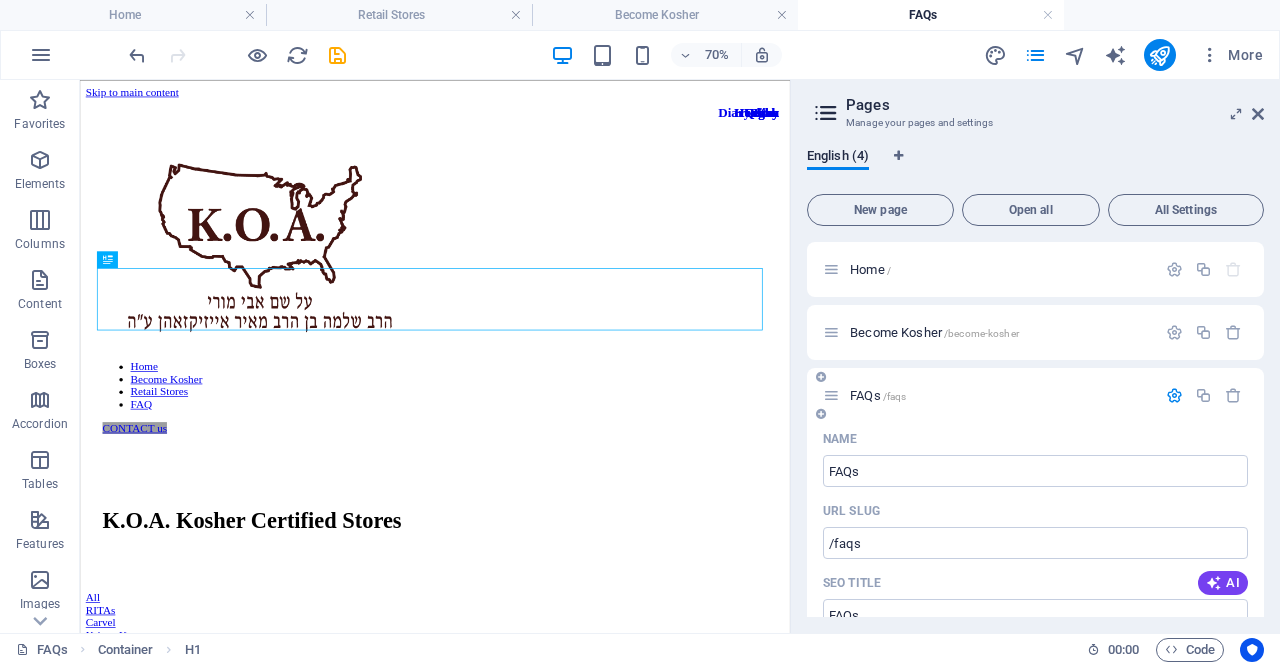 click at bounding box center [1174, 395] 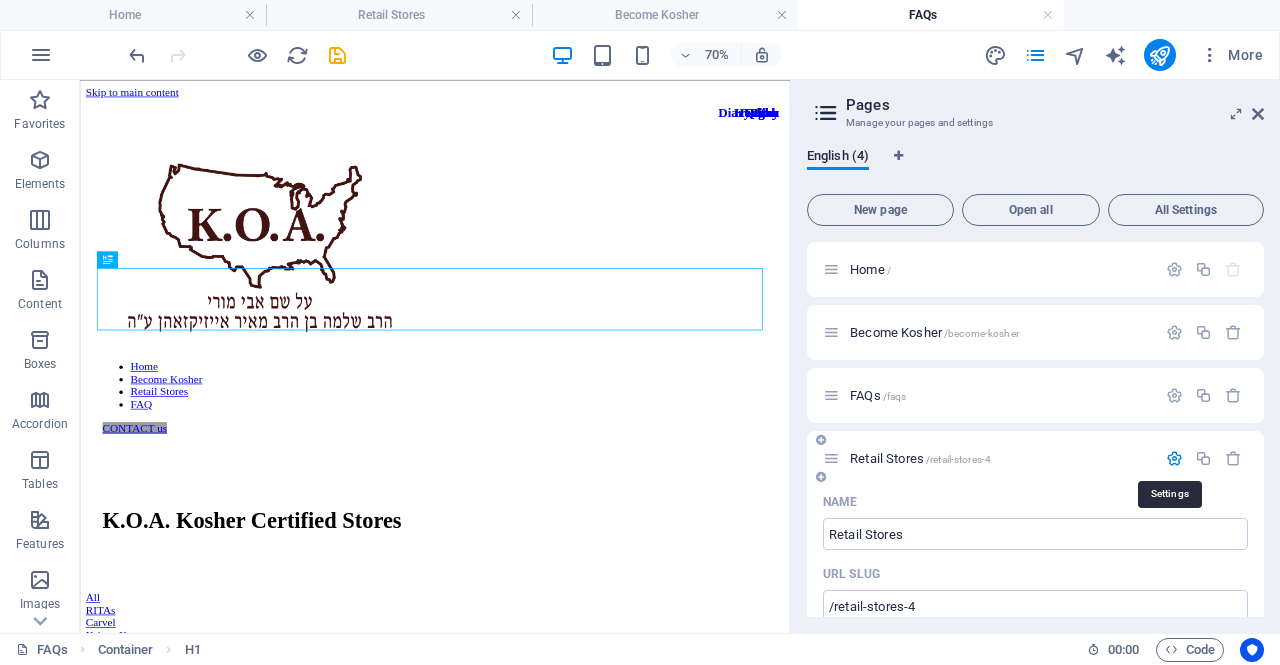 click at bounding box center (1174, 458) 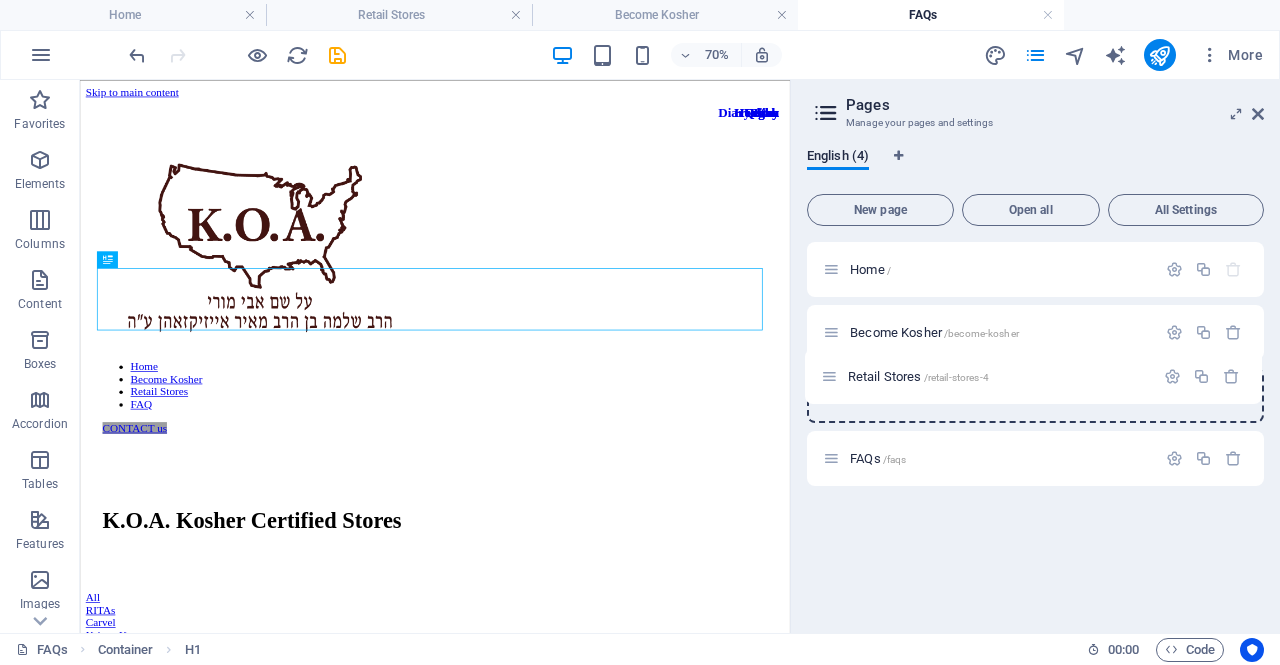 click on "Home / Become Kosher /become-kosher FAQs /faqs Retail Stores /retail-stores-4" at bounding box center (1035, 332) 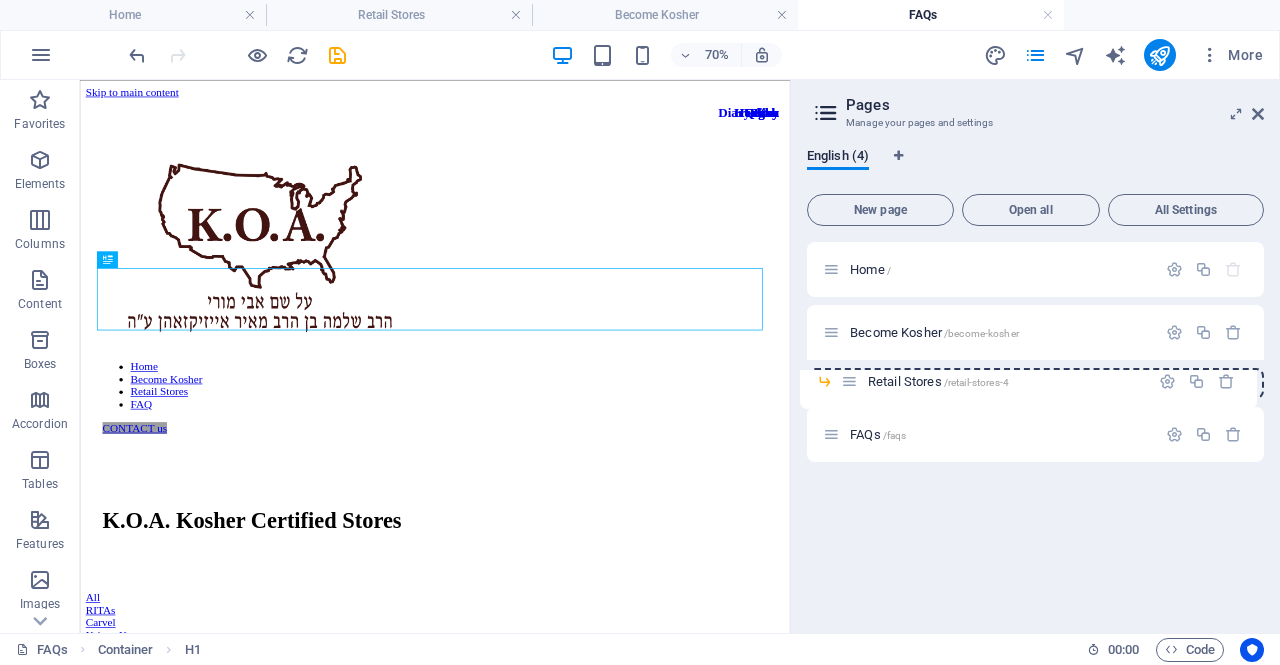 drag, startPoint x: 860, startPoint y: 371, endPoint x: 847, endPoint y: 388, distance: 21.400934 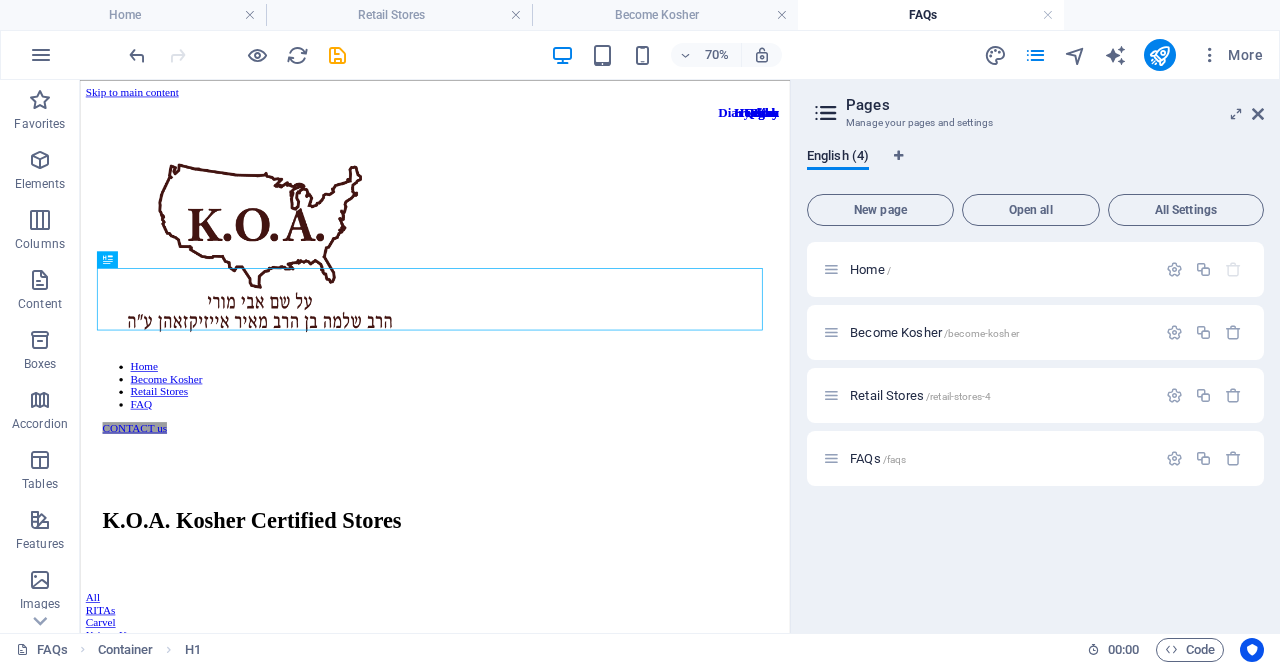 click on "Home / Become Kosher /become-kosher Retail Stores /retail-stores-4 FAQs /faqs" at bounding box center [1035, 429] 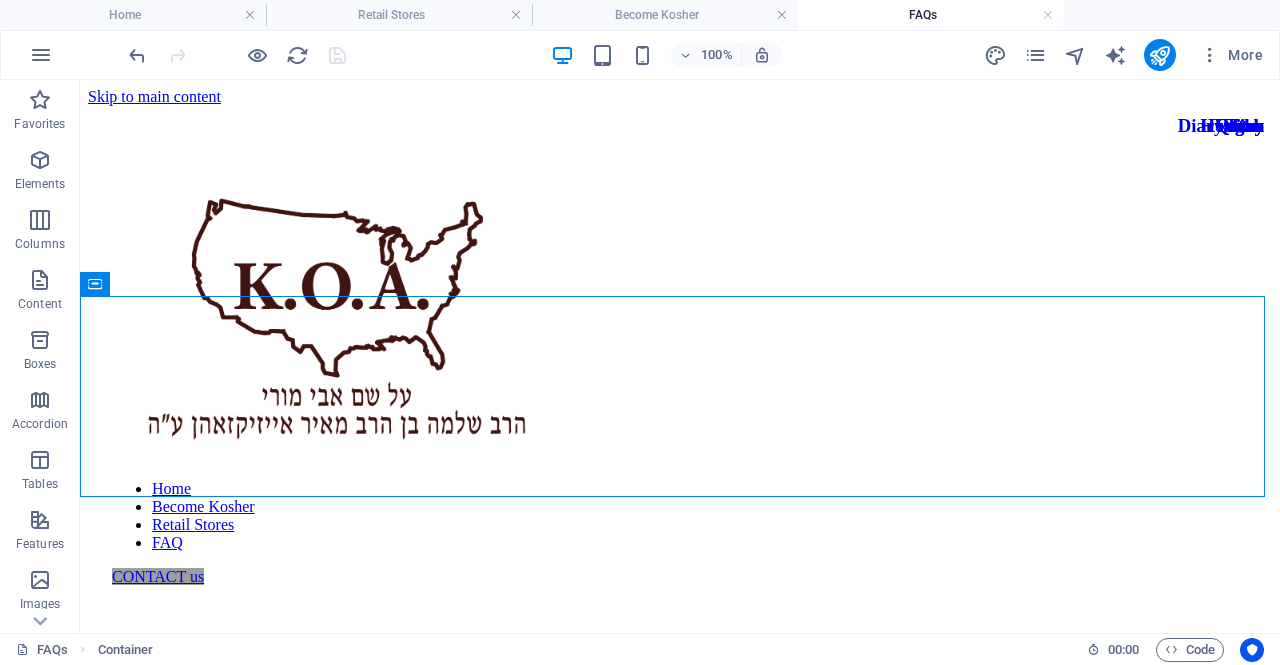 drag, startPoint x: 1136, startPoint y: 422, endPoint x: 775, endPoint y: 219, distance: 414.1618 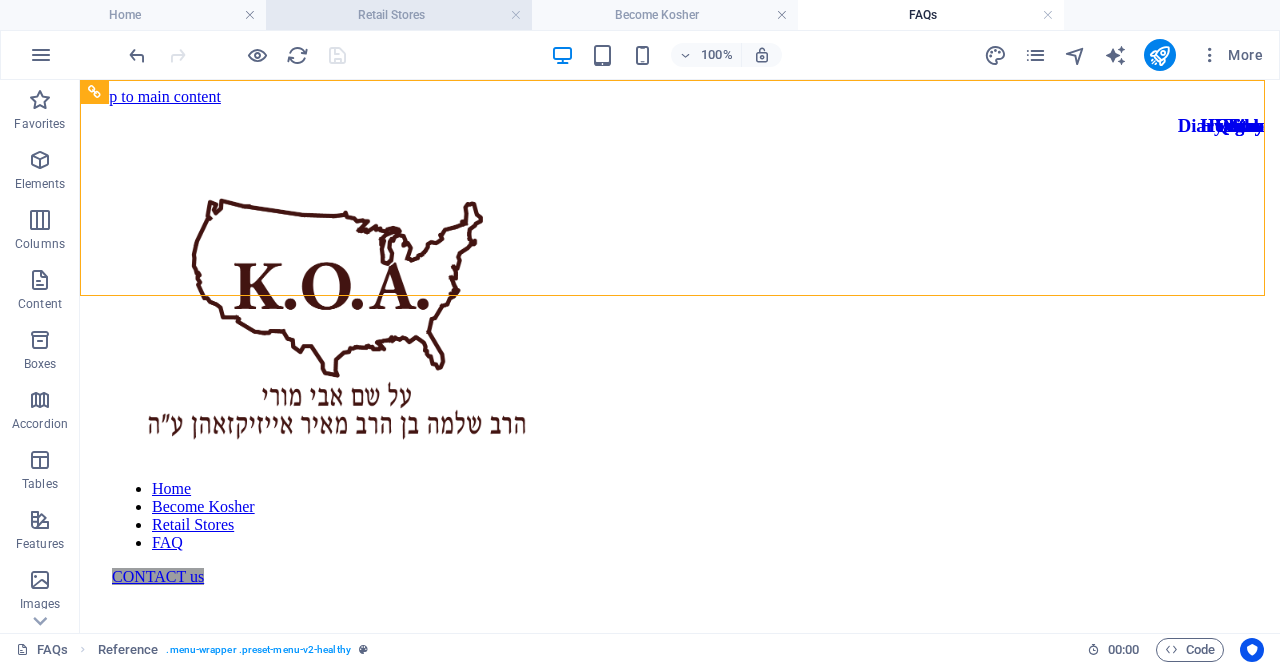 click on "Retail Stores" at bounding box center [399, 15] 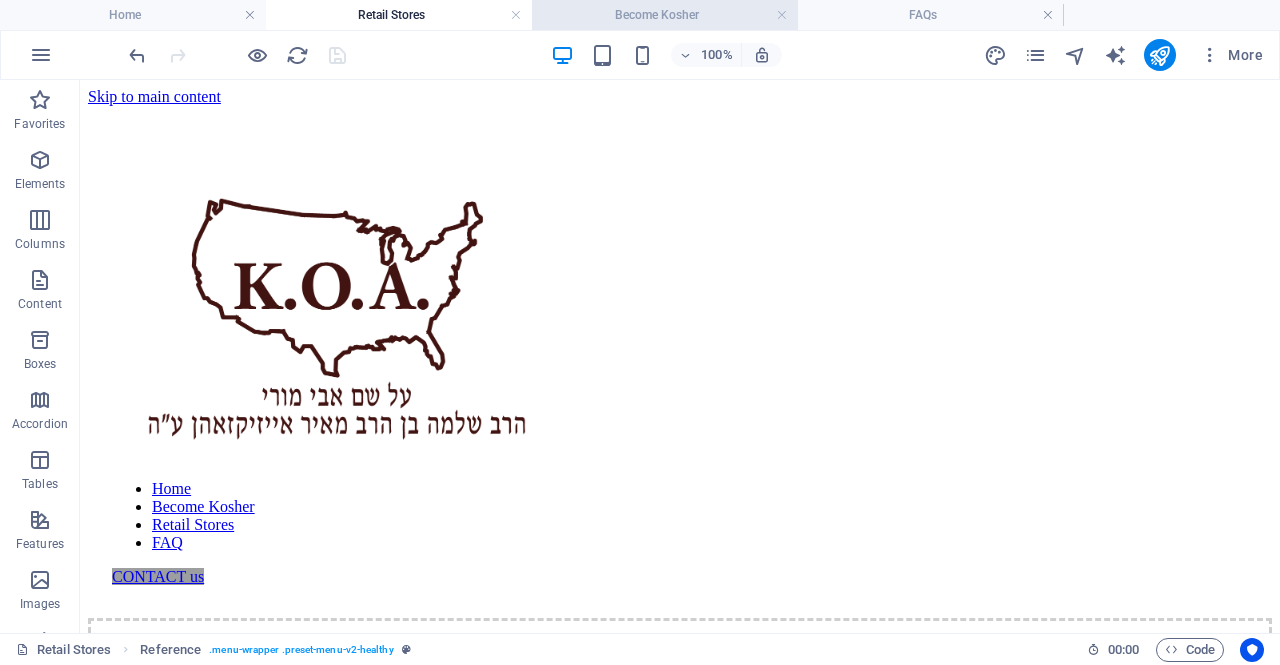 click on "Become Kosher" at bounding box center [665, 15] 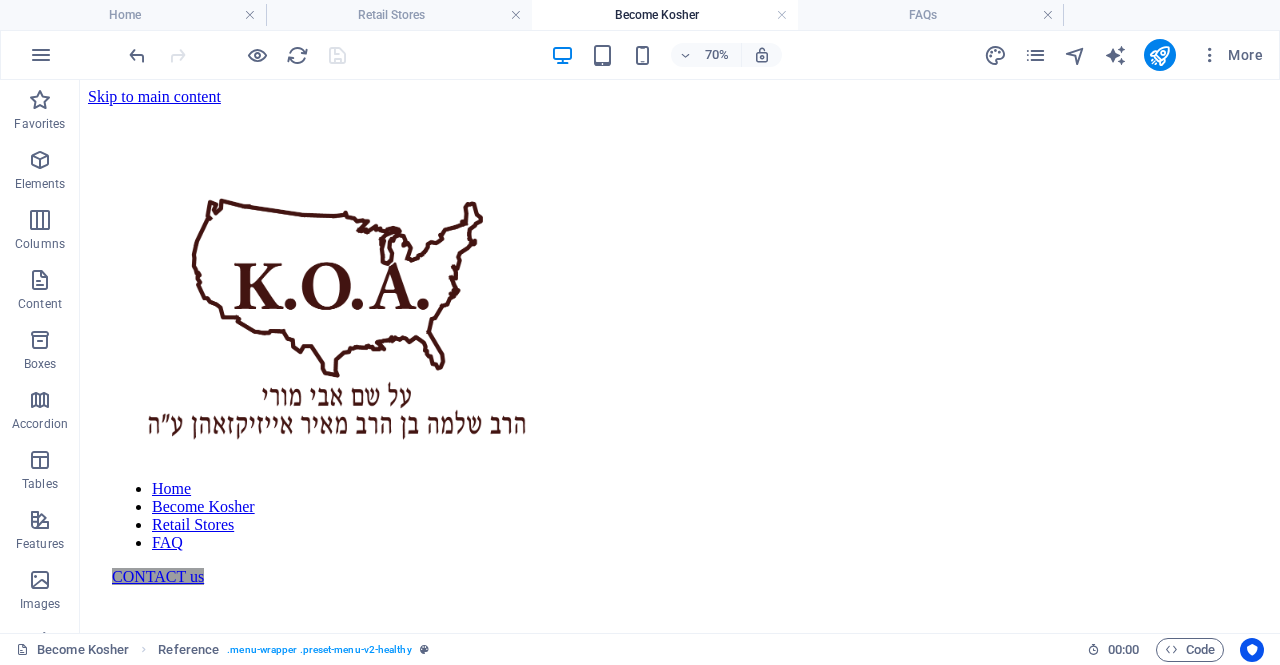 scroll, scrollTop: 1258, scrollLeft: 0, axis: vertical 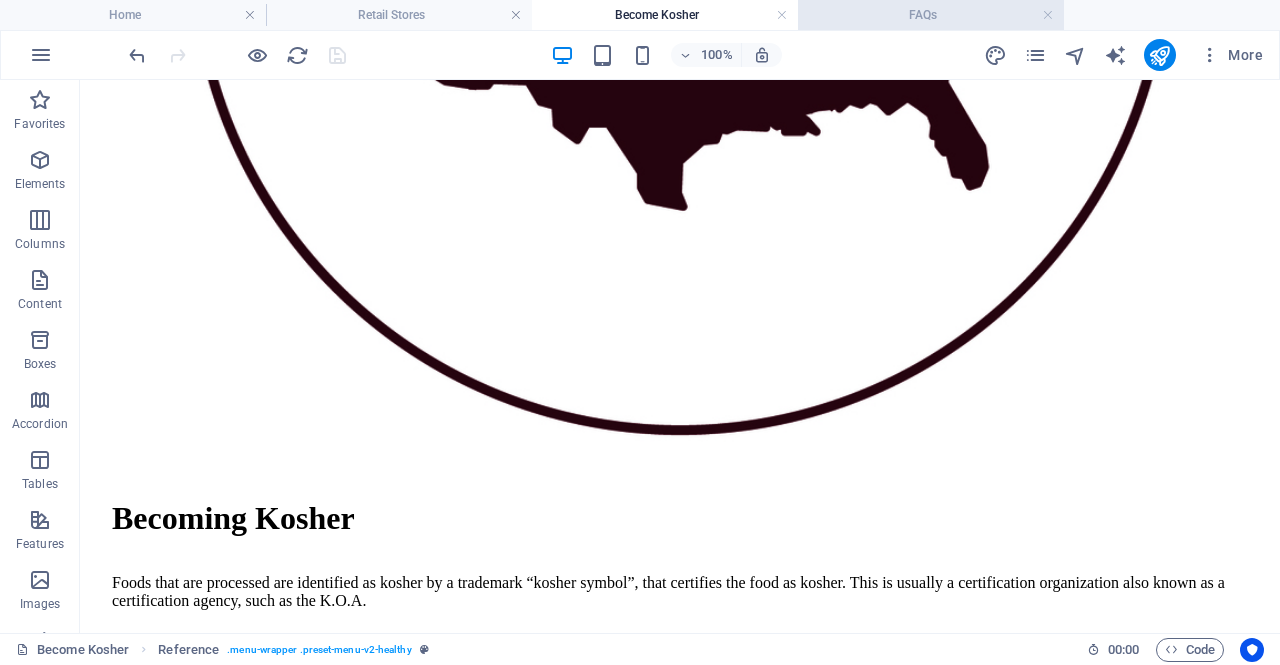 click on "FAQs" at bounding box center (931, 15) 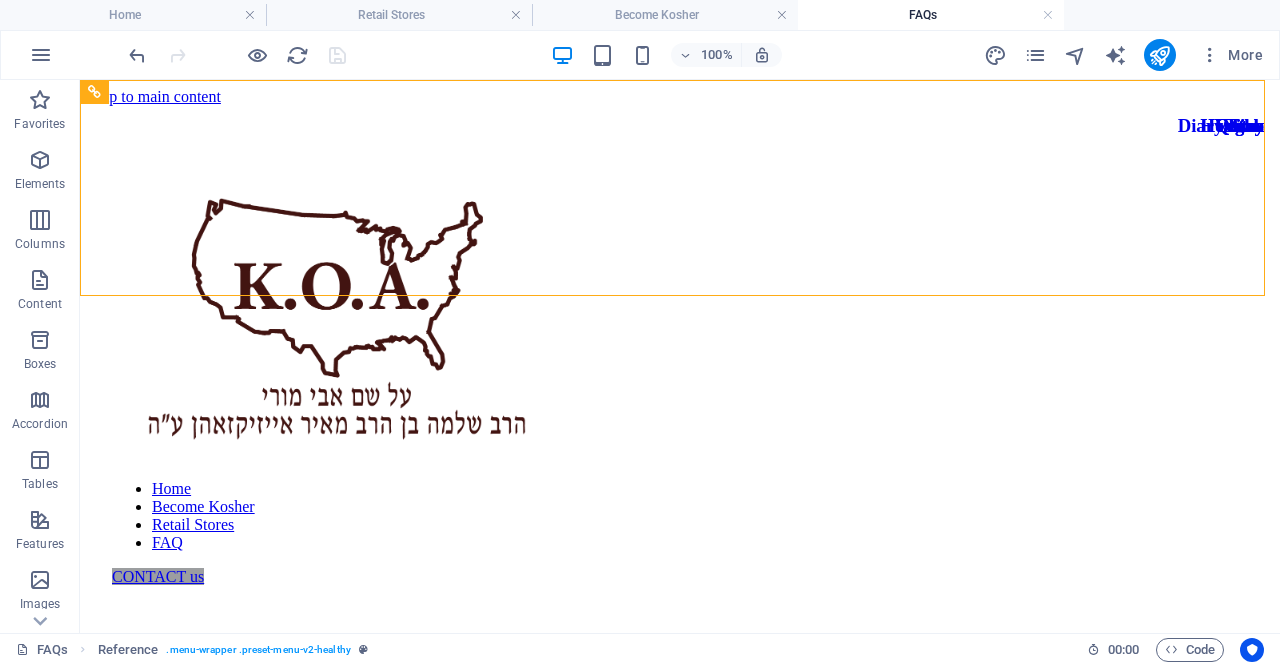 scroll, scrollTop: 0, scrollLeft: 0, axis: both 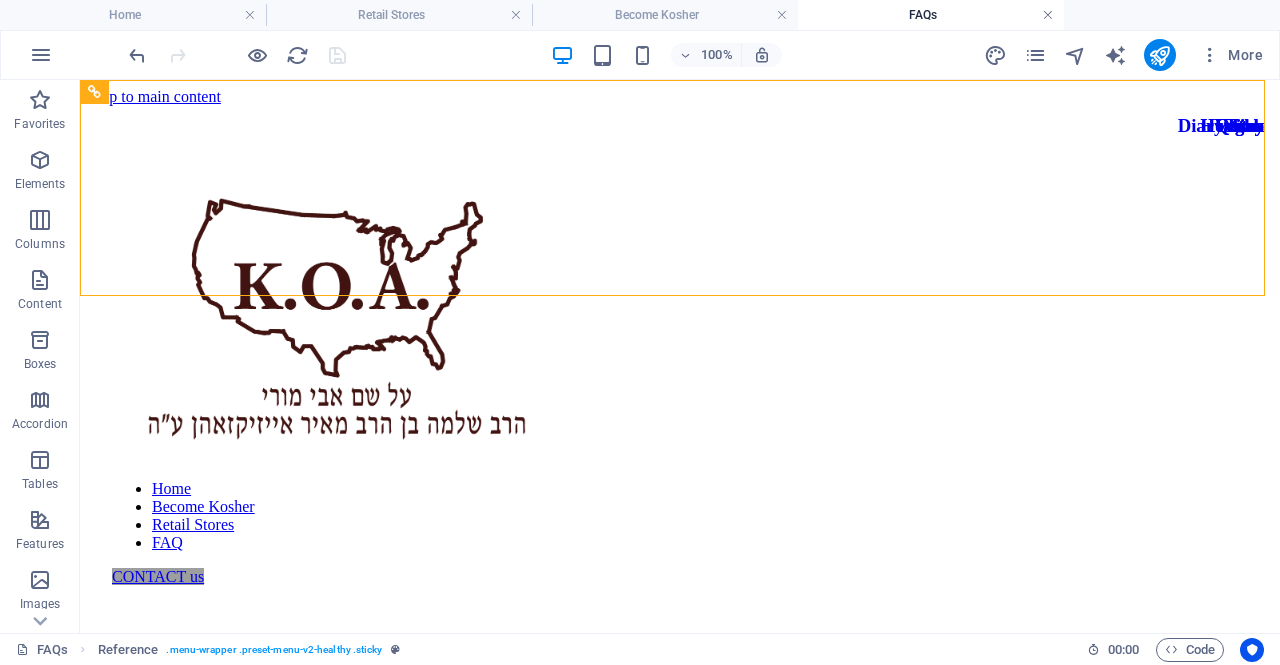 click at bounding box center (1048, 15) 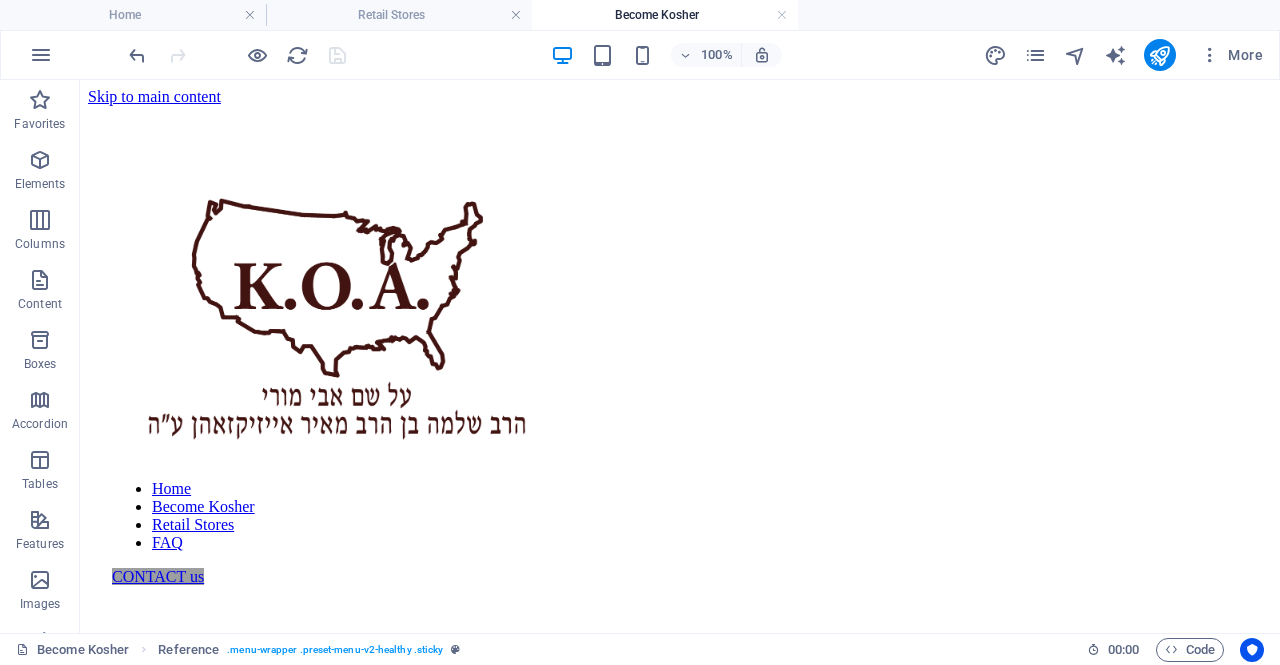 scroll, scrollTop: 1258, scrollLeft: 0, axis: vertical 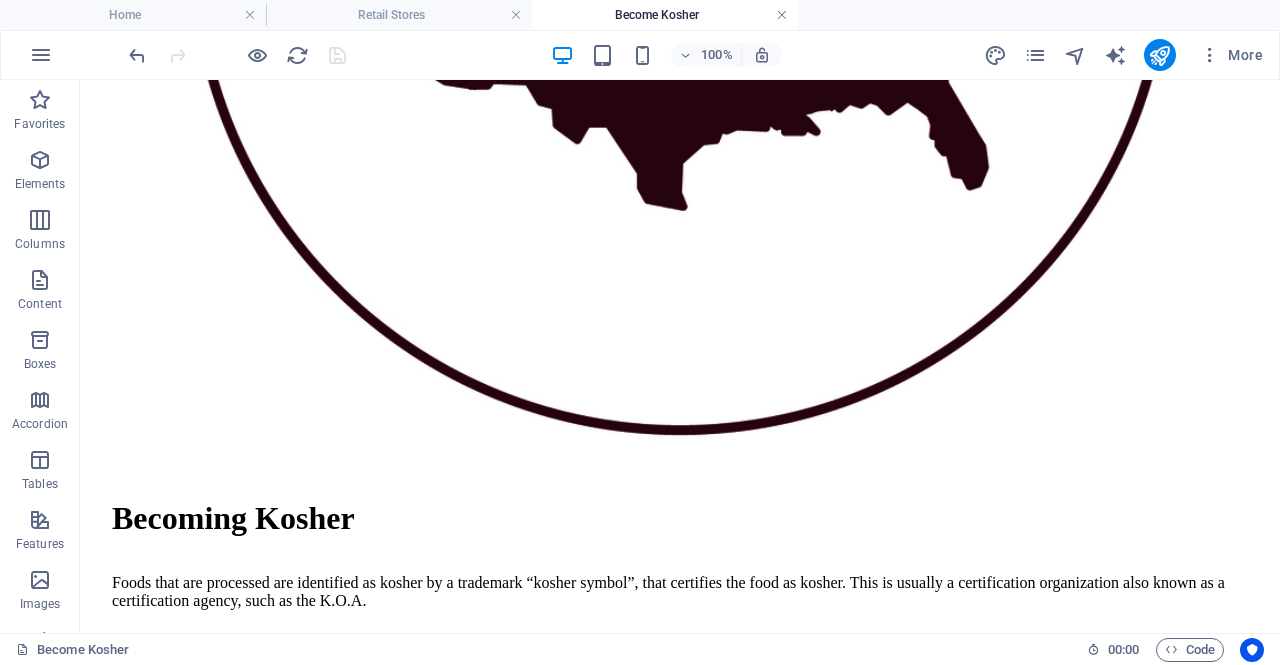 click at bounding box center [782, 15] 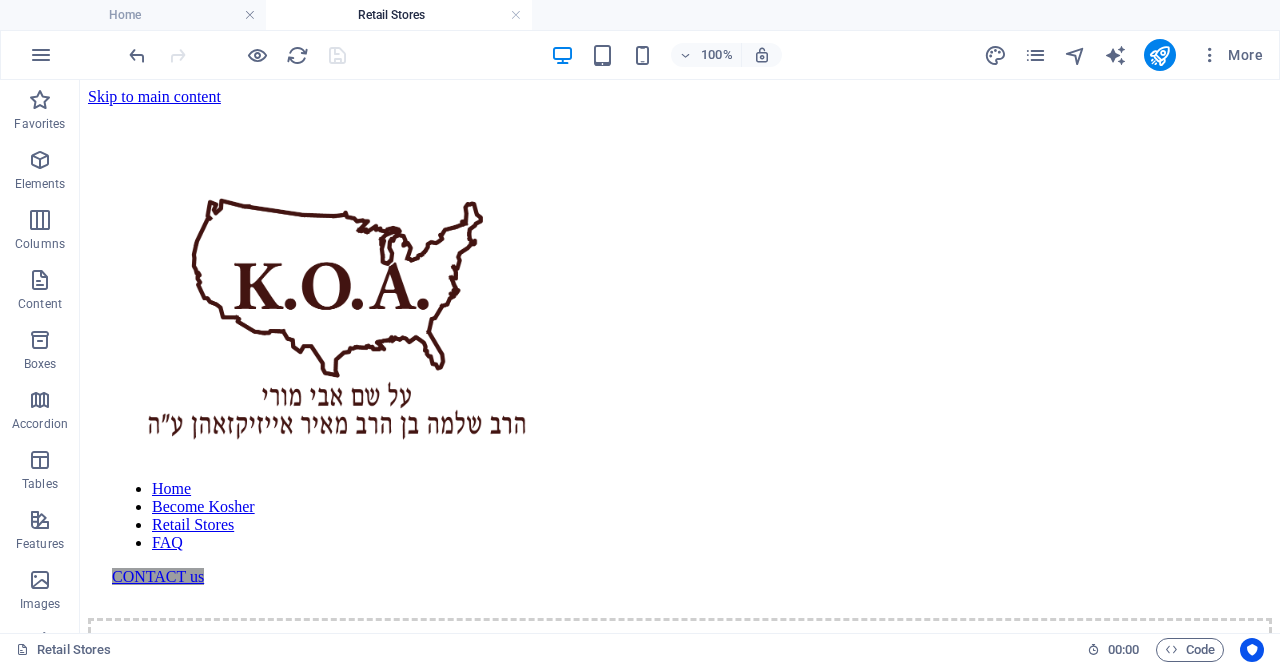click on "Retail Stores" at bounding box center (399, 15) 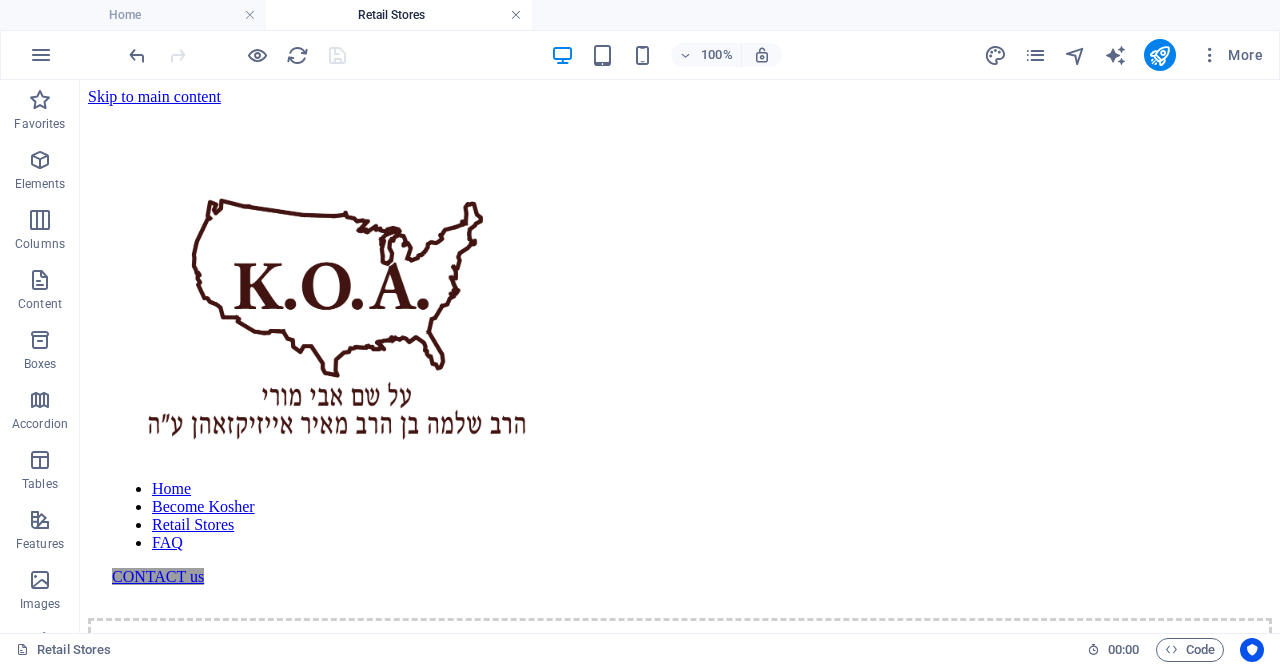click at bounding box center [516, 15] 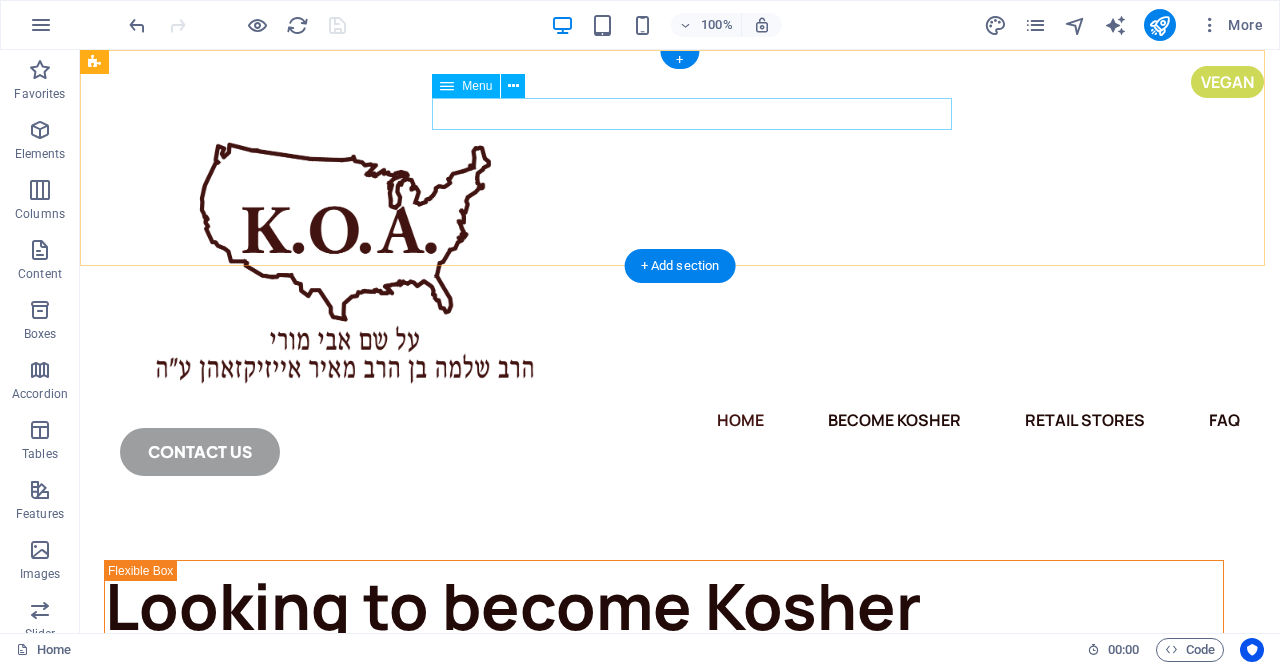 click on "Home Become Kosher Retail Stores FAQ" at bounding box center [680, 420] 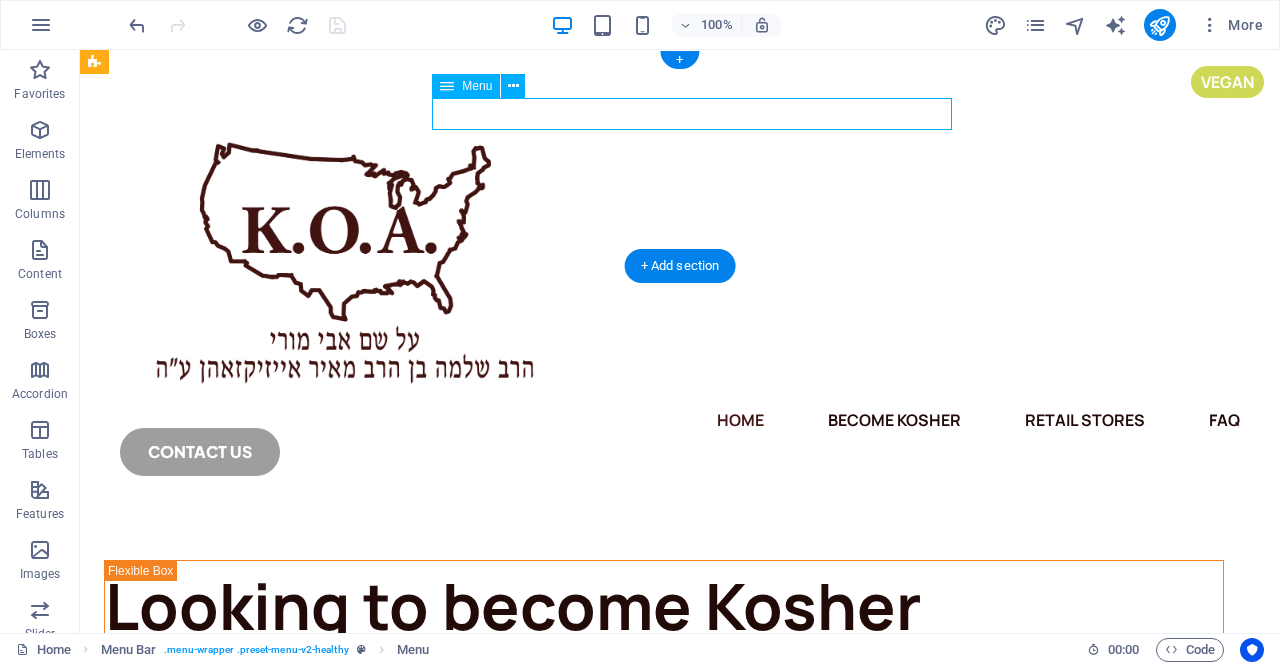 click on "Home Become Kosher Retail Stores FAQ" at bounding box center (680, 420) 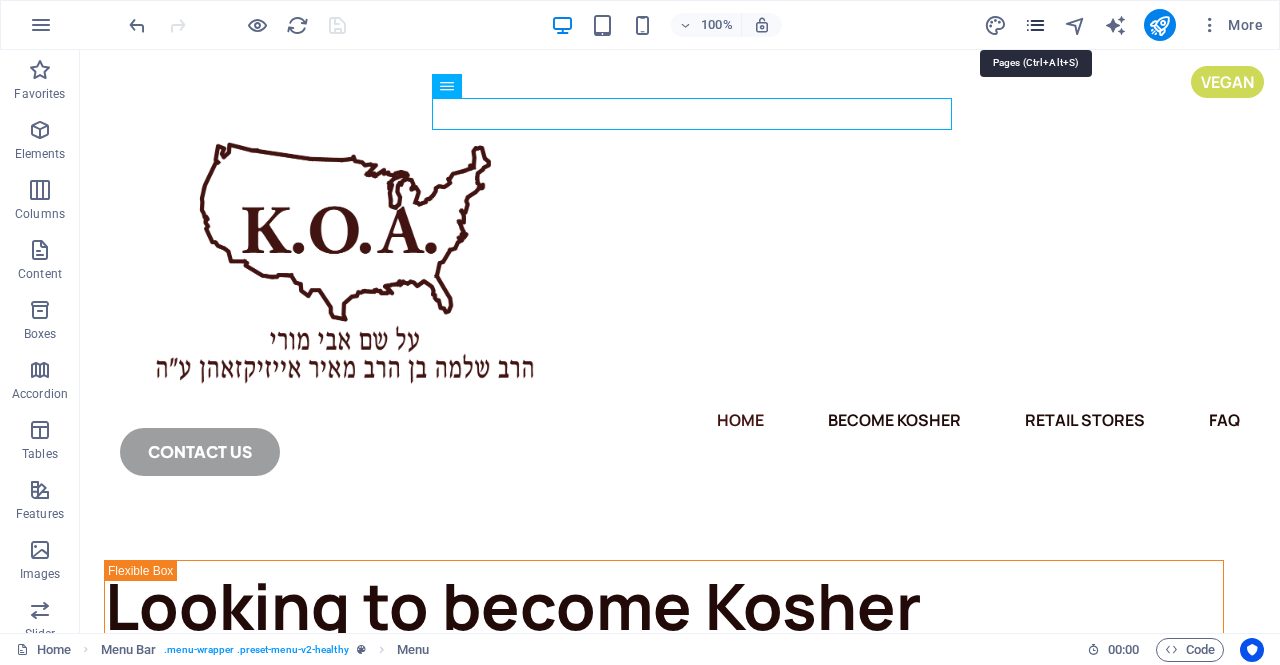 click at bounding box center [1035, 25] 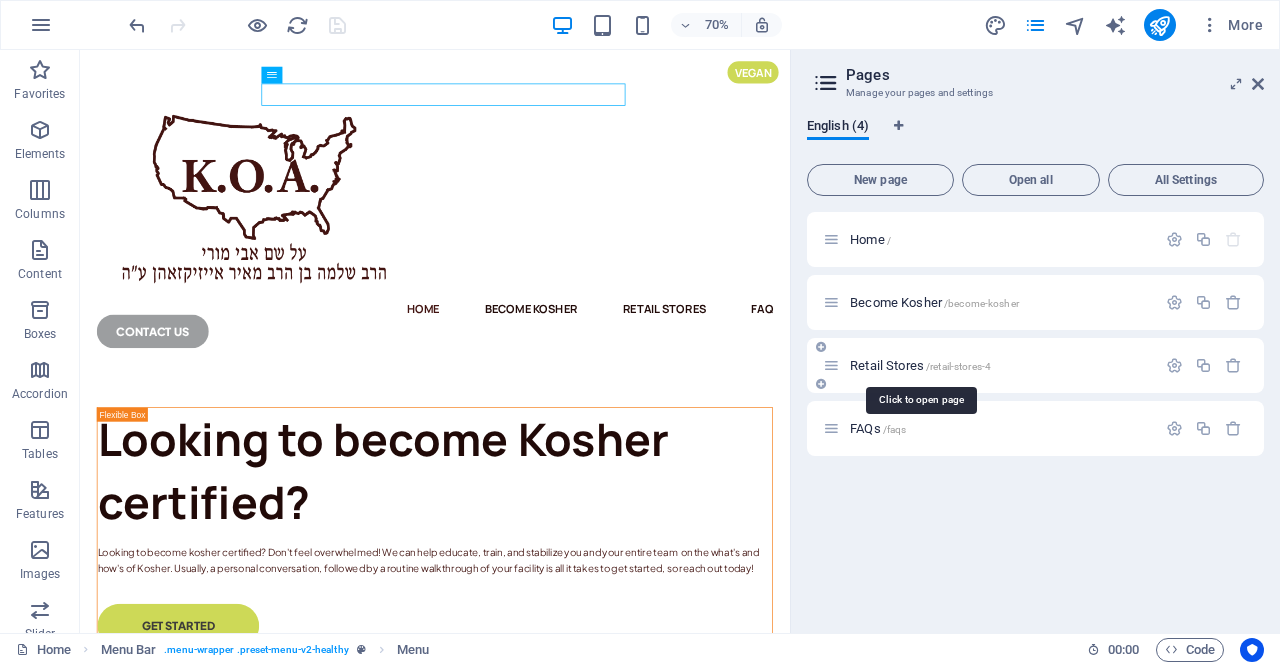 click on "Retail Stores /retail-stores-4" at bounding box center (920, 365) 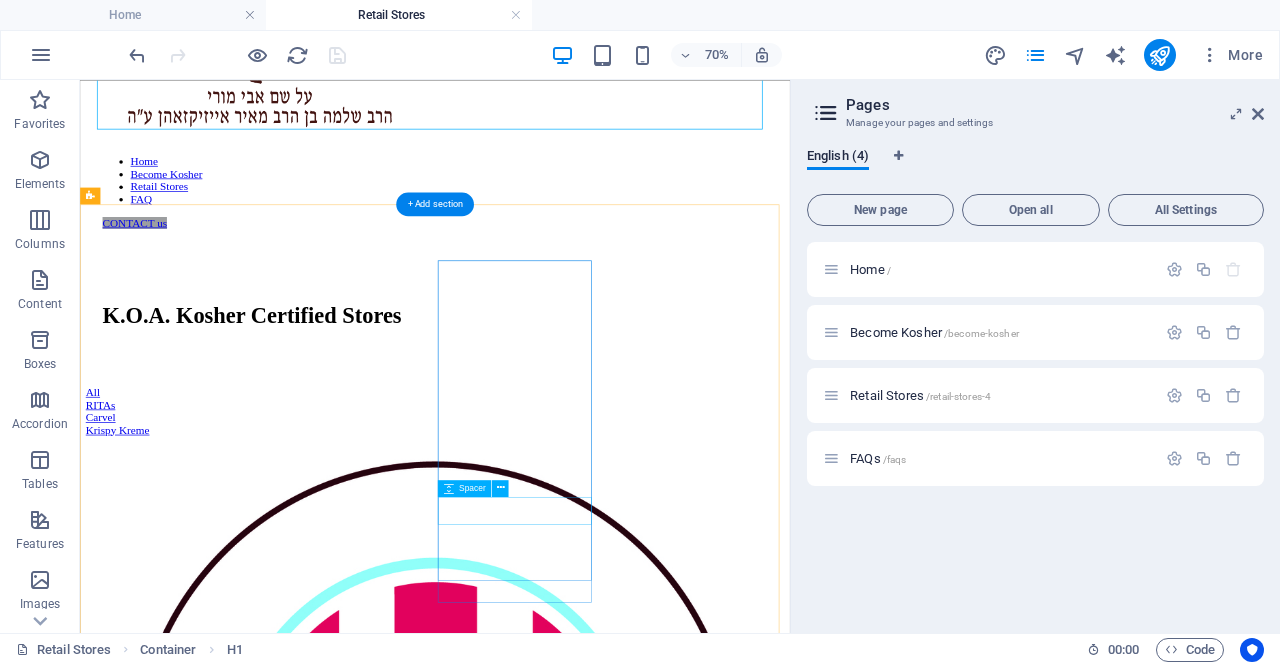 scroll, scrollTop: 298, scrollLeft: 0, axis: vertical 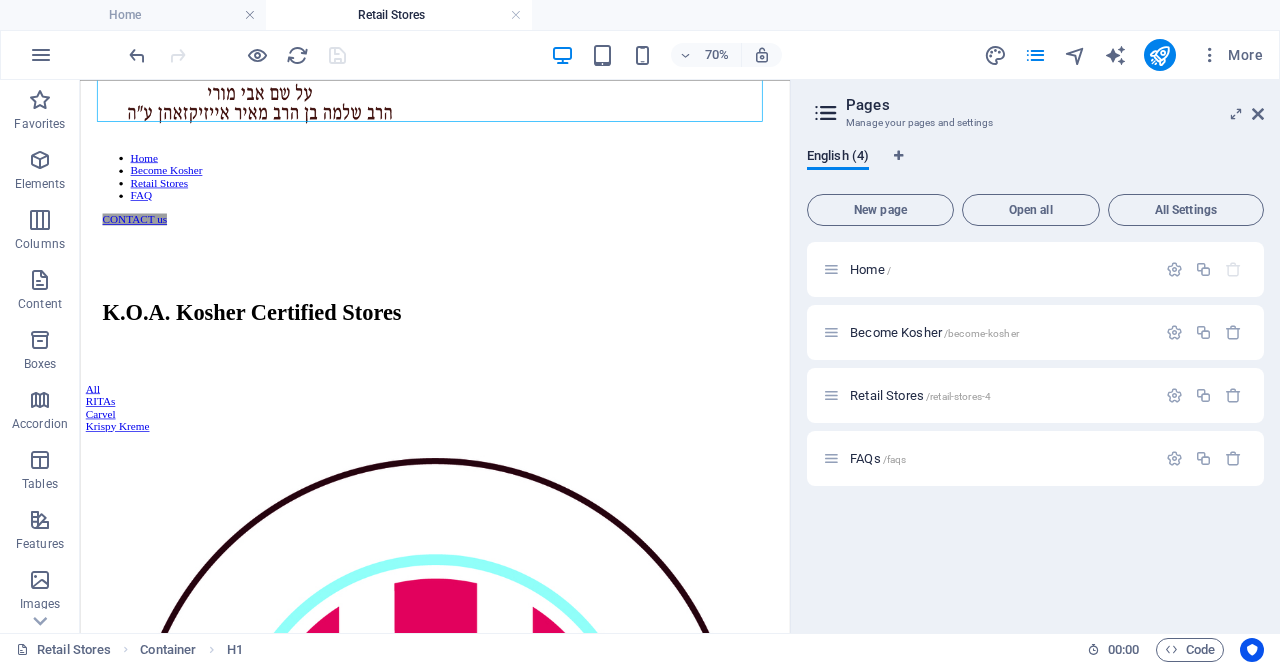 click on "Pages Manage your pages and settings English (4) New page Open all All Settings Home / Become Kosher /become-kosher Retail Stores /retail-stores-4 FAQs /faqs" at bounding box center [1035, 356] 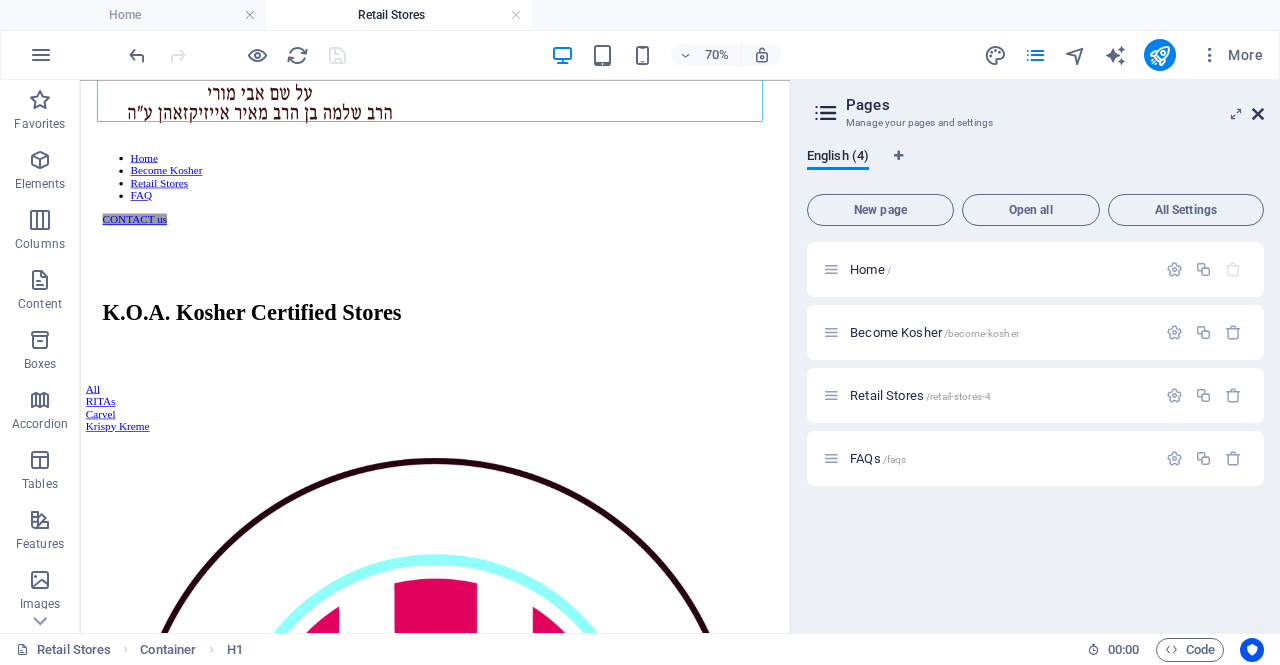click at bounding box center [1258, 114] 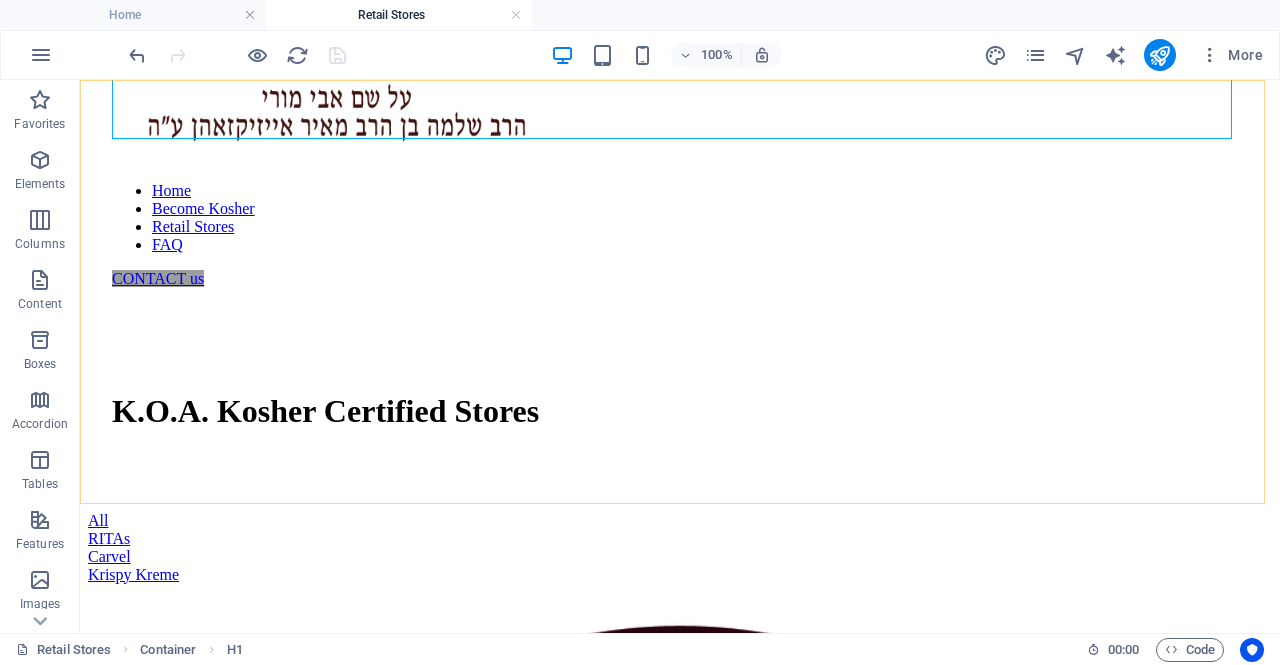 click on "Home Become Kosher Retail Stores FAQ CONTACT us All RITAs Carvel Krispy Kreme Ritas Ritas of Nutley NJ   Address Number 401 Centre Street 973.826.0676 Quick Quick & healthy breakfast one   Prep Cook Total 10min 5min 15min Quick Quick & healthy lunch one   Prep Cook Total 10min 5min 15min Healthy Healthy sandwiches   Prep Cook Total 10min 5min 15min Vegan Quick & healthy vegan lunch   Prep Cook Total 10min 5min 15min Healthy Healthy bowl two   Prep Cook Total 10min 5min 15min Diary Free Quick & healthy breakfast two   Prep Cook Total 10min 5min 15min Vegan Healthy oatmeal   Prep Cook Total 10min 5min 15min  Vorherige Nächste  Subscribe to my Newsletter Lorem ipsum dolor sit amet consectetur. Bibendum adipiscing morbi orci nibh eget posuere volutpat nulla. Submit   I have read and understand the privacy policy. Unreadable? Regenerate Home Become Kosher Retail Stores FAQs Contact Me Home Become Kosher Retail Stores FAQs
Privacy" at bounding box center [680, 10126] 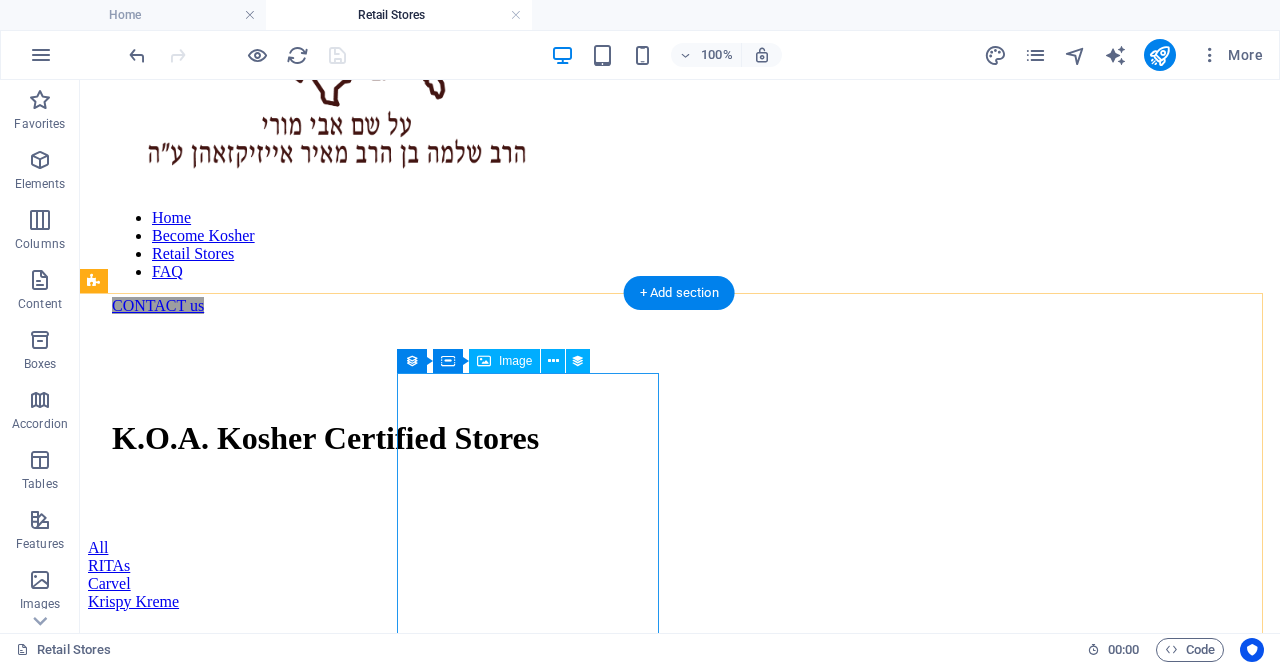 scroll, scrollTop: 290, scrollLeft: 1, axis: both 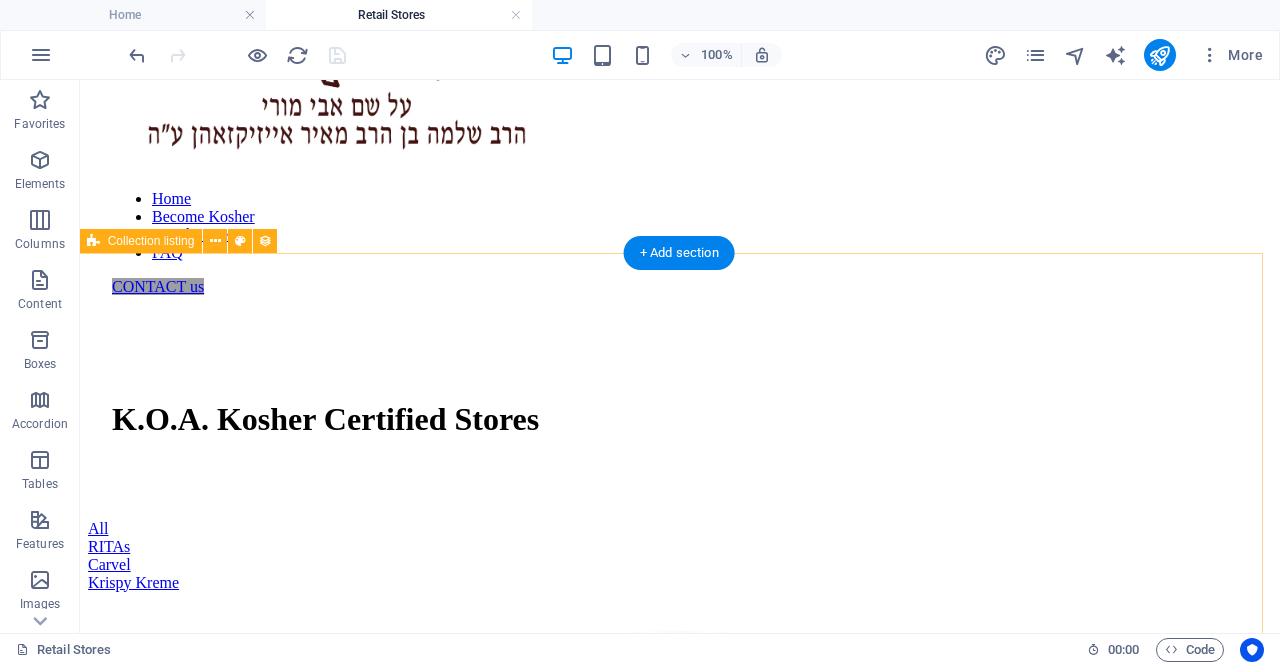 click at bounding box center (680, 2550) 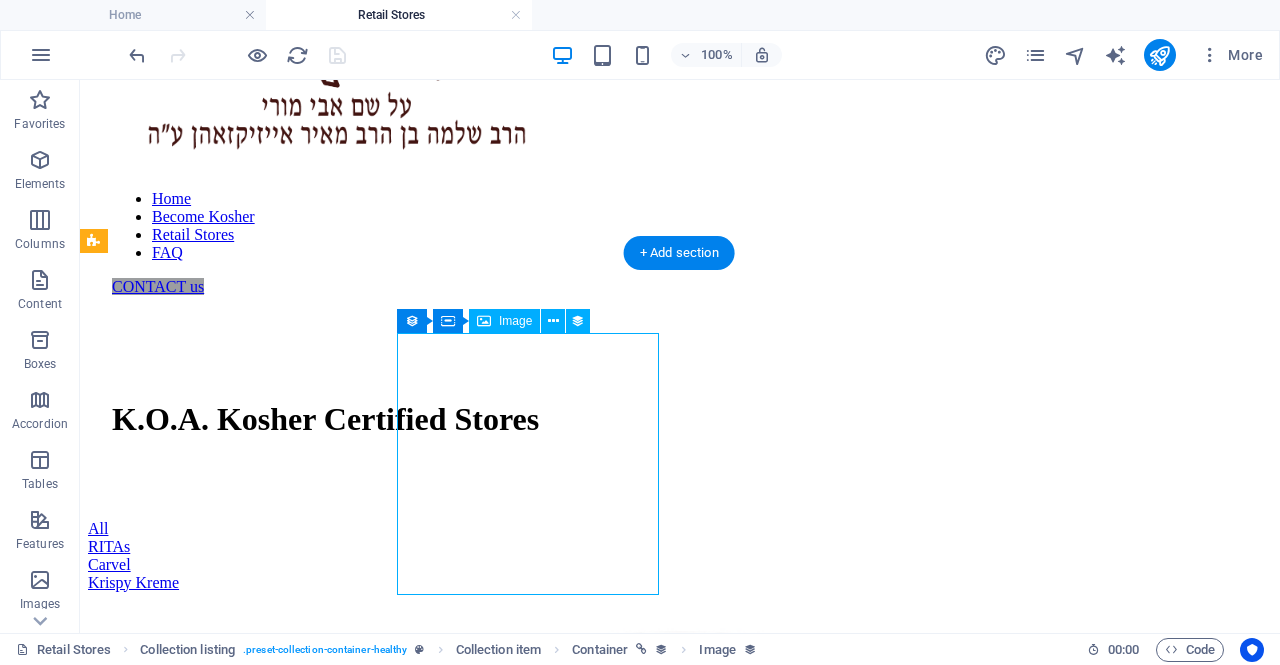 click at bounding box center [680, 2550] 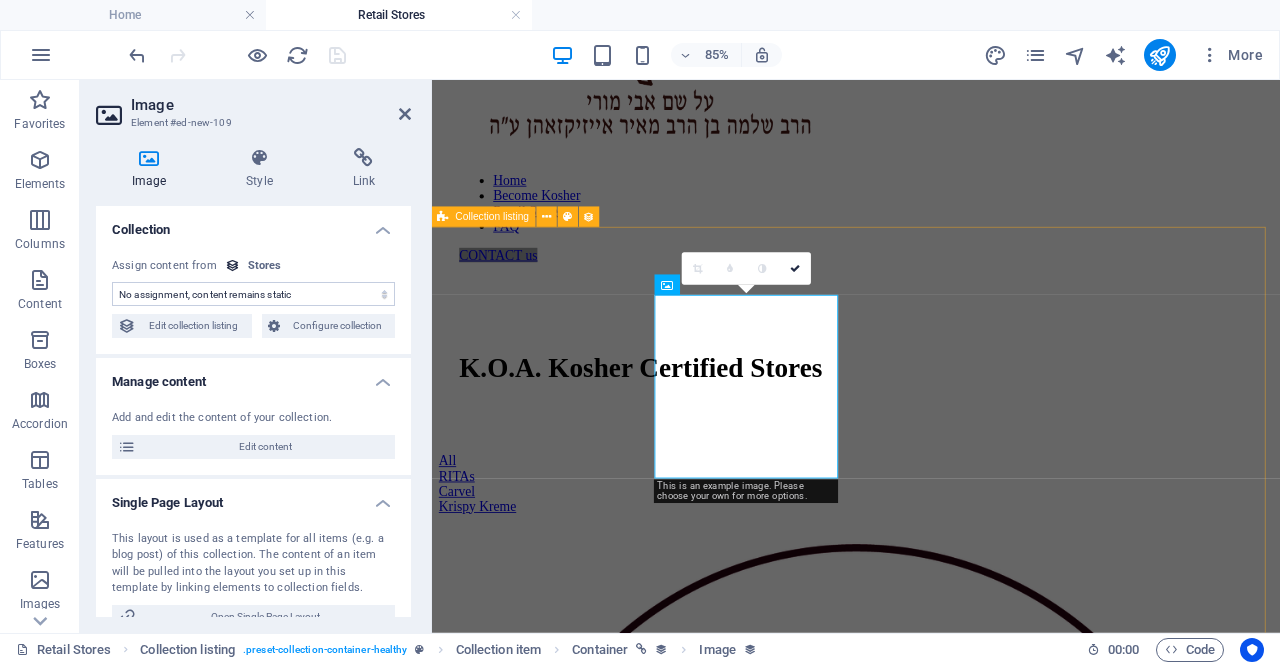 select on "recipe-image" 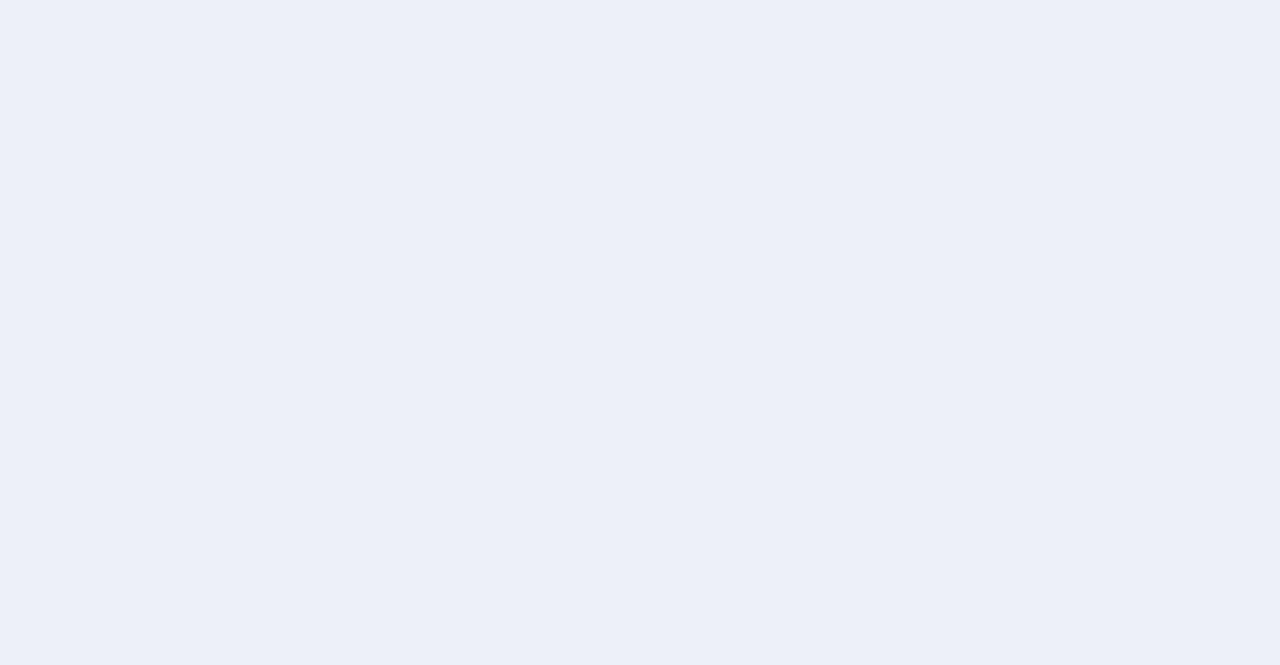 scroll, scrollTop: 0, scrollLeft: 0, axis: both 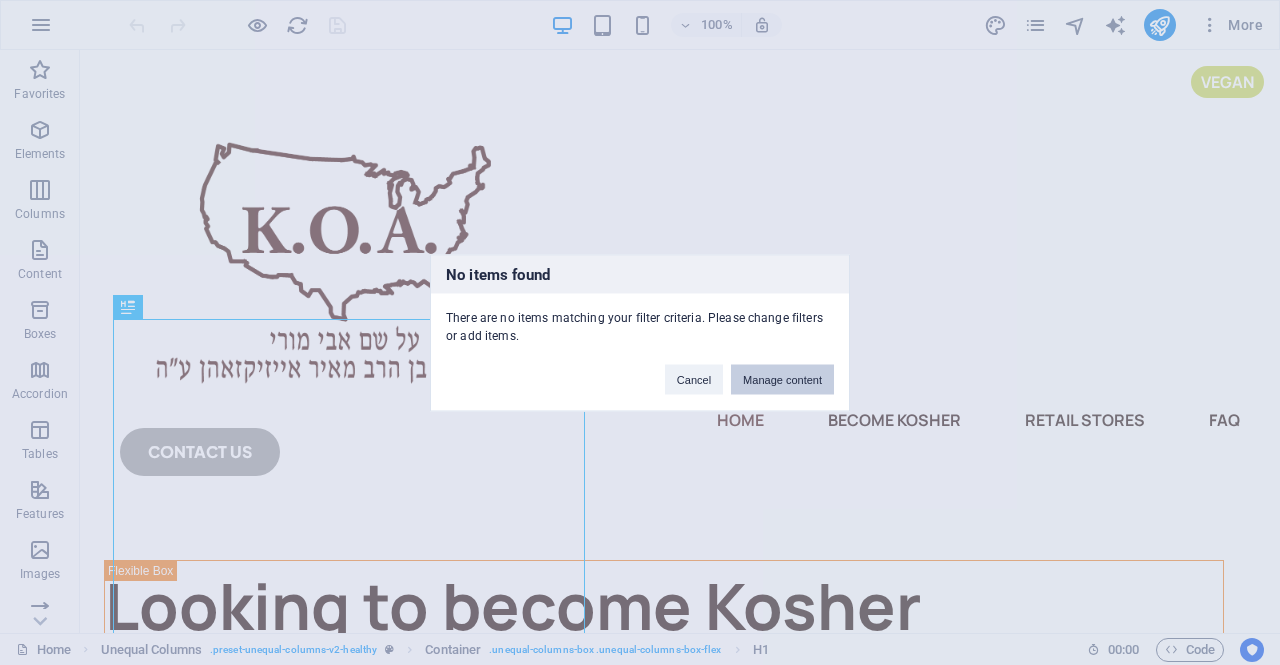 click on "Manage content" at bounding box center [782, 379] 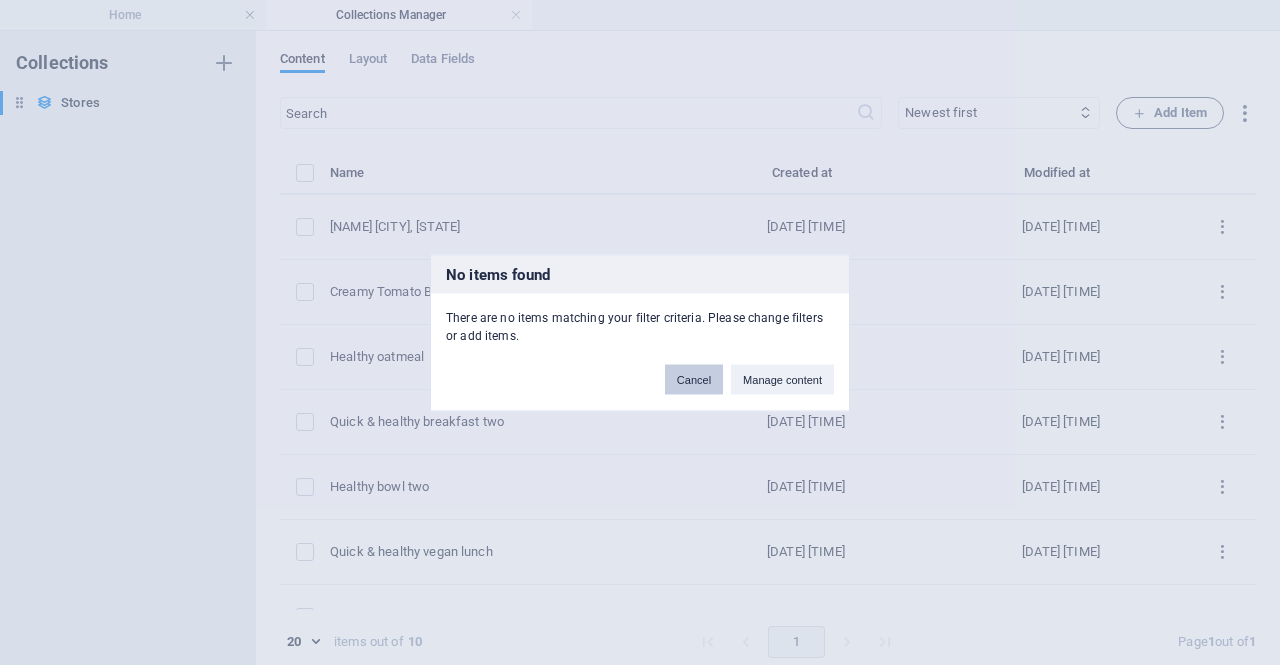 click on "Cancel" at bounding box center [694, 379] 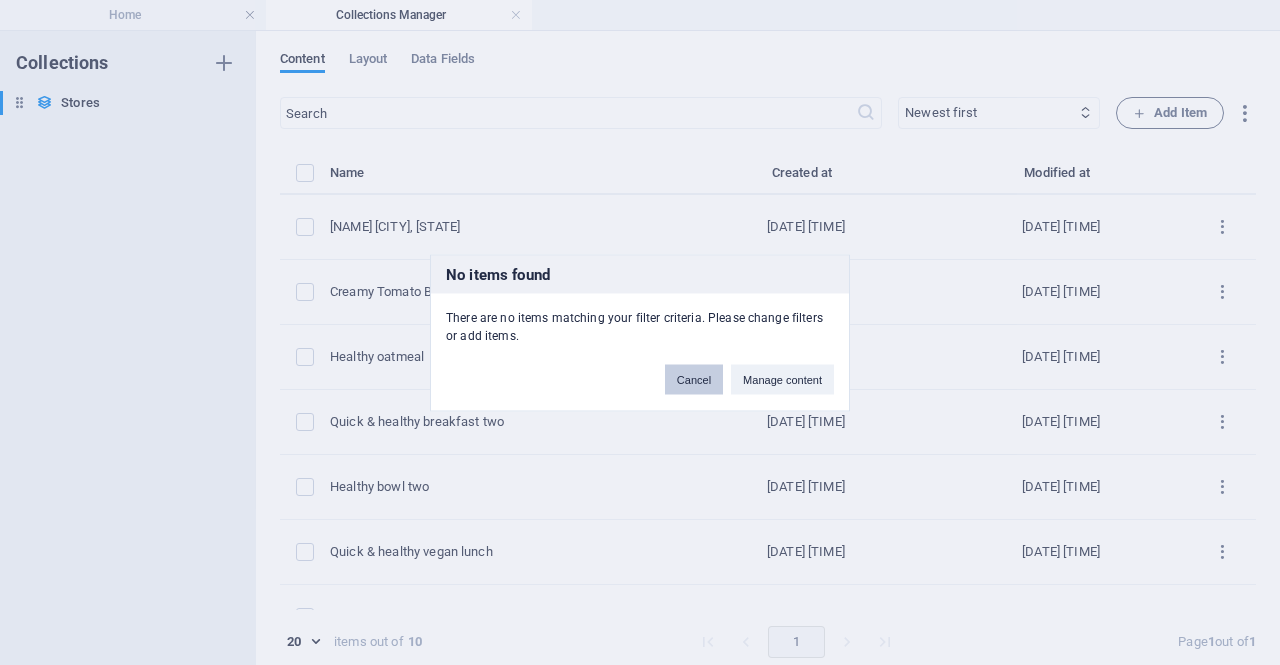 click on "Cancel" at bounding box center (694, 379) 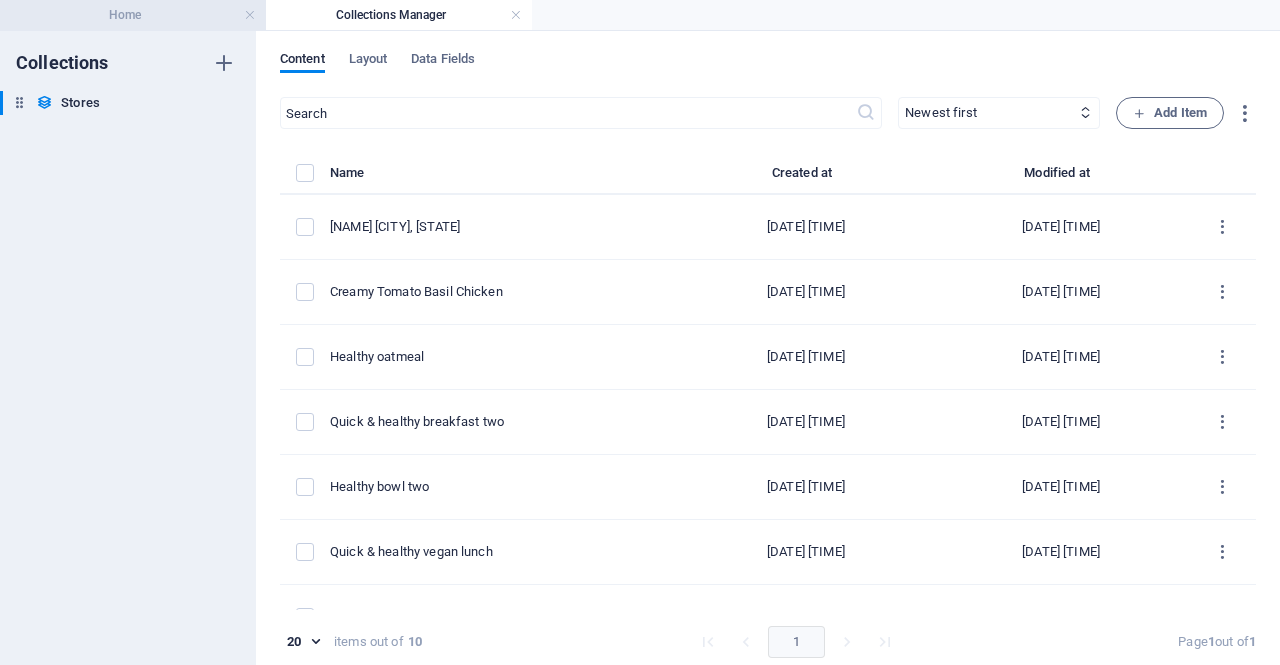 click on "Home" at bounding box center (133, 15) 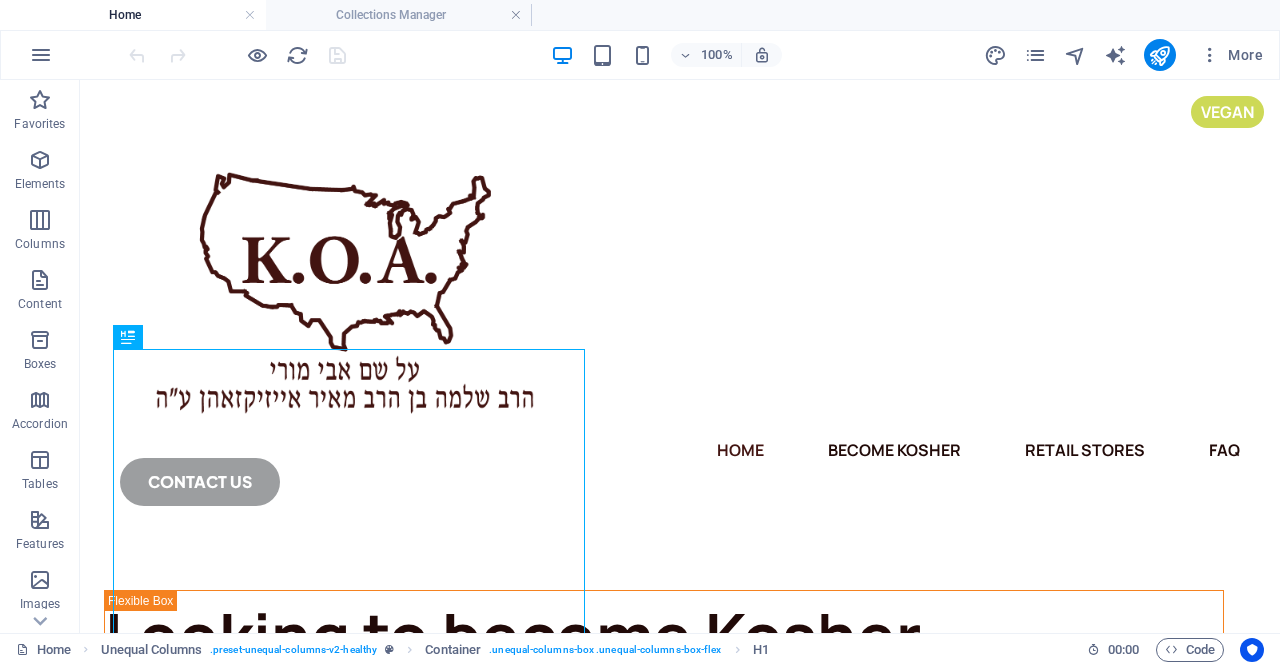 click on "Home Collections Manager" at bounding box center [640, 15] 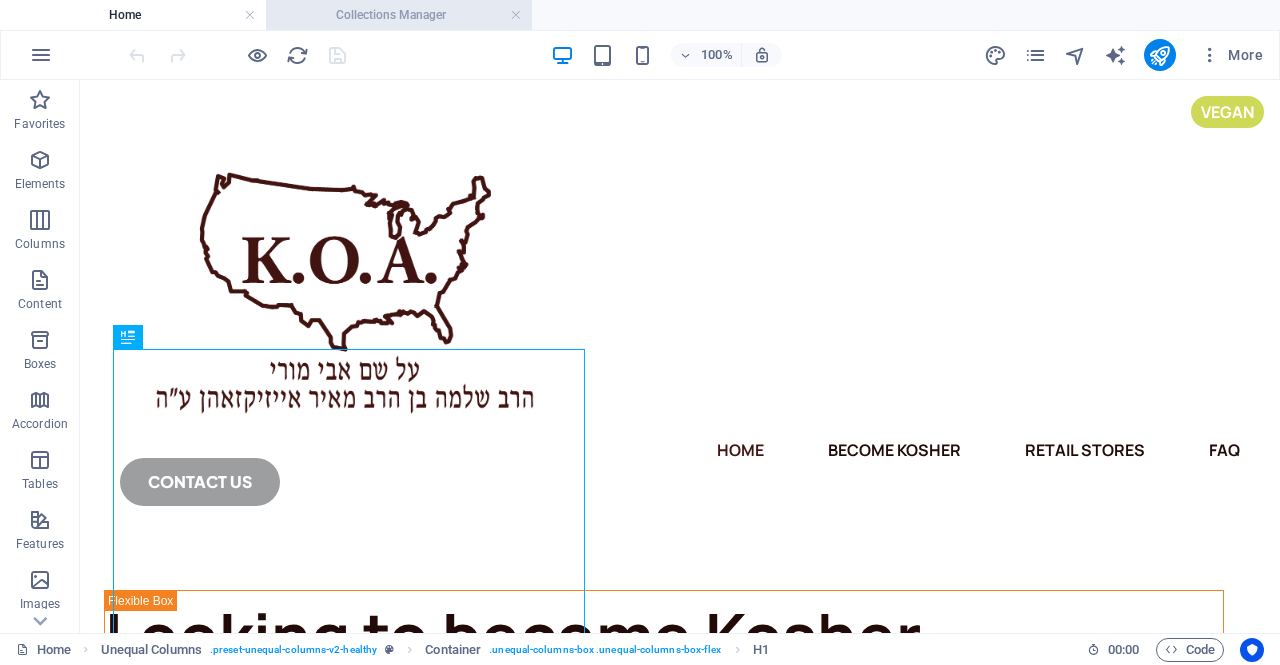 click on "Collections Manager" at bounding box center (399, 15) 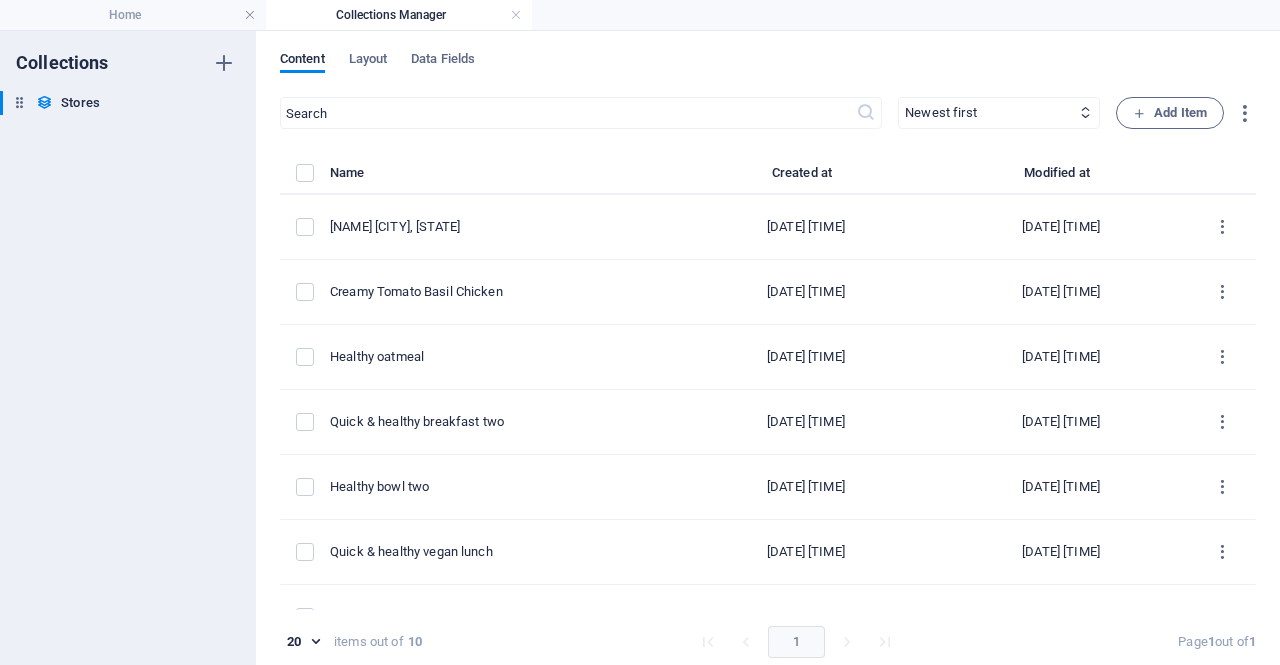 click on "Collections Manager" at bounding box center [399, 15] 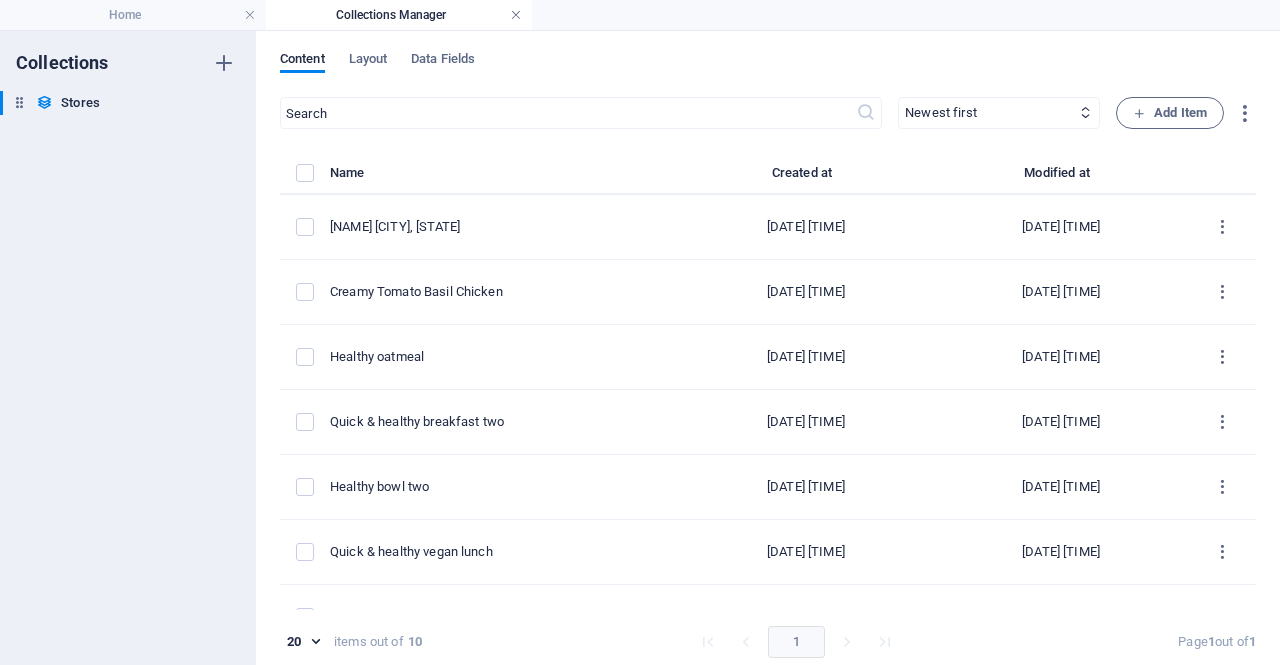 click at bounding box center (516, 15) 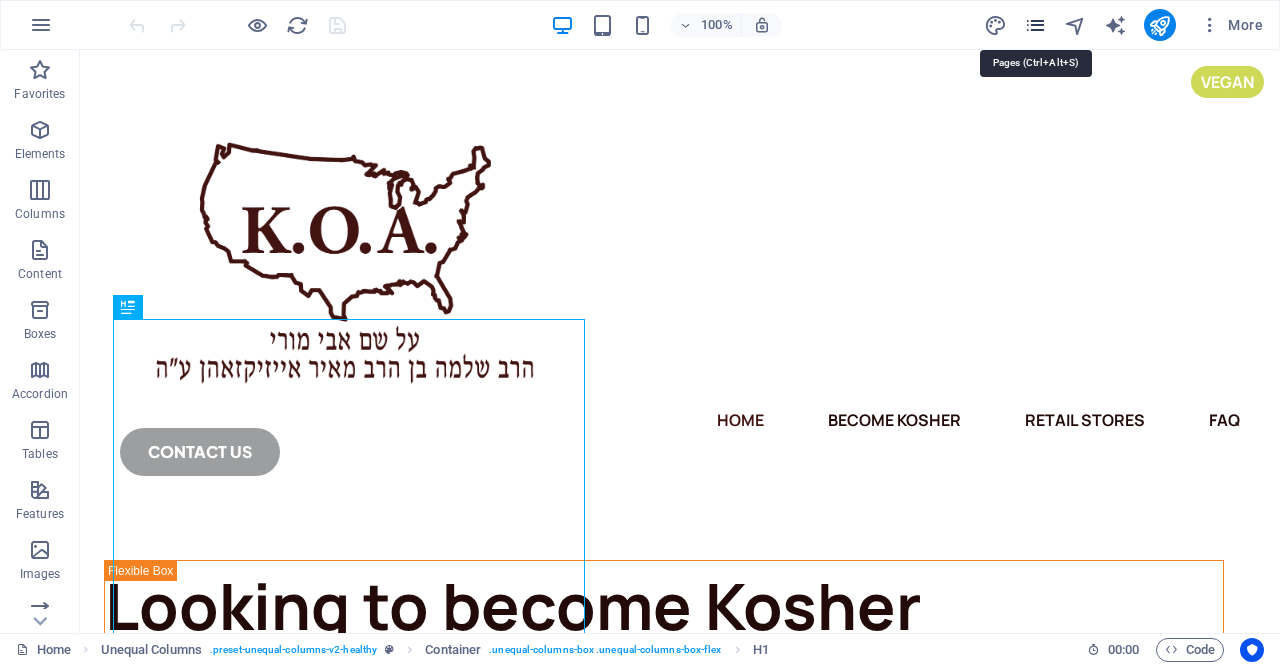 click at bounding box center (1035, 25) 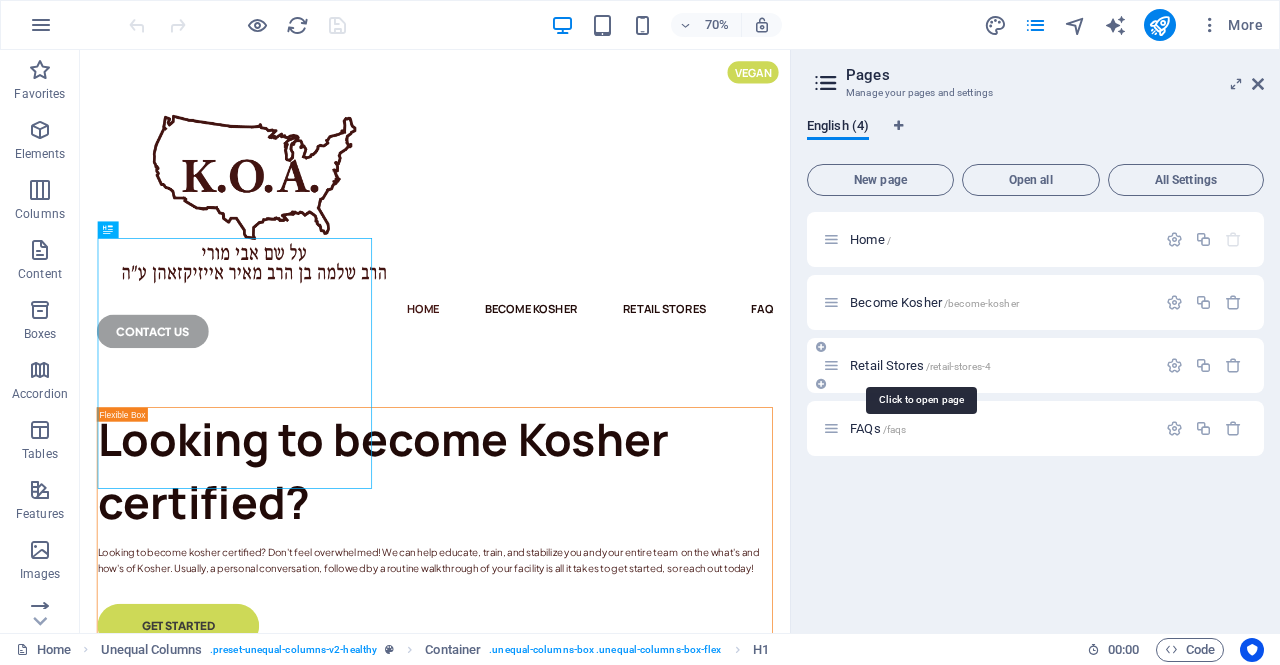 click on "Retail Stores /retail-stores-4" at bounding box center [920, 365] 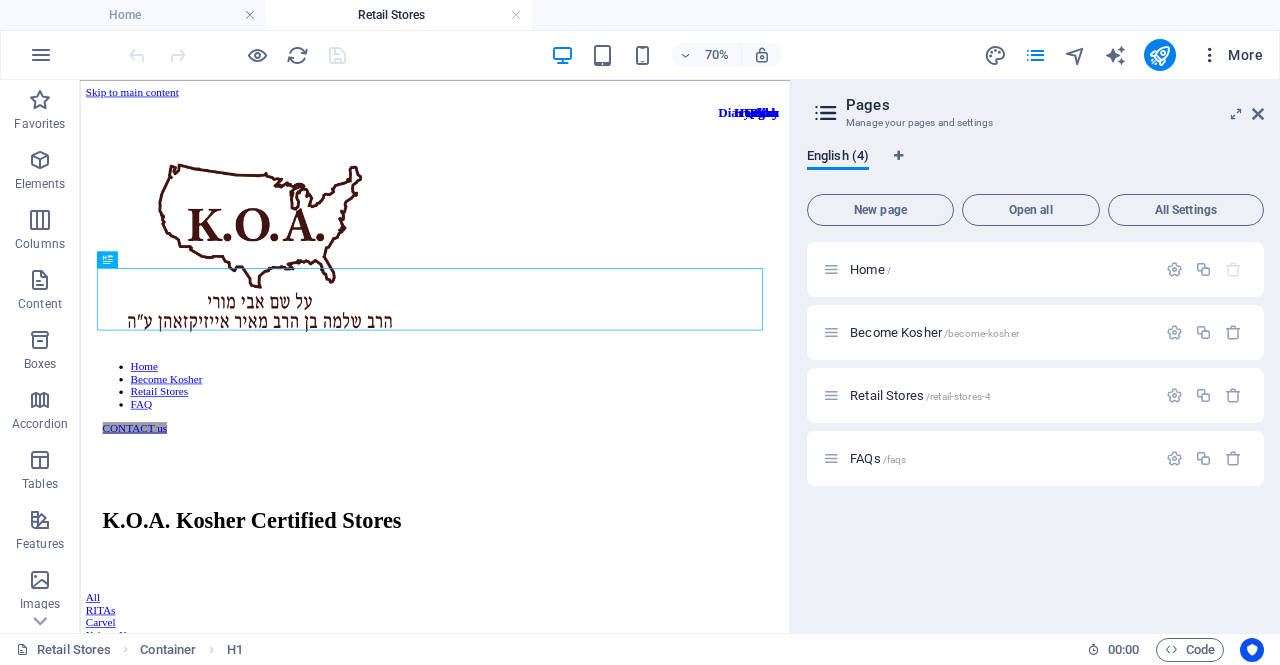 scroll, scrollTop: 0, scrollLeft: 0, axis: both 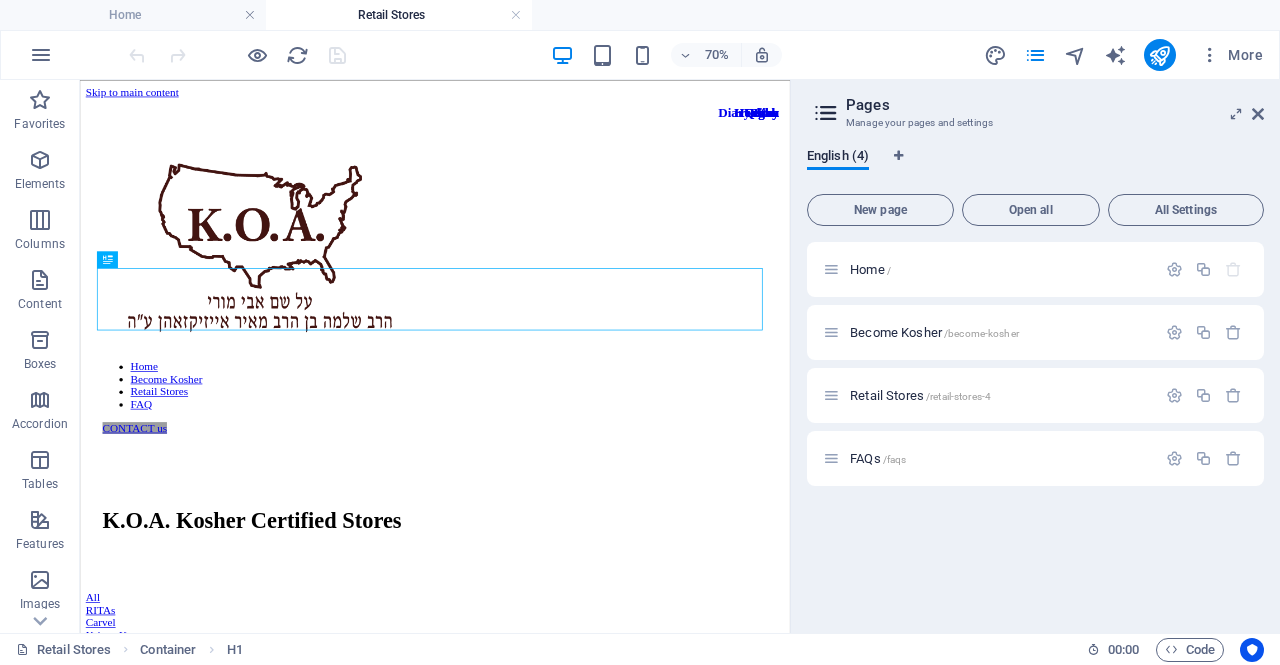 click on "Pages Manage your pages and settings" at bounding box center [1037, 106] 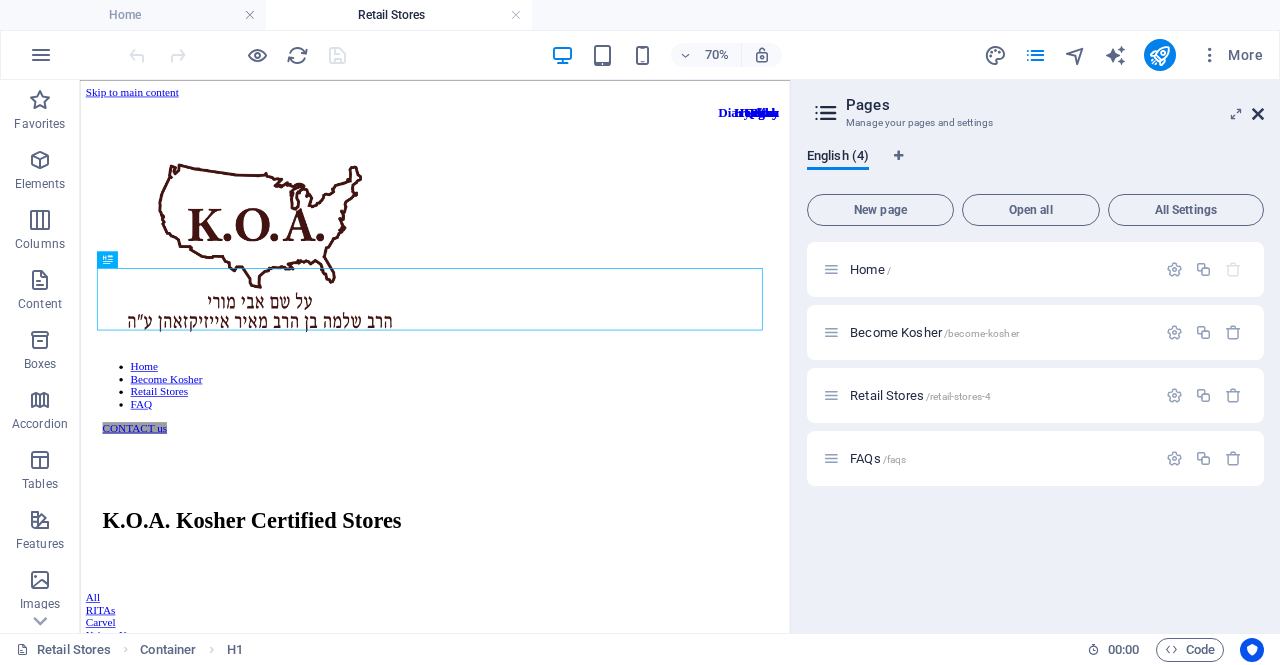 click at bounding box center (1258, 114) 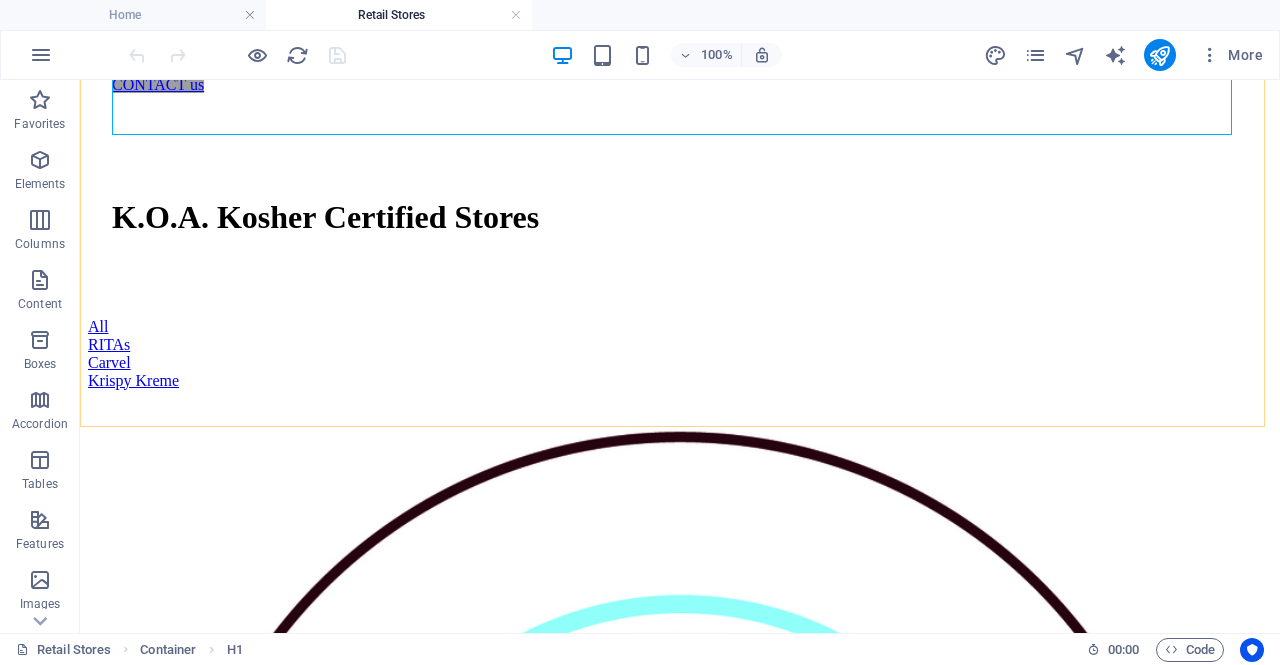 scroll, scrollTop: 404, scrollLeft: 0, axis: vertical 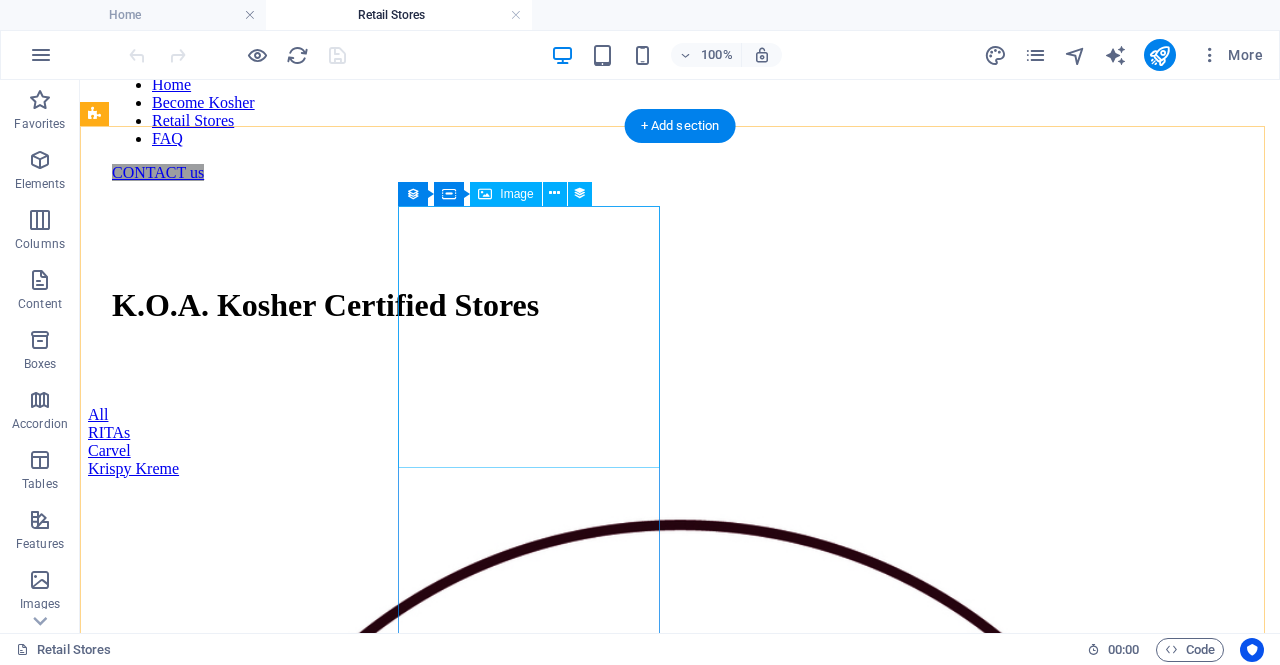 click at bounding box center (680, 2436) 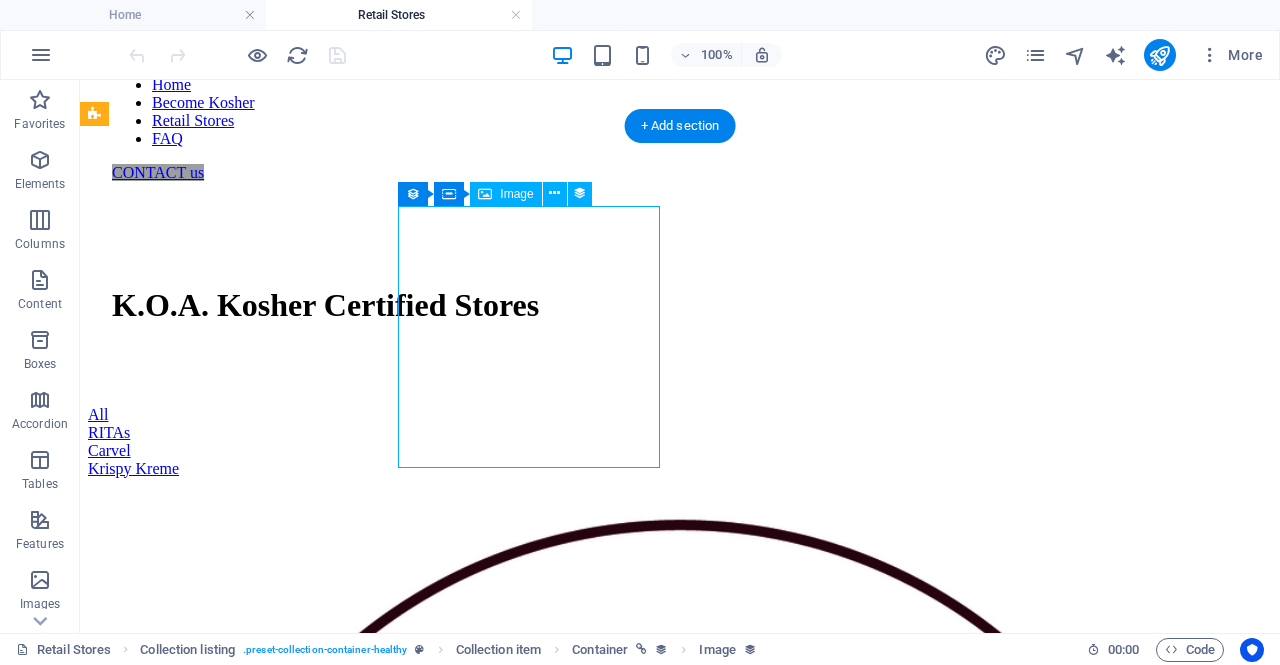 click at bounding box center [680, 2436] 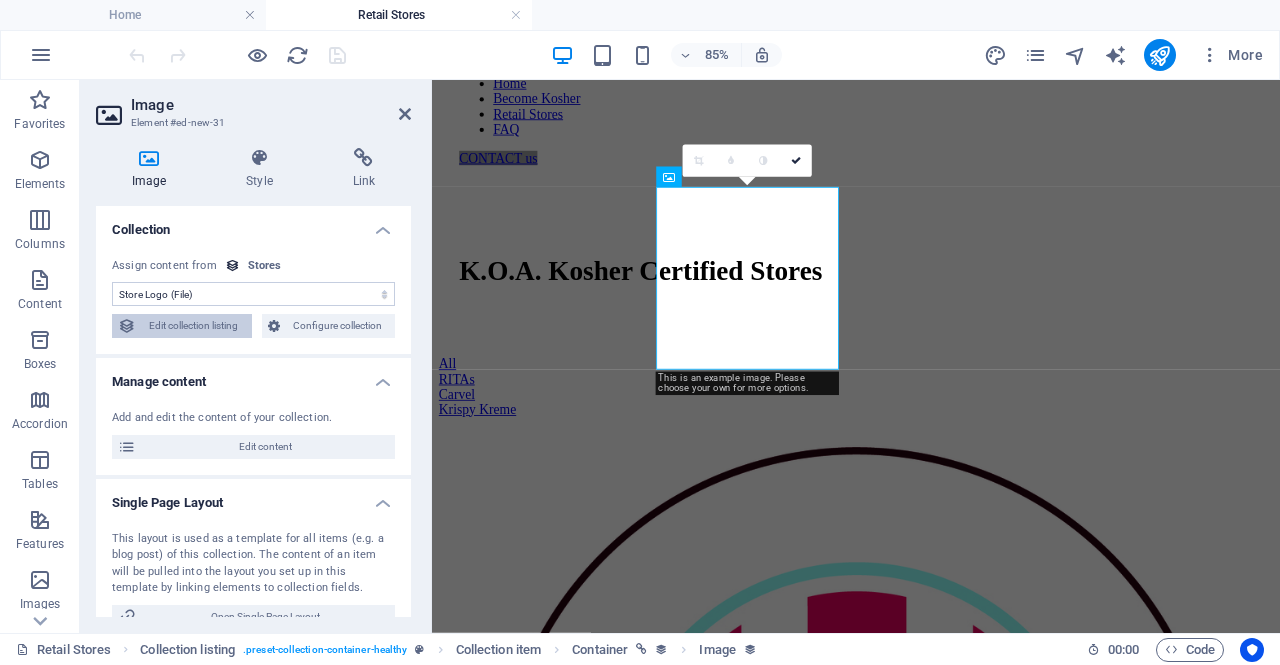 click on "Edit collection listing" at bounding box center [194, 326] 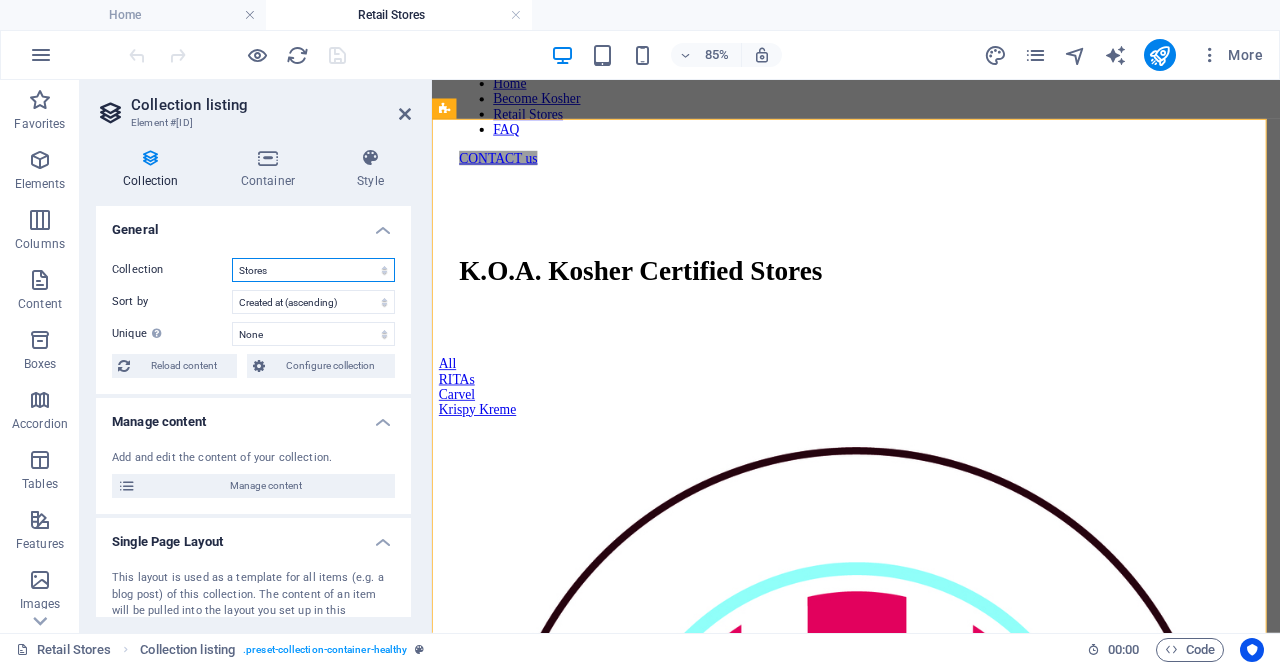 click on "Stores" at bounding box center (313, 270) 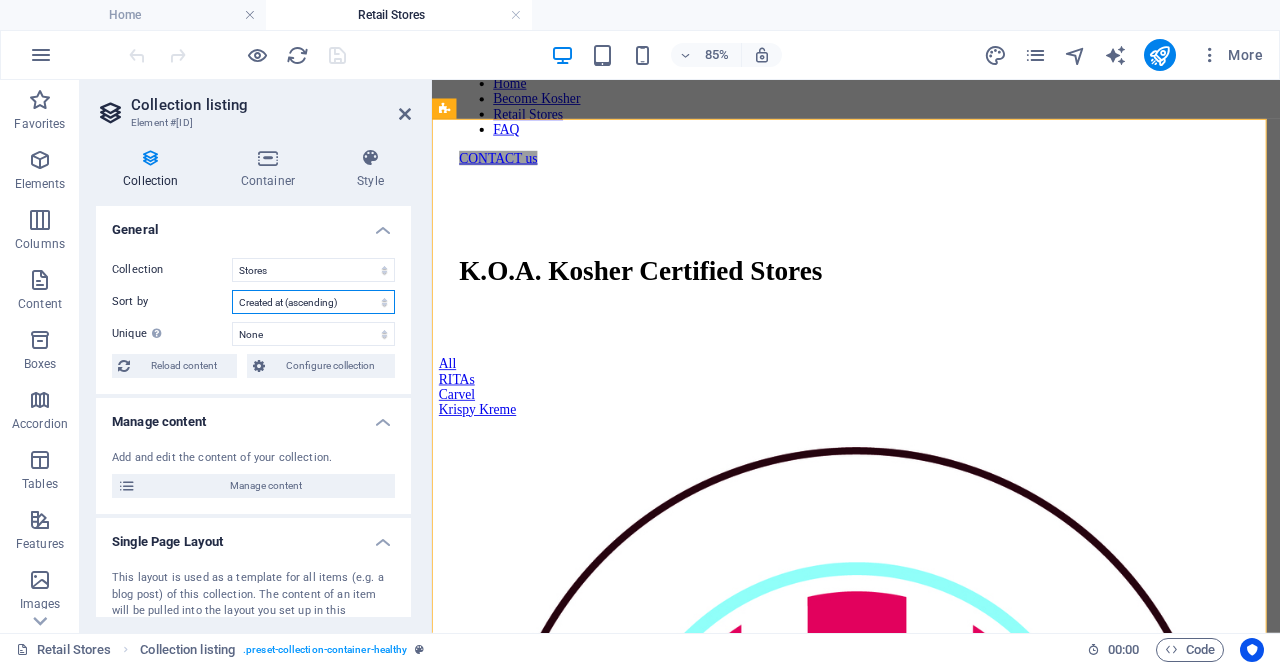 click on "Created at (ascending) Created at (descending) Updated at (ascending) Updated at (descending) Store Address (ascending) Store Address (descending) Slug (ascending) Slug (descending) Store (ascending) Store (descending) Random" at bounding box center [313, 302] 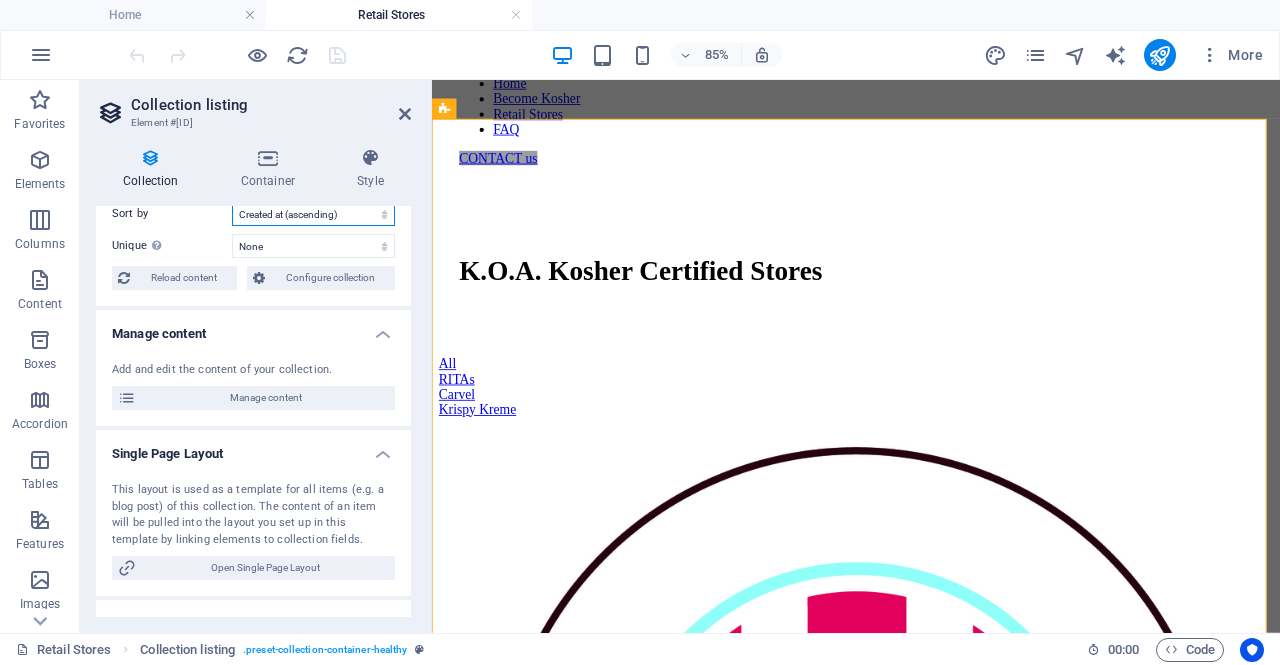 scroll, scrollTop: 90, scrollLeft: 0, axis: vertical 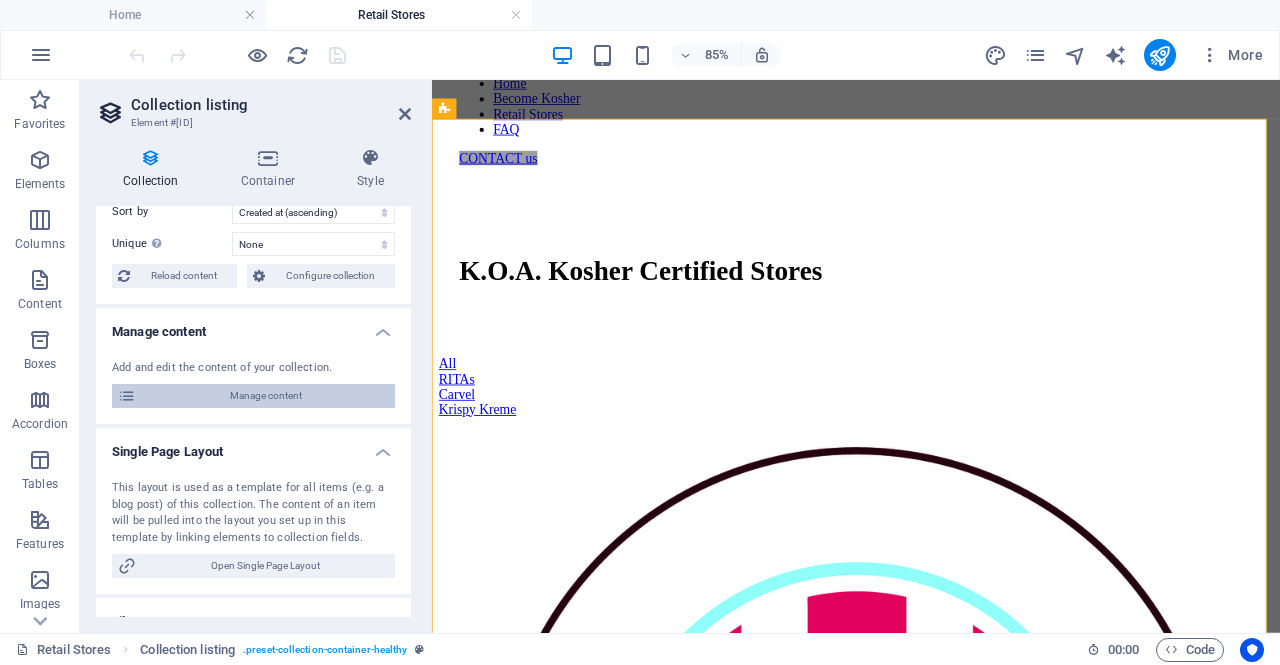 click on "Manage content" at bounding box center (265, 396) 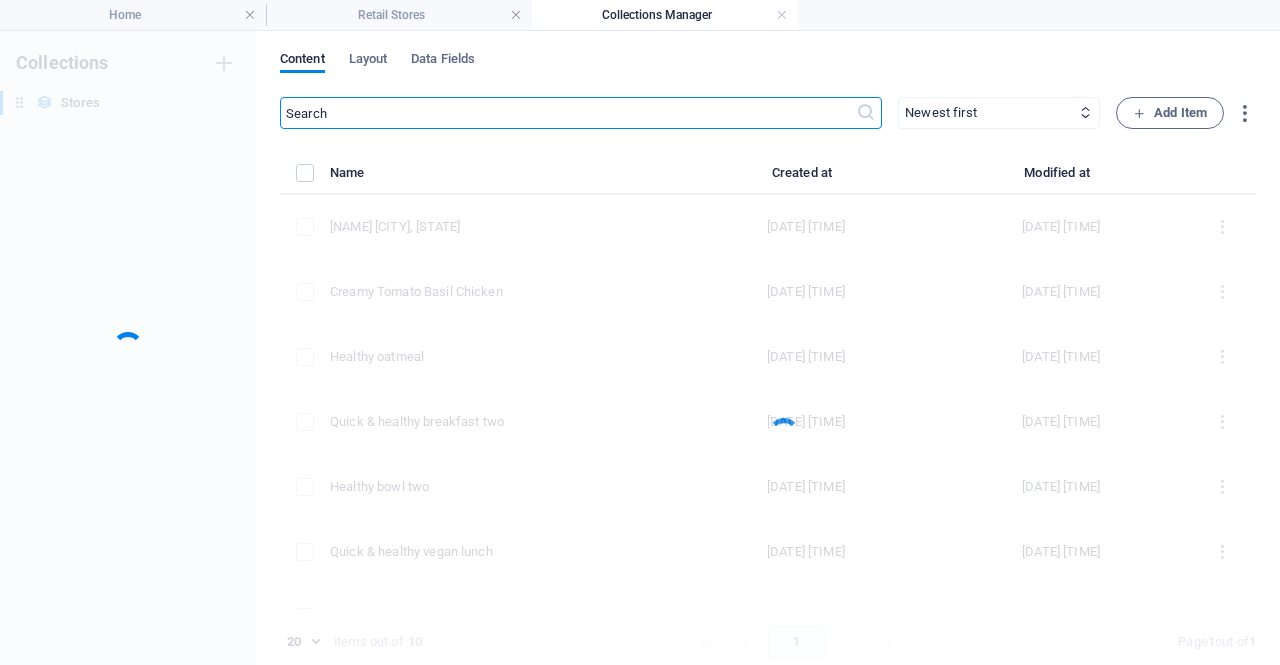 scroll, scrollTop: 0, scrollLeft: 0, axis: both 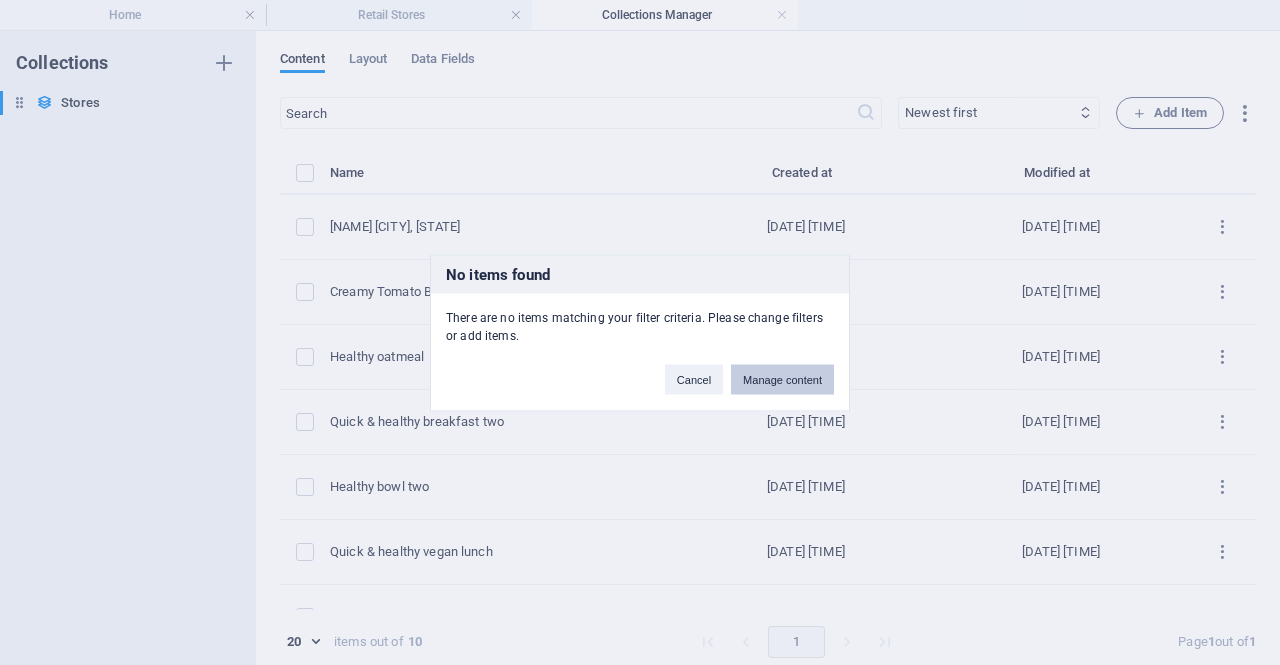 click on "Manage content" at bounding box center (782, 379) 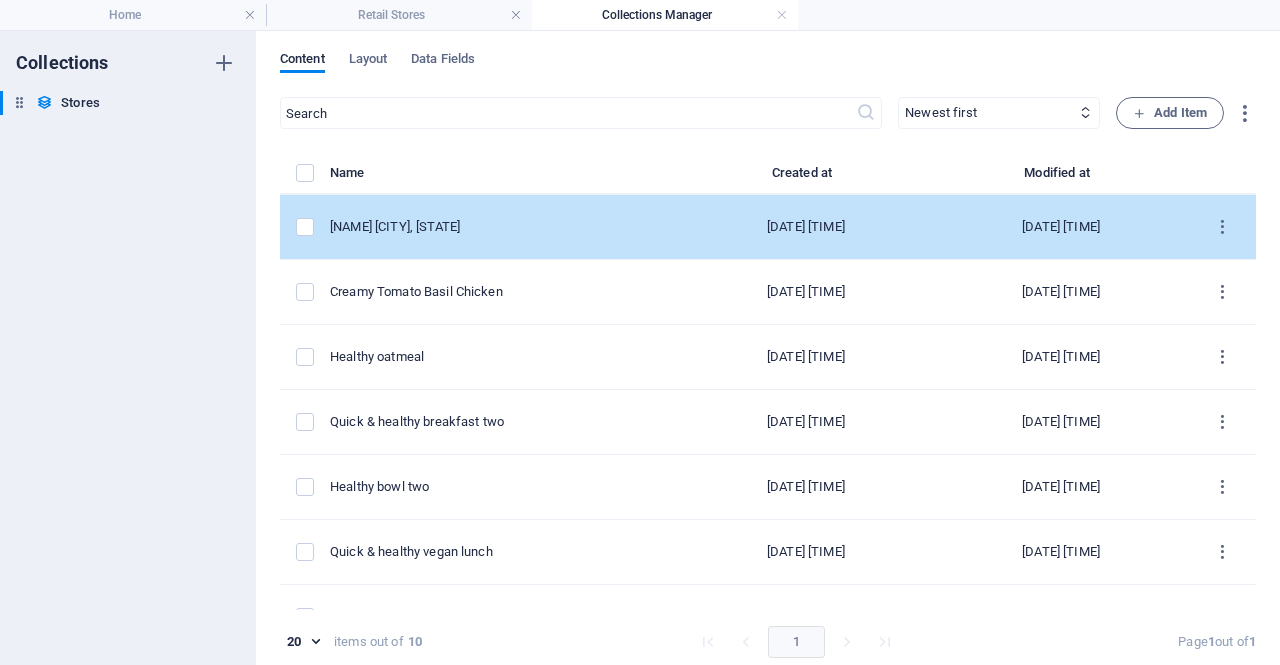 click on "Krispy Kreme NY, NY" at bounding box center [504, 227] 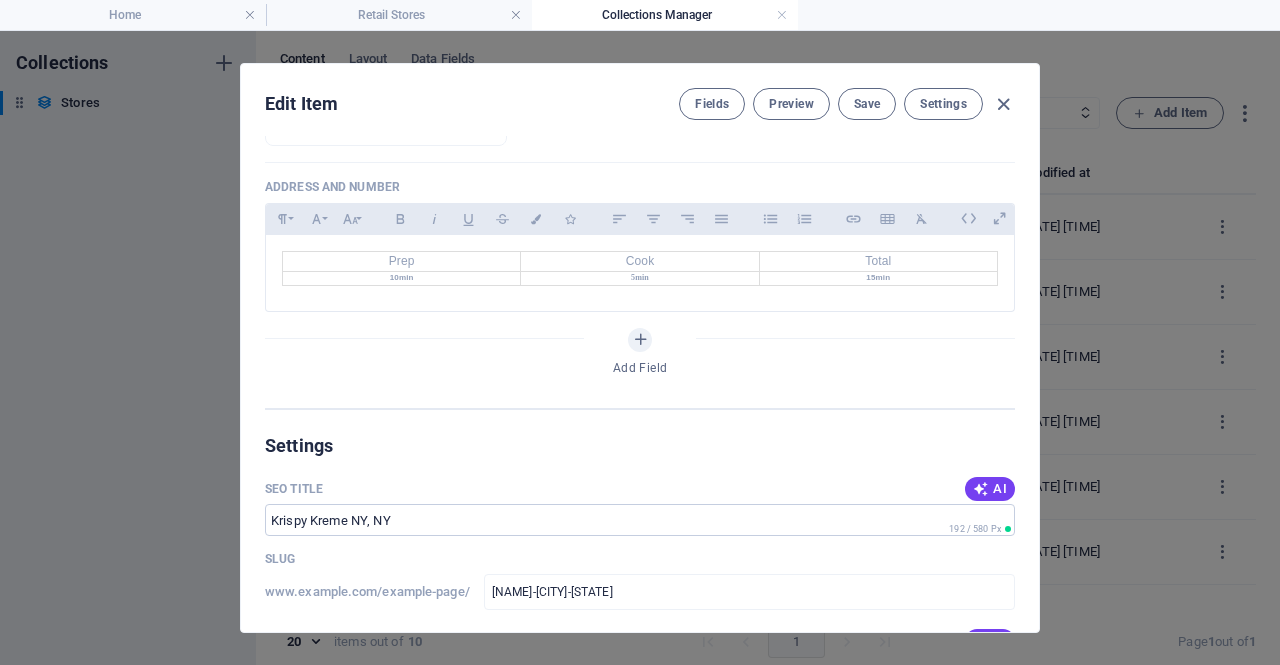 scroll, scrollTop: 486, scrollLeft: 0, axis: vertical 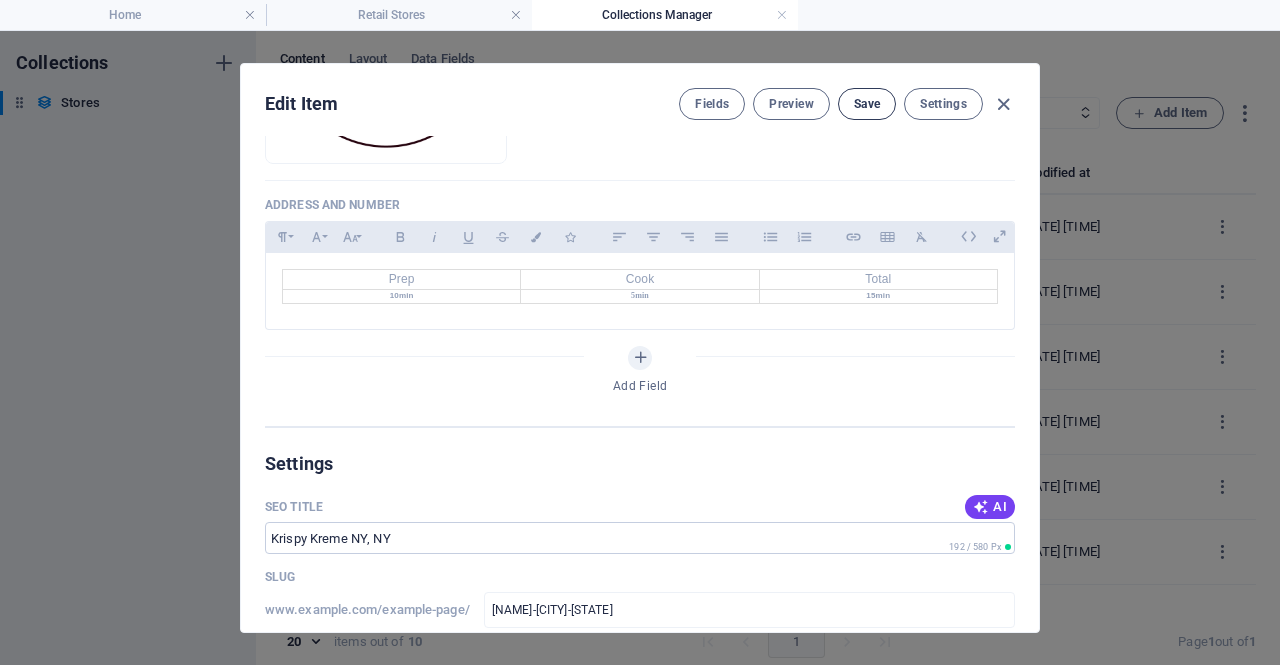 click on "Save" at bounding box center (867, 104) 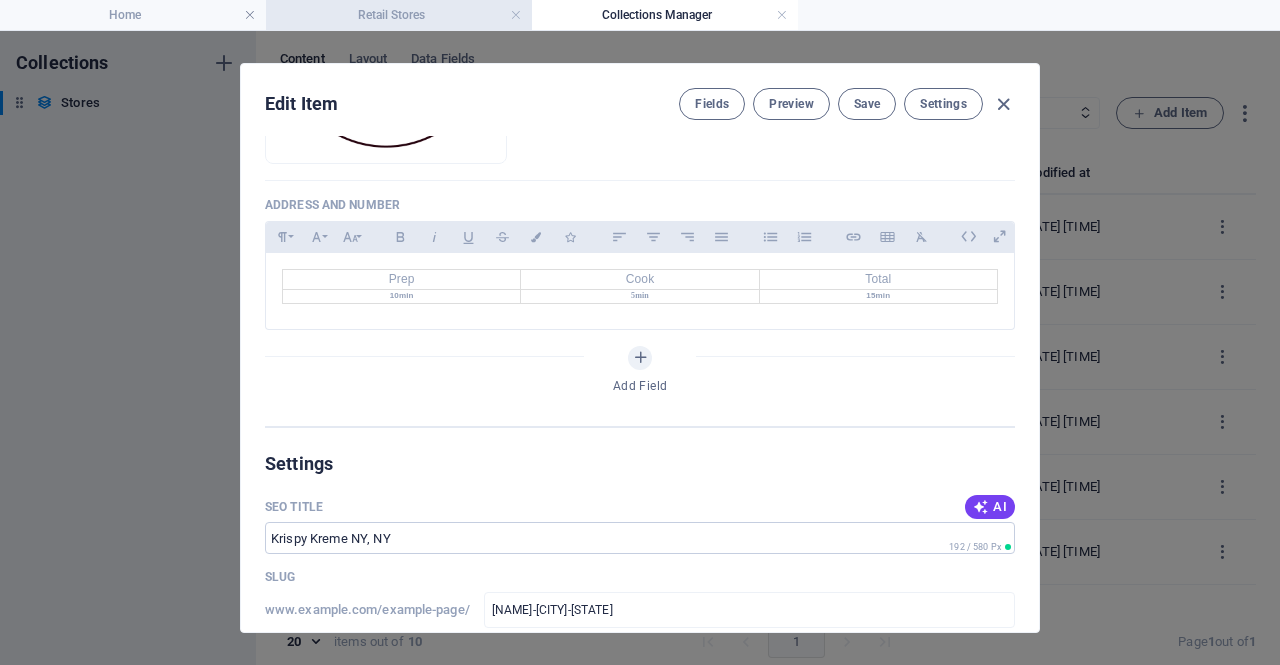 click on "Retail Stores" at bounding box center (399, 15) 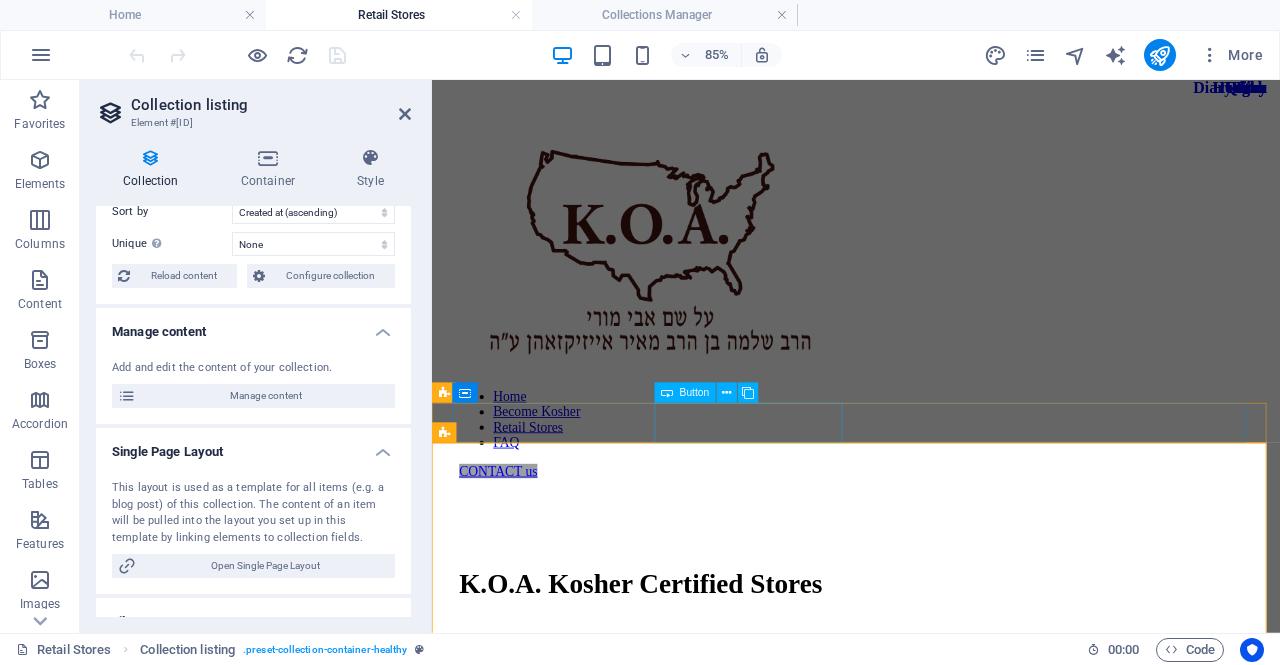 scroll, scrollTop: 38, scrollLeft: 0, axis: vertical 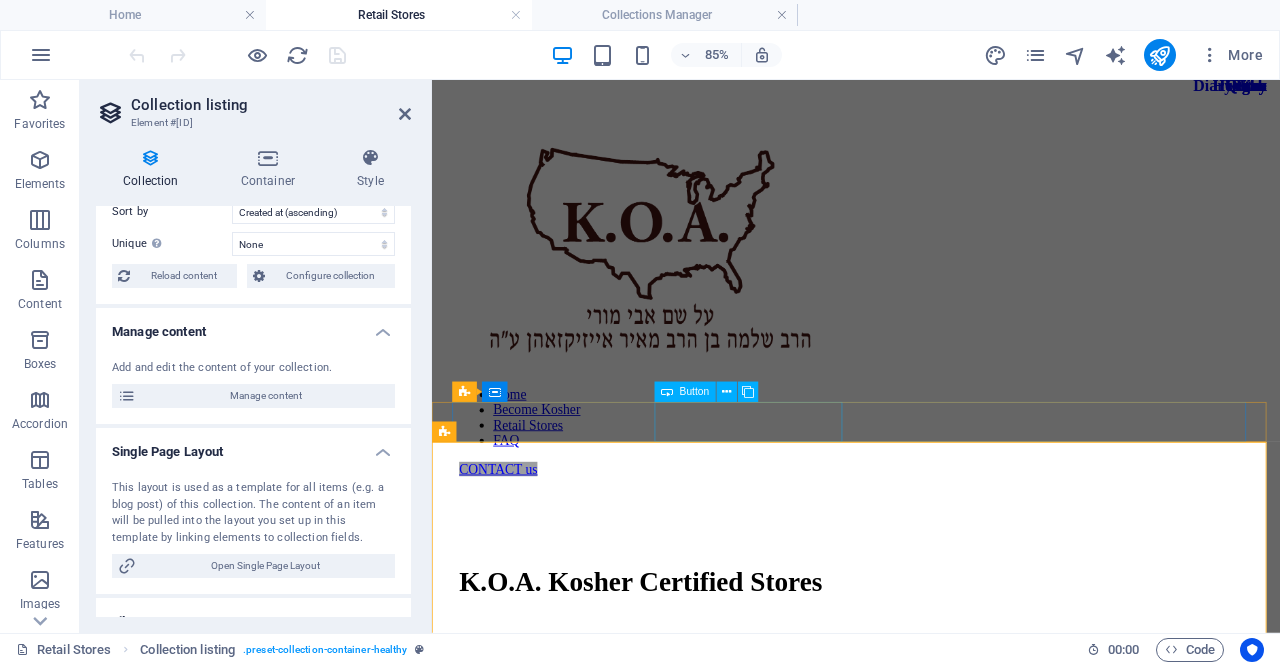 click on "RITAs" at bounding box center [931, 799] 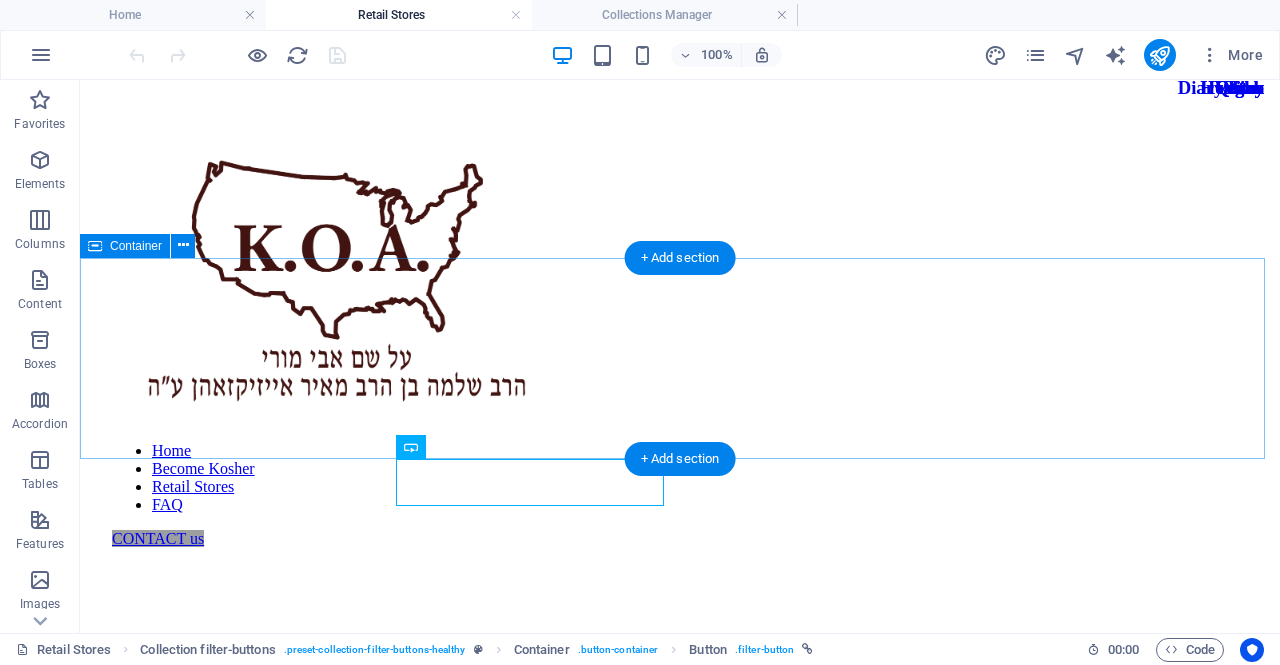 click on "K.O.A. Kosher Certified Stores" at bounding box center [680, 676] 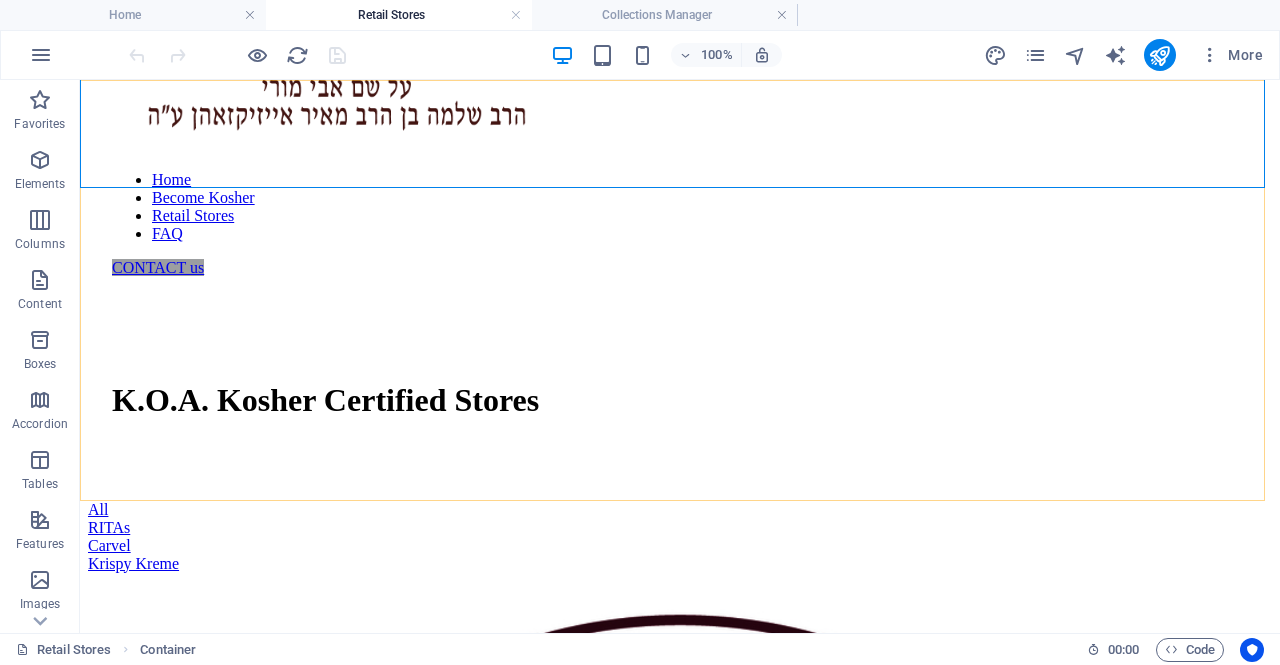 scroll, scrollTop: 310, scrollLeft: 0, axis: vertical 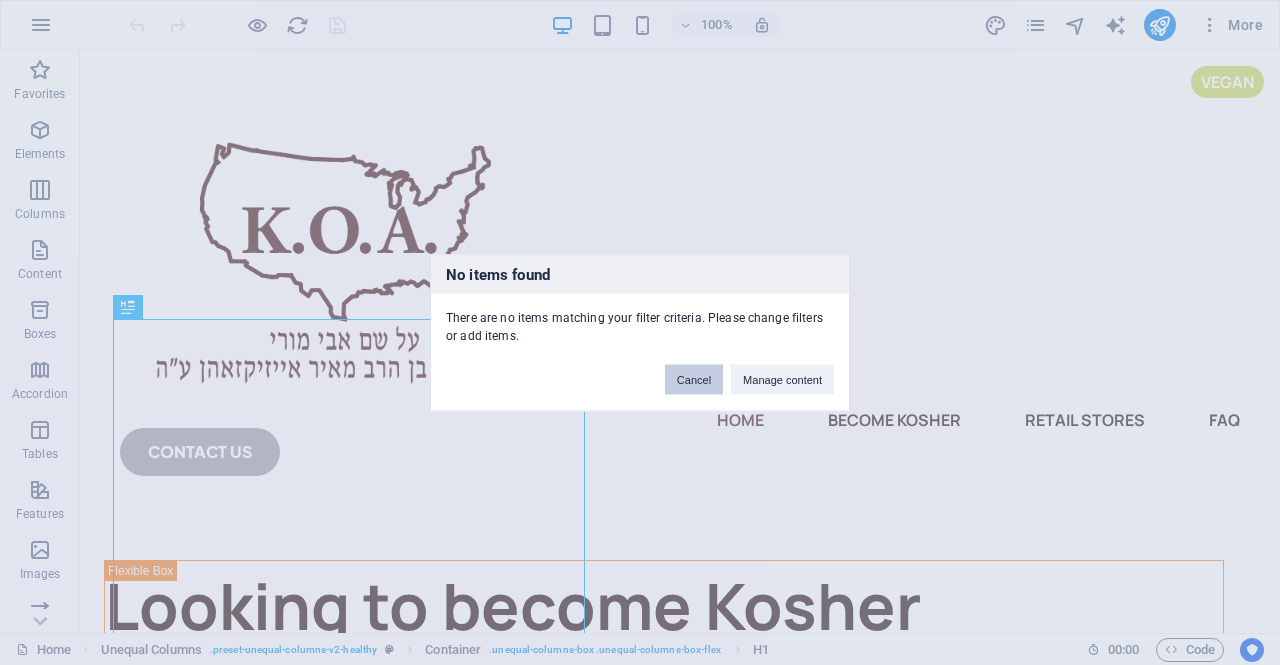 click on "Cancel" at bounding box center (694, 379) 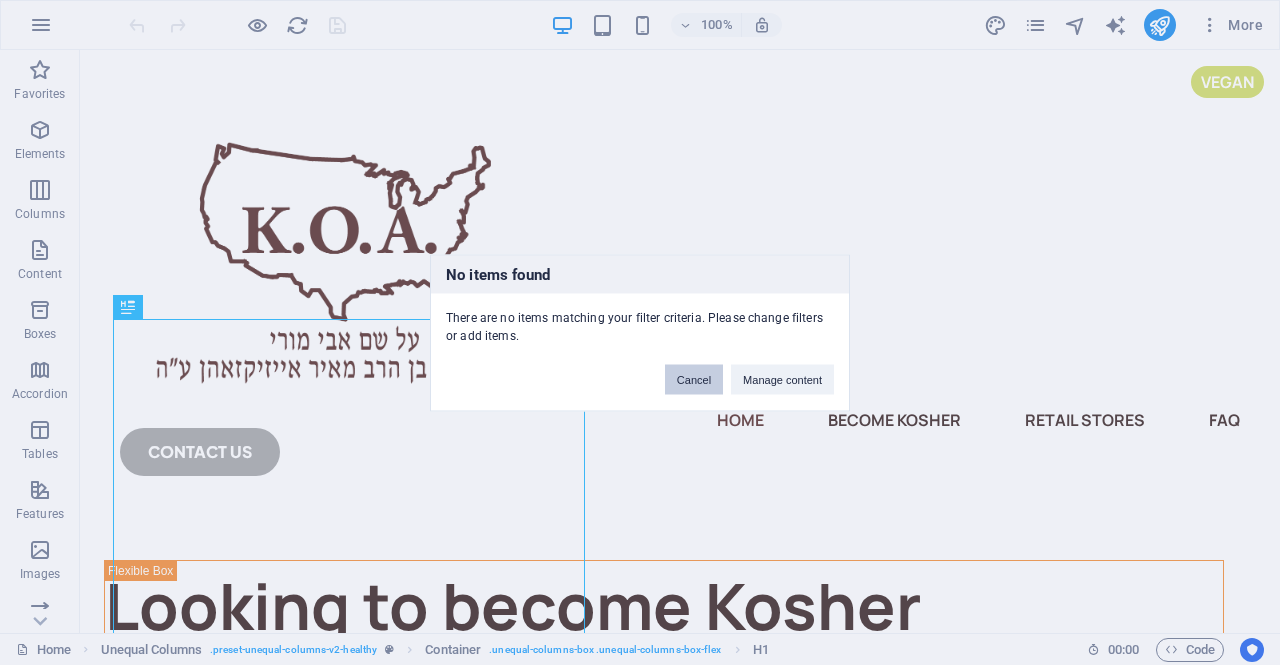 click on "Cancel" at bounding box center [694, 379] 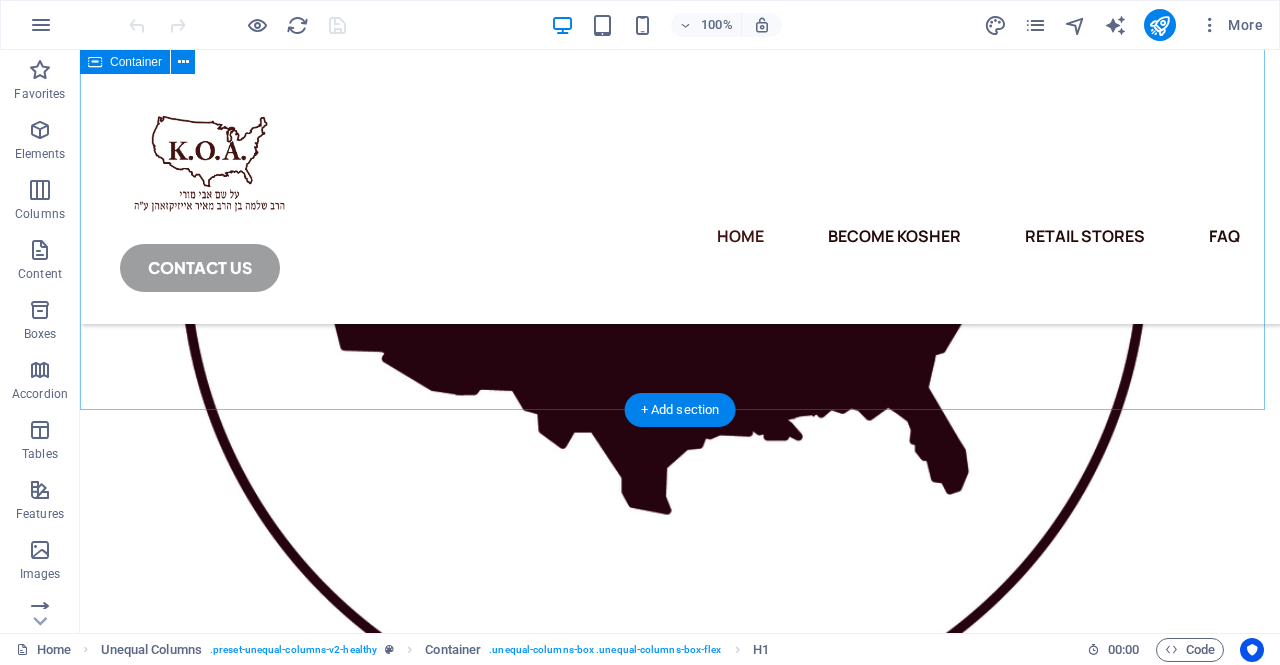 scroll, scrollTop: 1063, scrollLeft: 0, axis: vertical 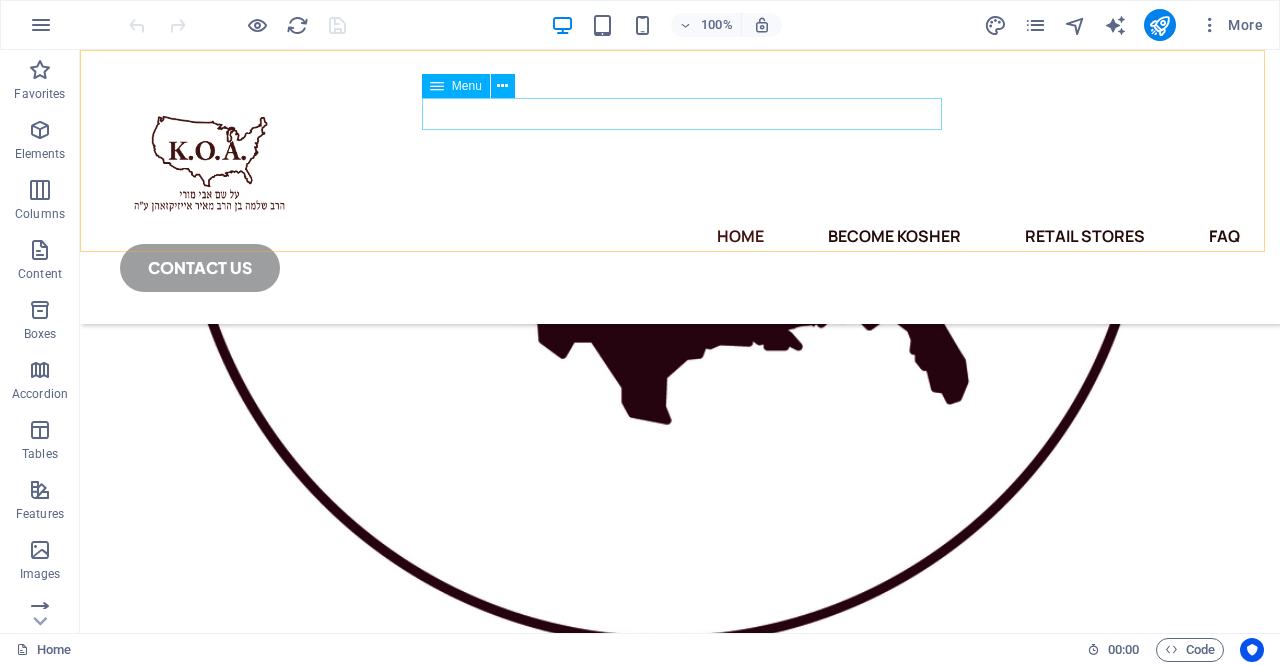 click on "Home Become Kosher Retail Stores FAQ" at bounding box center (680, 236) 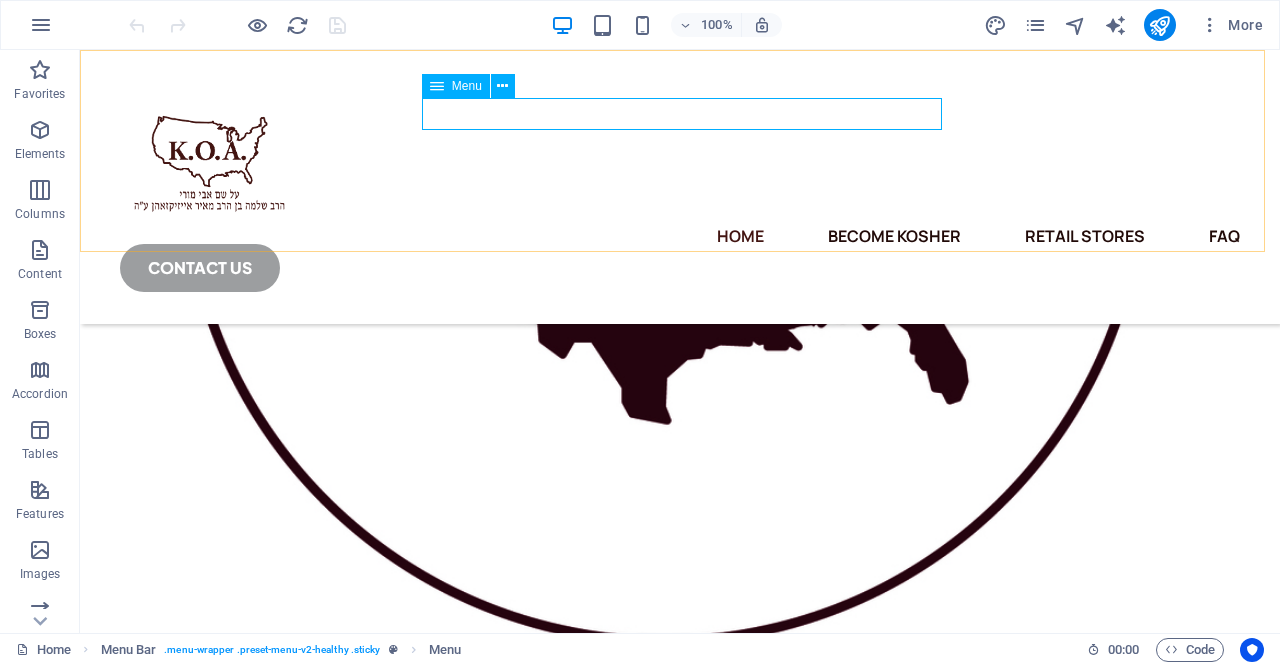 click on "Home Become Kosher Retail Stores FAQ" at bounding box center [680, 236] 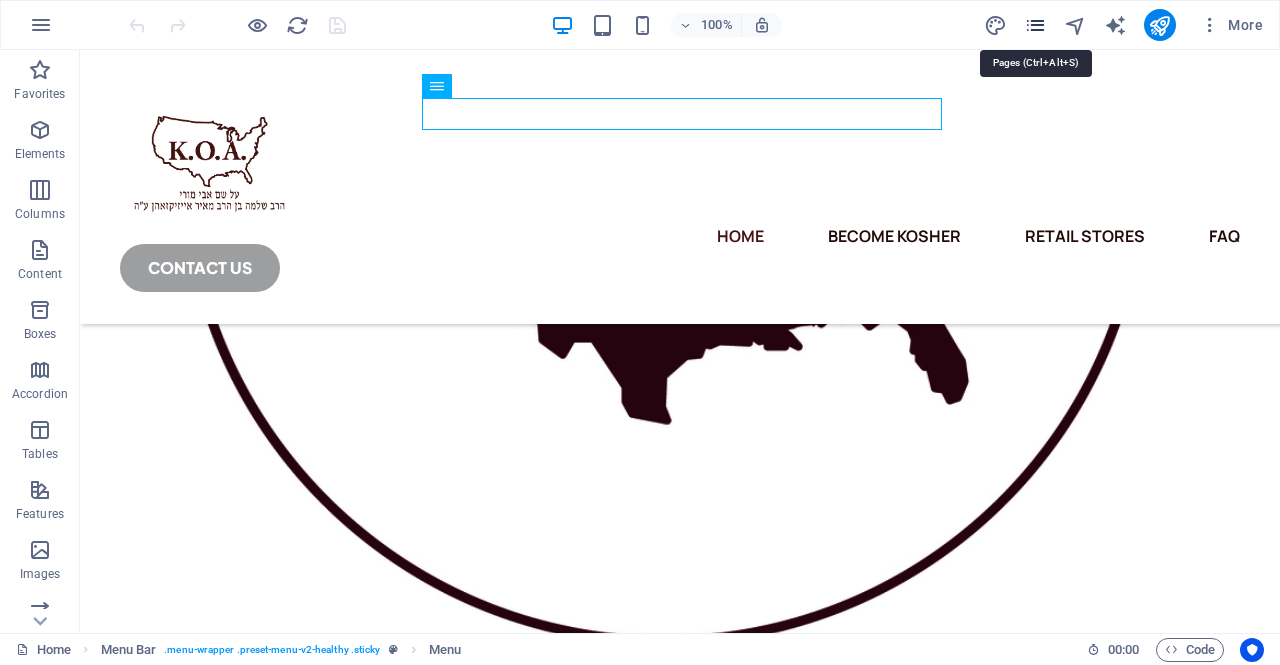 click at bounding box center (1035, 25) 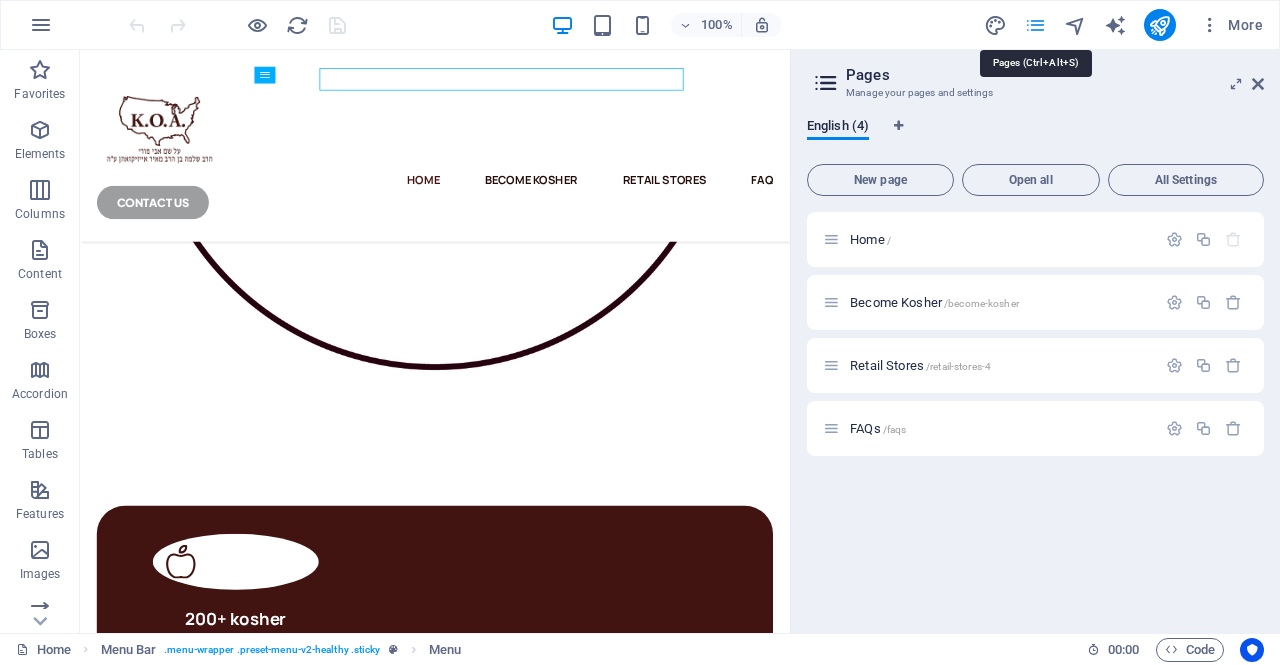 scroll, scrollTop: 1085, scrollLeft: 0, axis: vertical 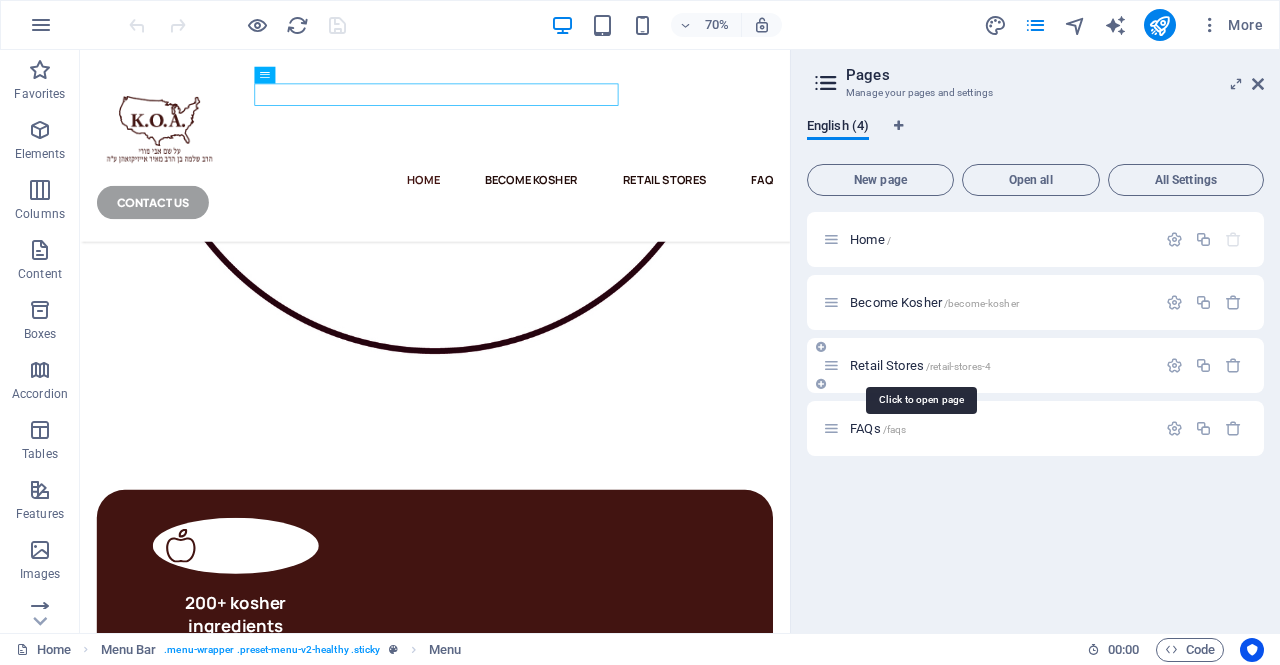 click on "Retail Stores /retail-stores-4" at bounding box center (920, 365) 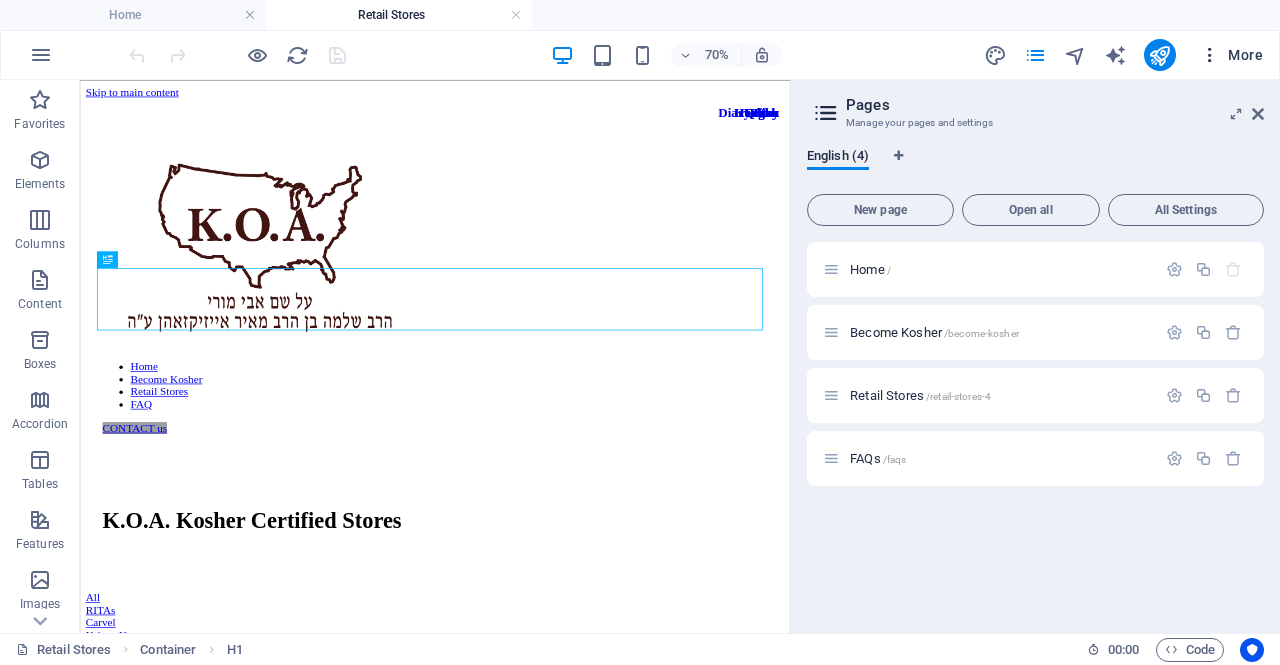 scroll, scrollTop: 0, scrollLeft: 0, axis: both 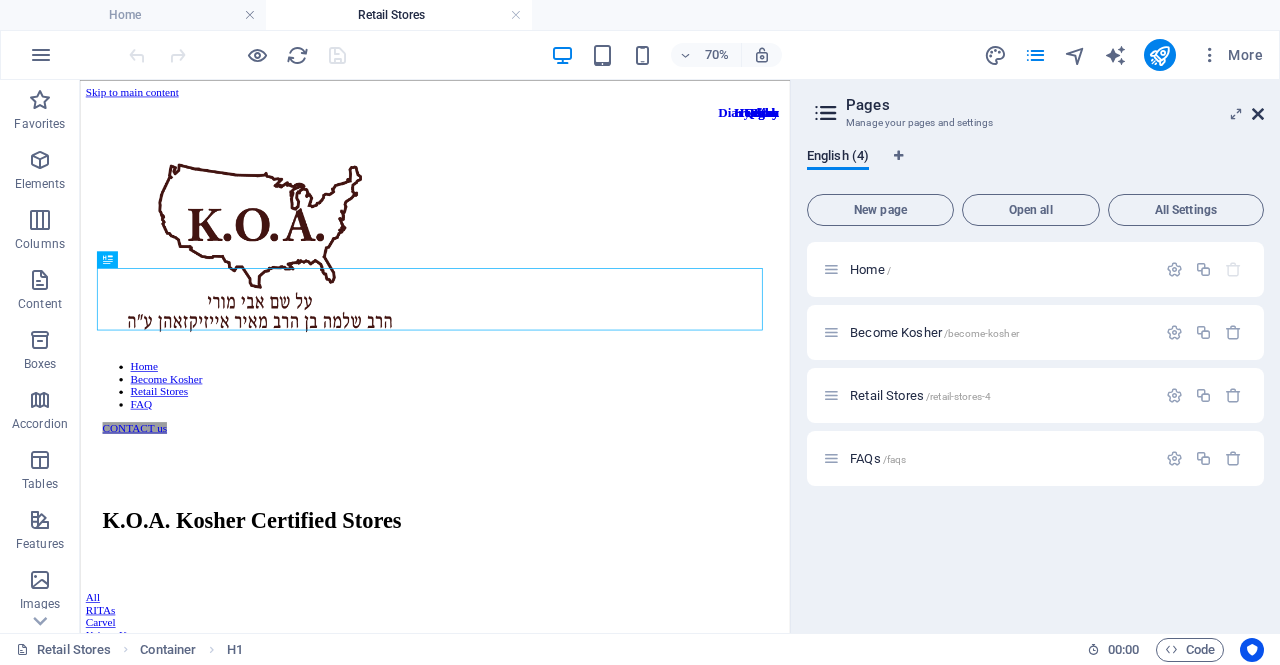 click at bounding box center [1258, 114] 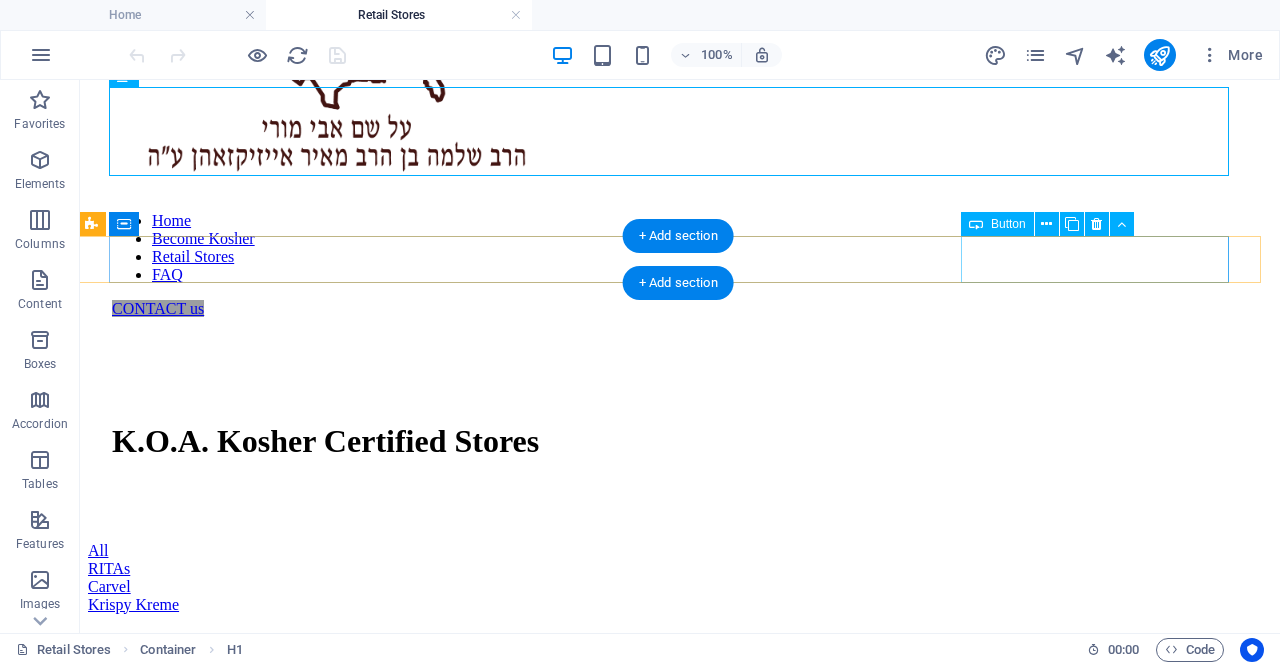 scroll, scrollTop: 274, scrollLeft: 3, axis: both 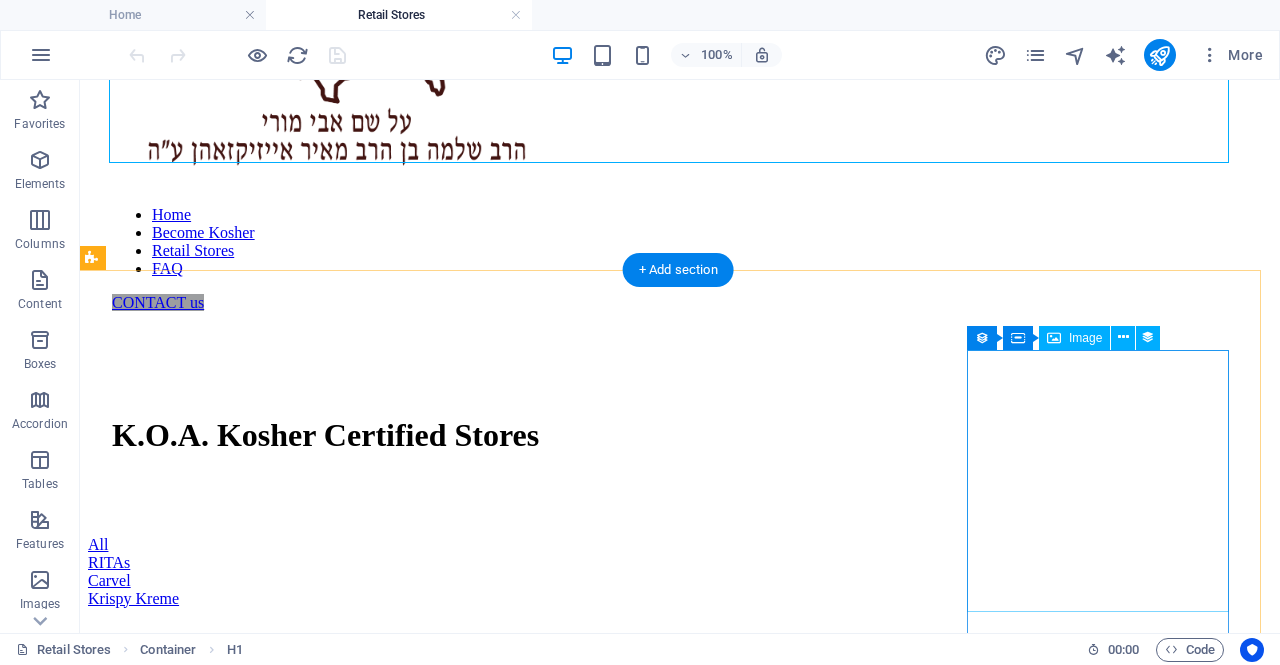 click at bounding box center [680, 5446] 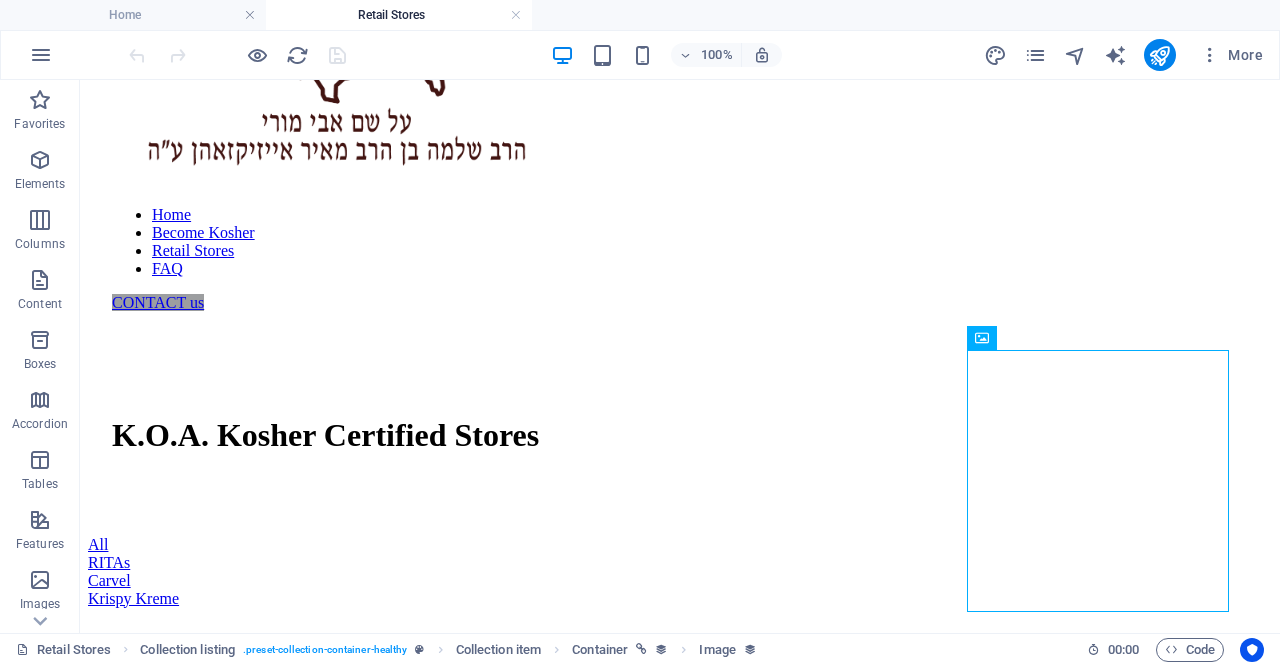 drag, startPoint x: 1260, startPoint y: 200, endPoint x: 1274, endPoint y: 355, distance: 155.63097 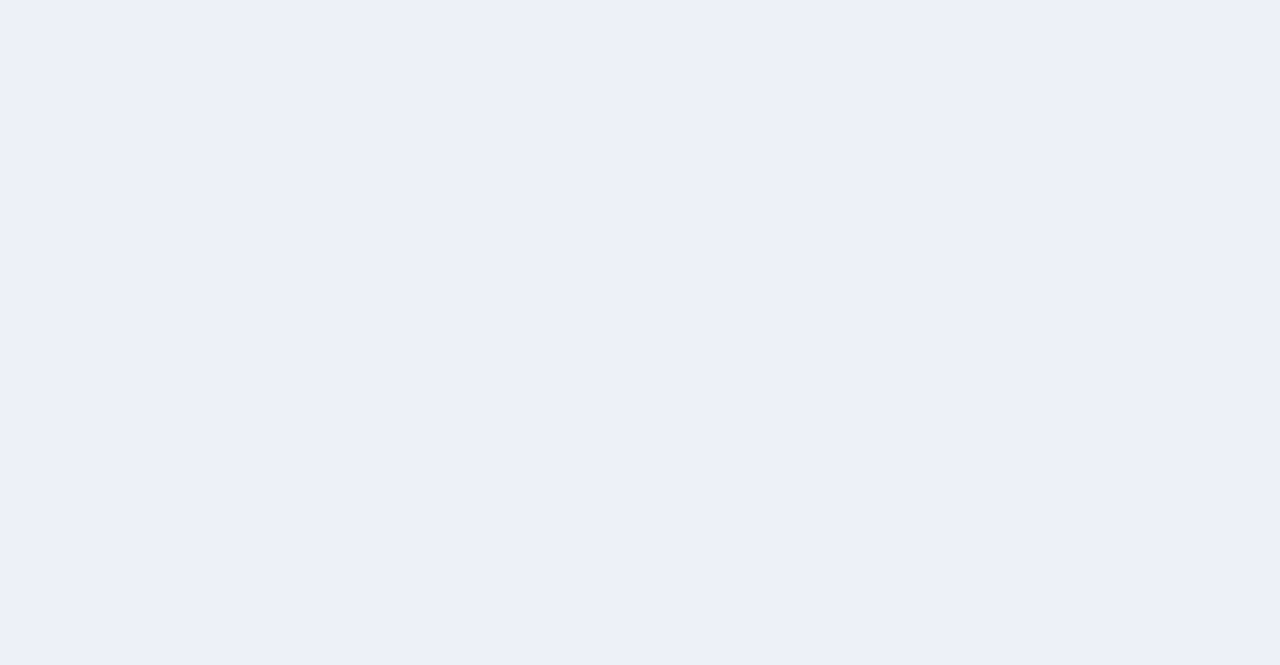 scroll, scrollTop: 0, scrollLeft: 0, axis: both 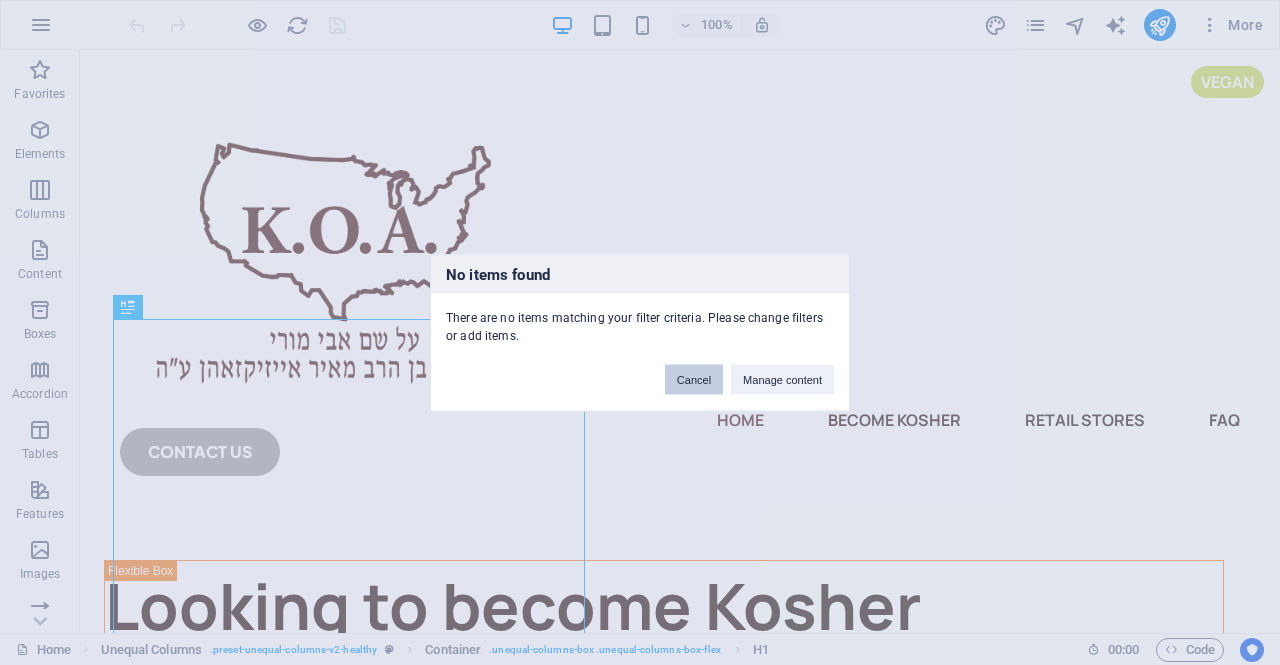 click on "Cancel" at bounding box center [694, 379] 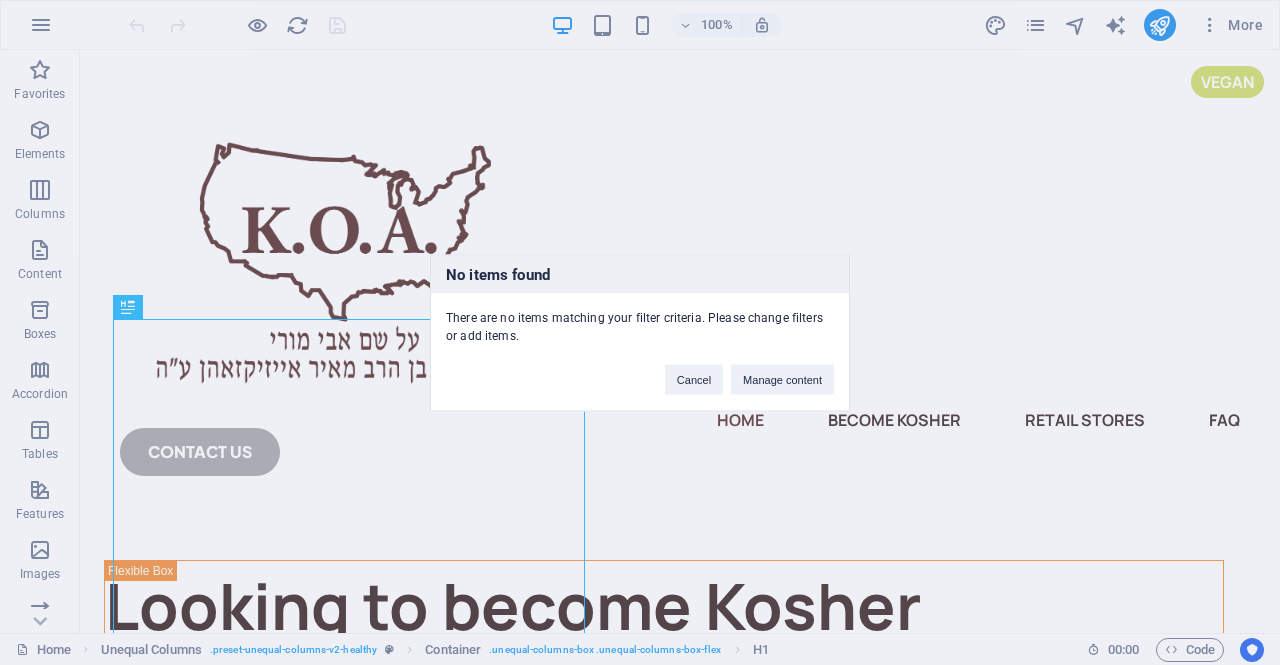 click on "No items found There are no items matching your filter criteria. Please change filters or add items. Cancel Manage content" at bounding box center (640, 332) 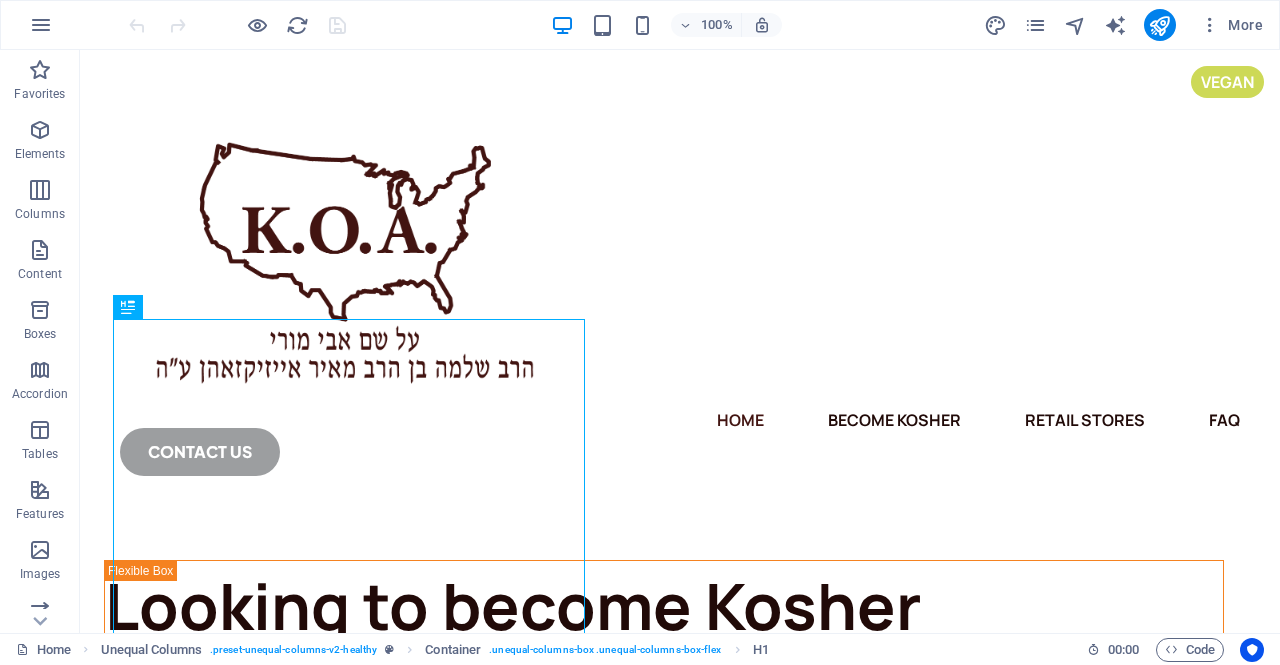 click on "More" at bounding box center (1231, 25) 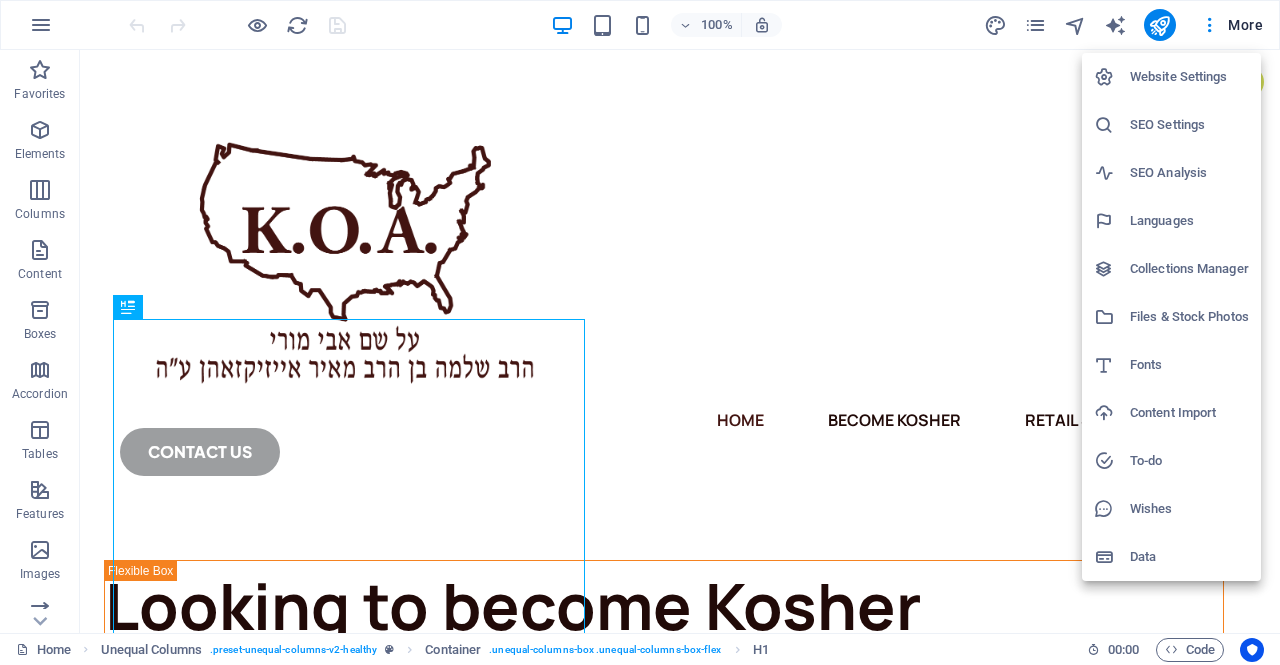 click at bounding box center [640, 332] 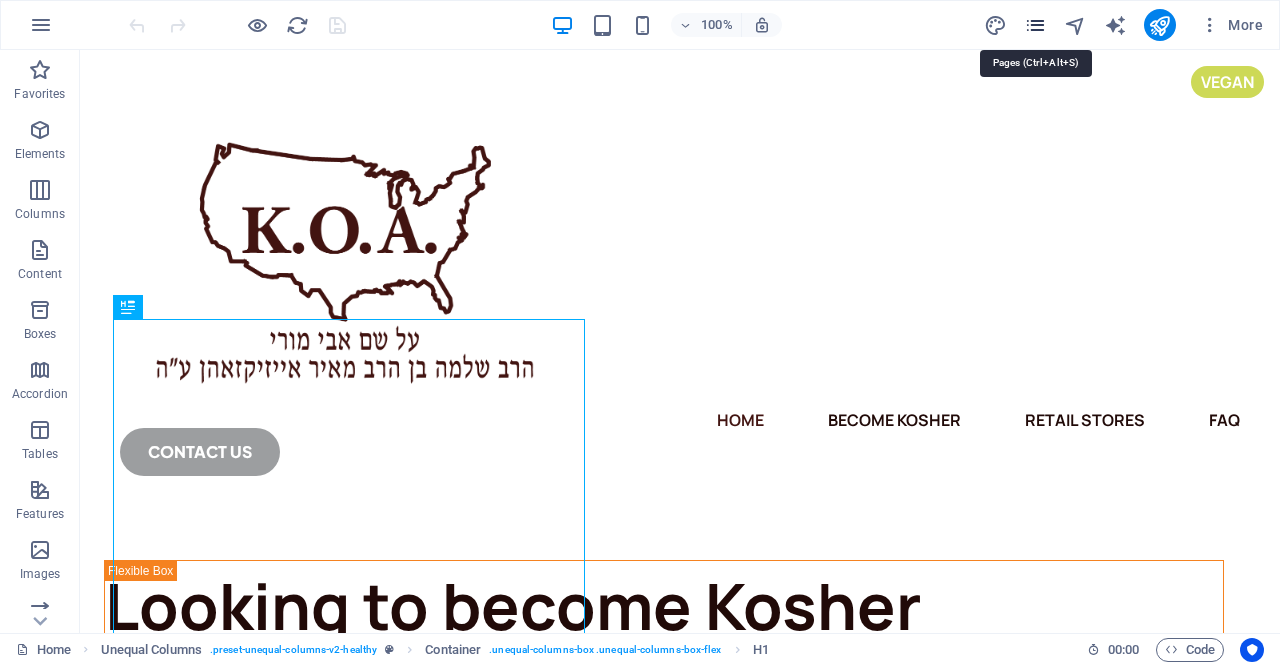 click at bounding box center (1035, 25) 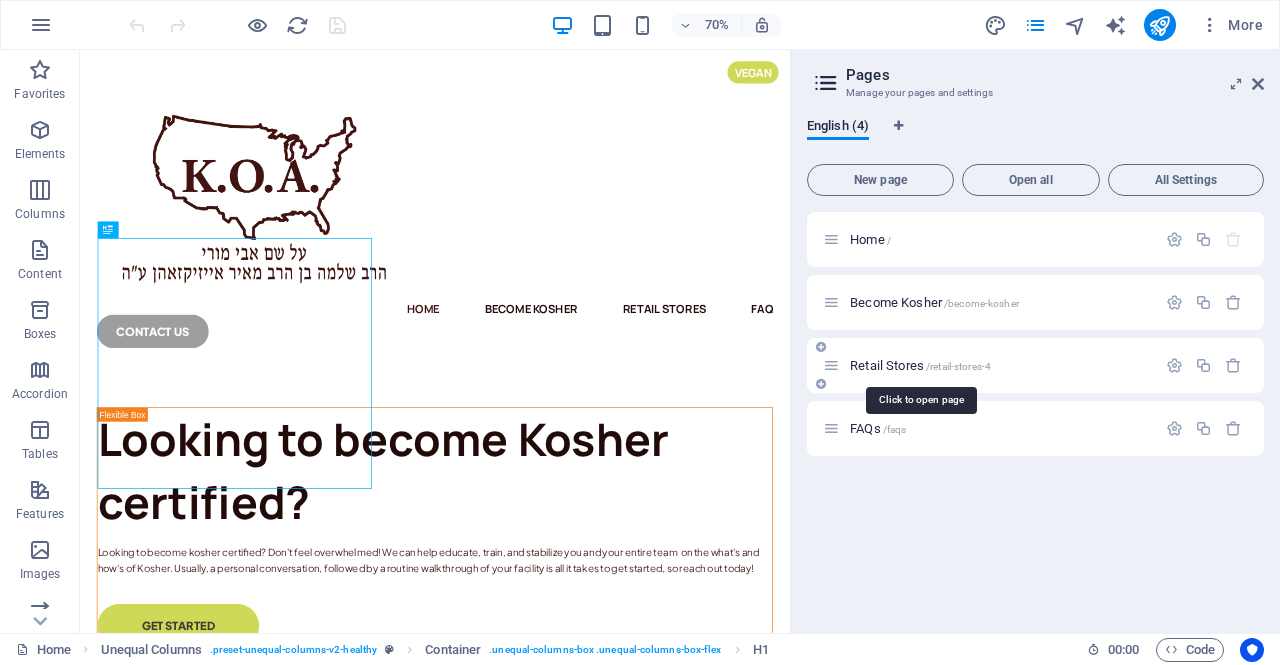 click on "/retail-stores-4" at bounding box center [958, 366] 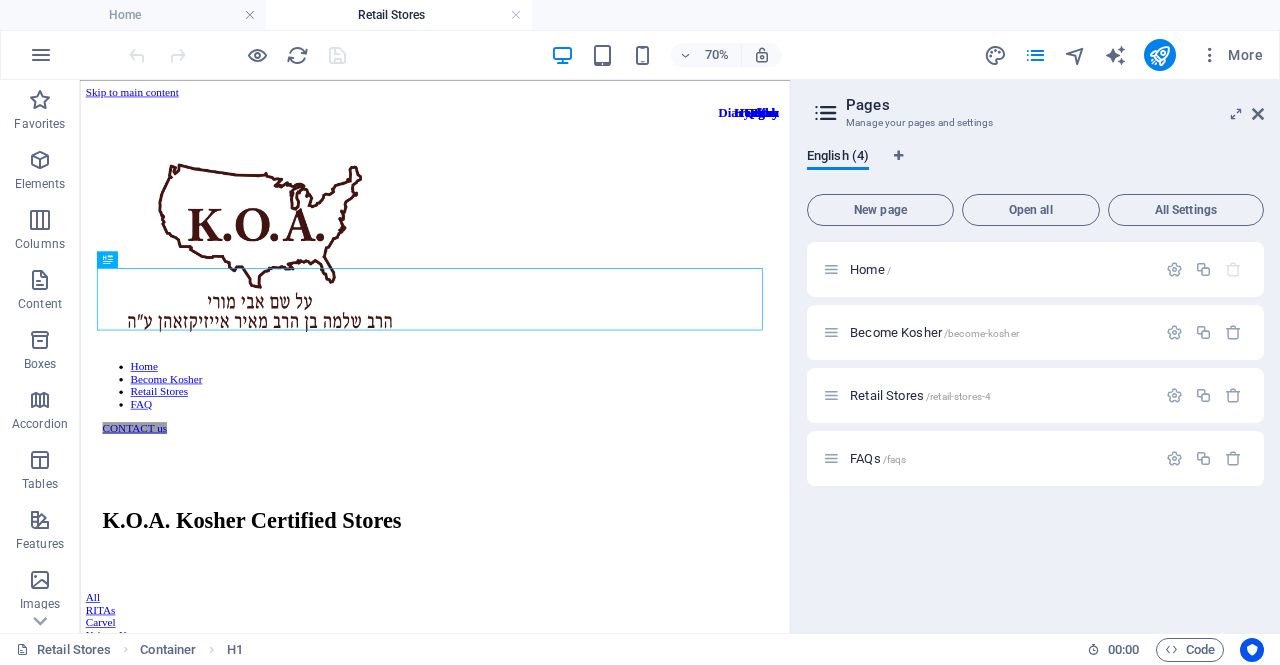 scroll, scrollTop: 0, scrollLeft: 0, axis: both 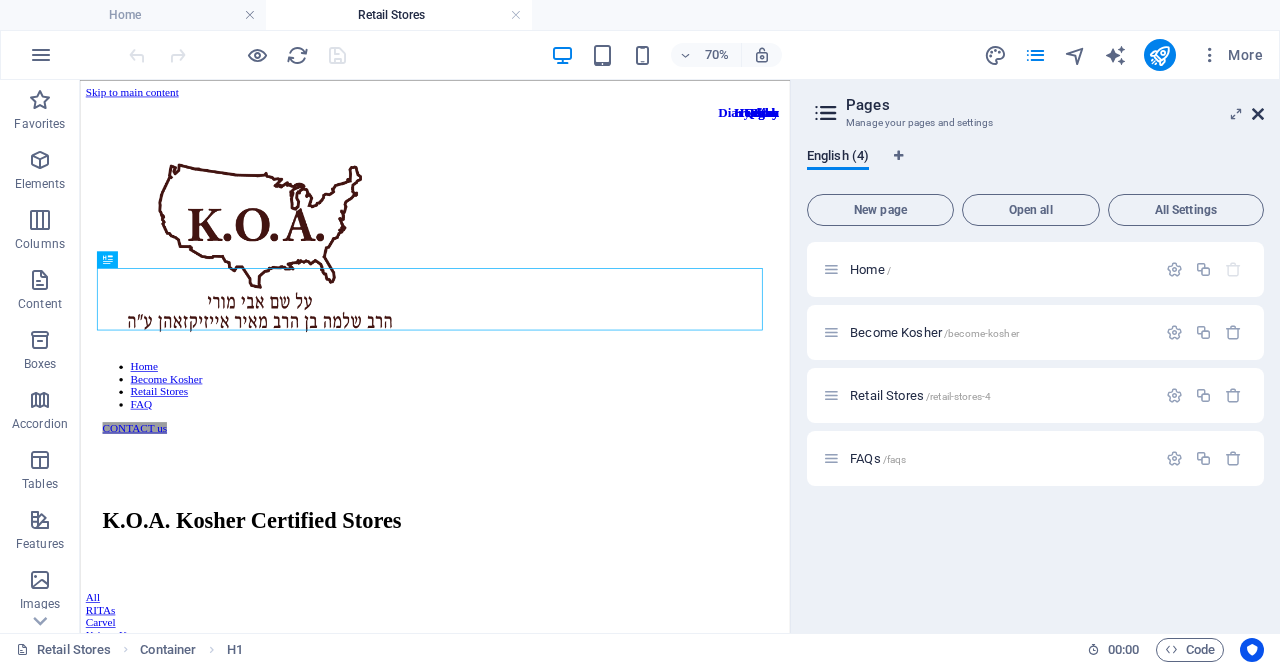 click at bounding box center [1258, 114] 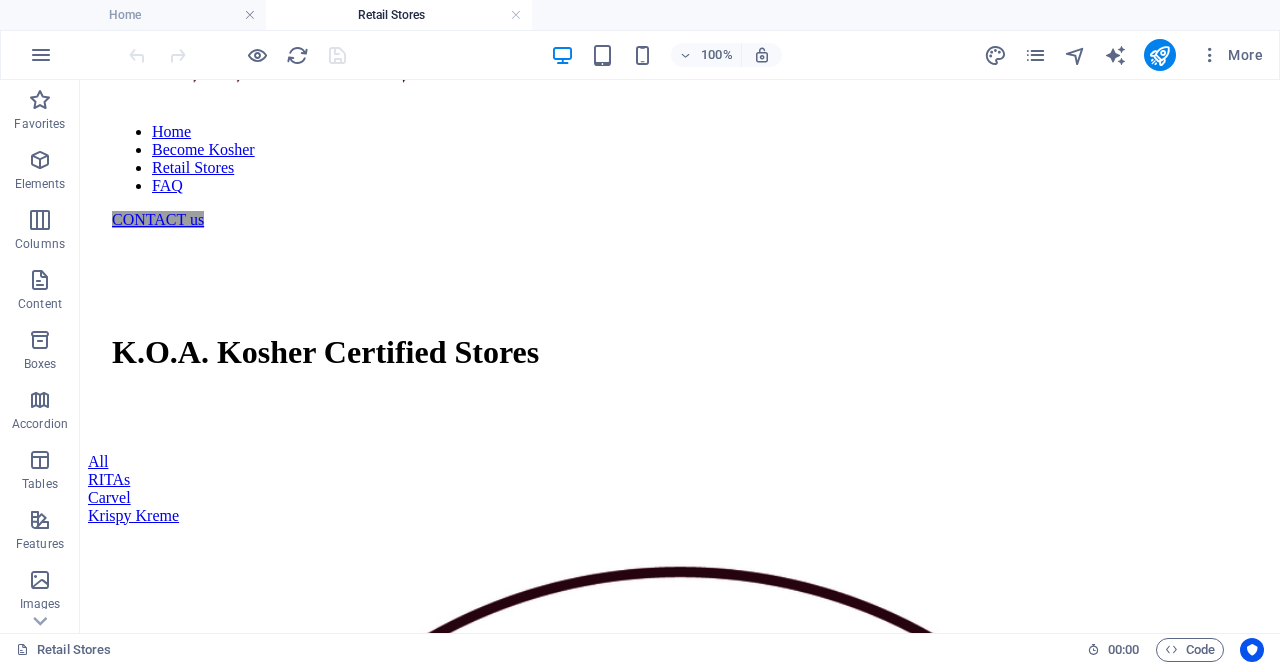 scroll, scrollTop: 387, scrollLeft: 0, axis: vertical 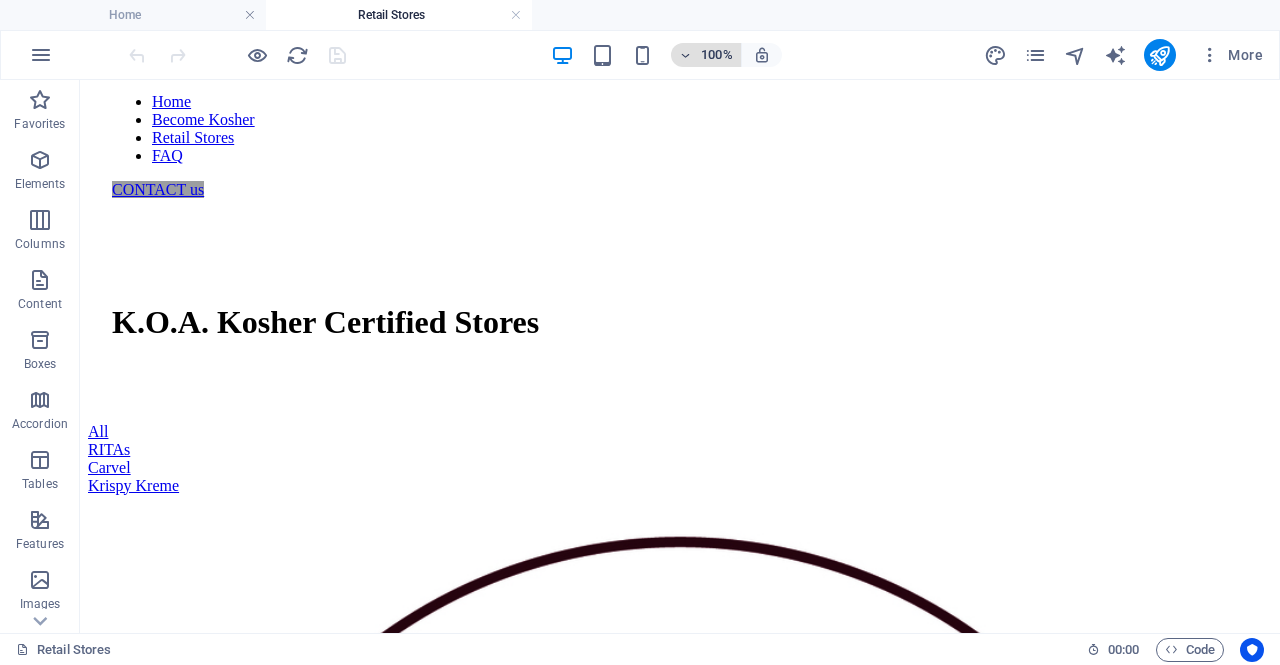 click on "100%" at bounding box center [717, 55] 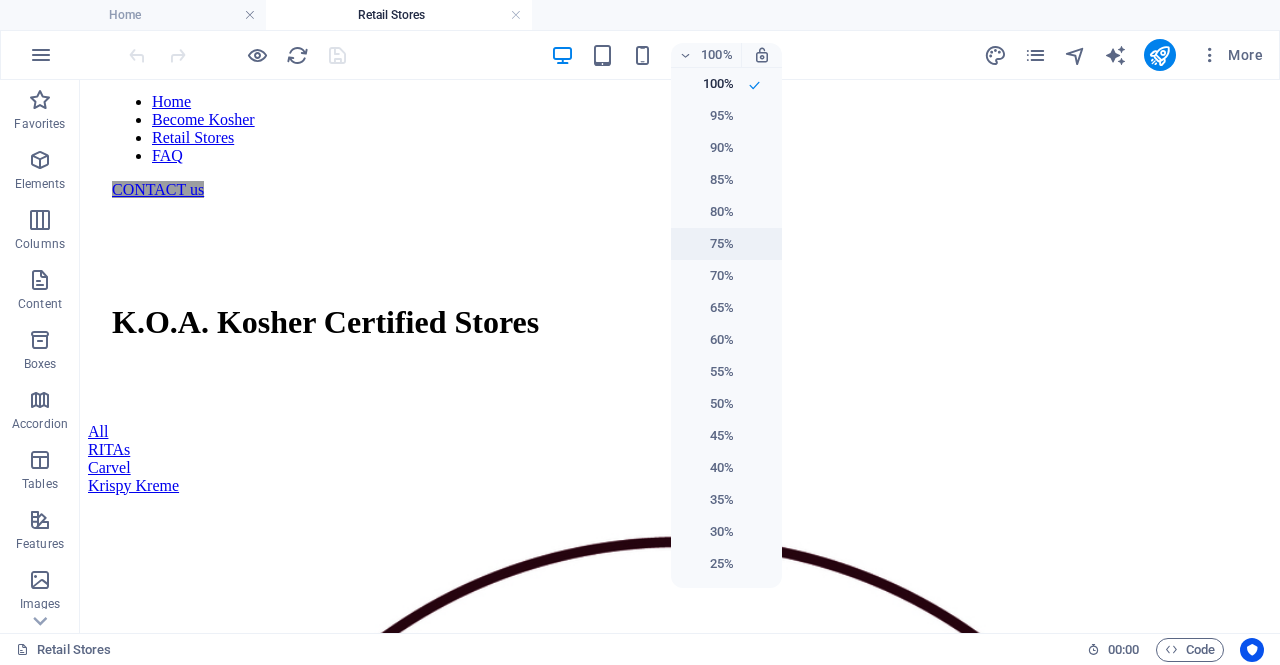 click on "75%" at bounding box center (708, 244) 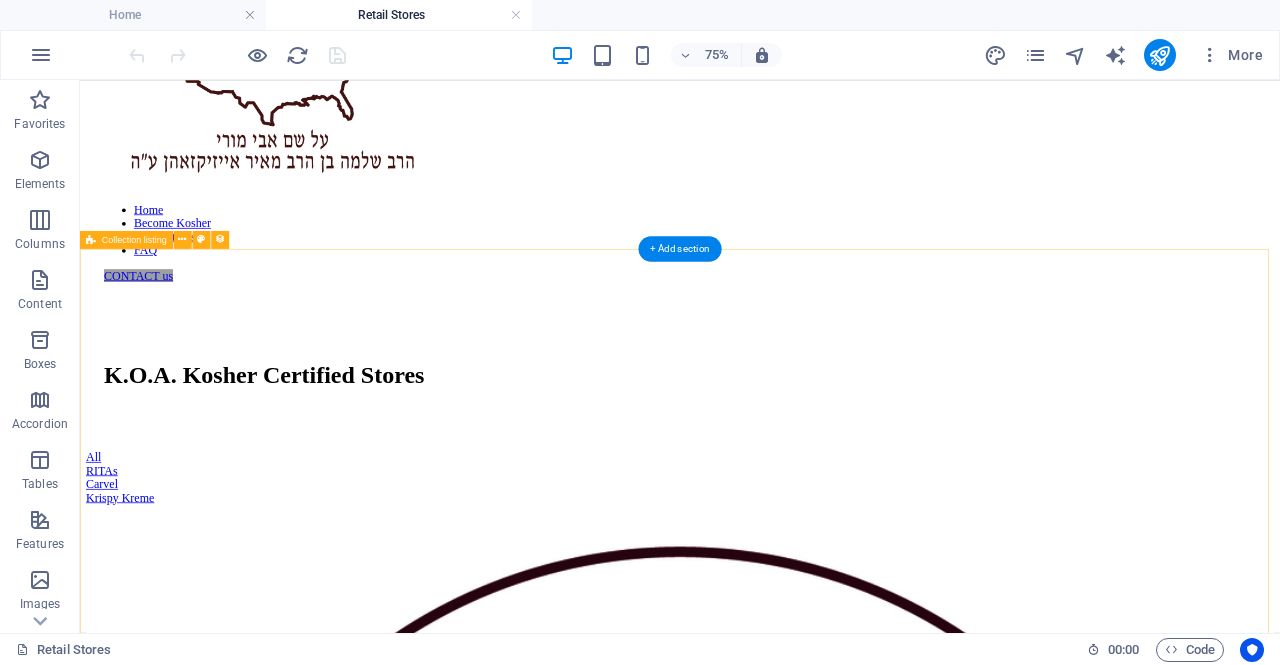 scroll, scrollTop: 240, scrollLeft: 0, axis: vertical 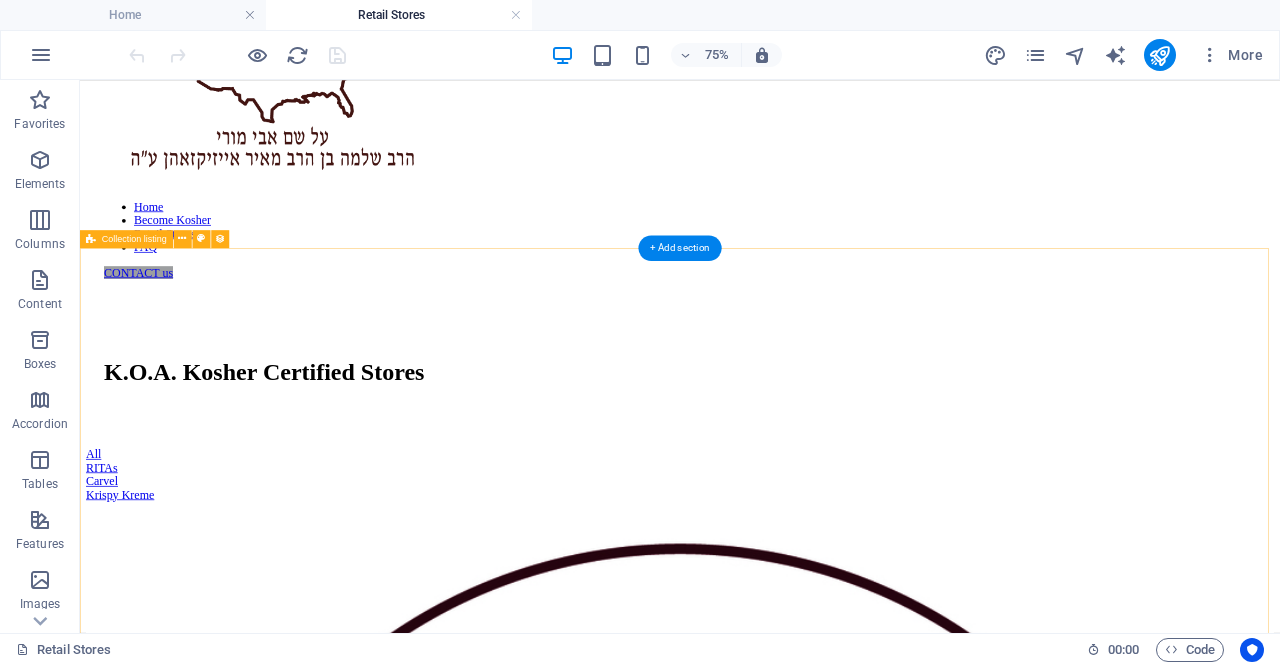 click on "Ritas Ritas of Nutley NJ   Address Number 401 Centre Street 973.826.0676 Quick Quick & healthy breakfast one   Prep Cook Total 10min 5min 15min Quick Quick & healthy lunch one   Prep Cook Total 10min 5min 15min Healthy Healthy sandwiches   Prep Cook Total 10min 5min 15min Vegan Quick & healthy vegan lunch   Prep Cook Total 10min 5min 15min Healthy Healthy bowl two   Prep Cook Total 10min 5min 15min Diary Free Quick & healthy breakfast two   Prep Cook Total 10min 5min 15min Vegan Healthy oatmeal   Prep Cook Total 10min 5min 15min  Vorherige Nächste" at bounding box center (880, 7970) 